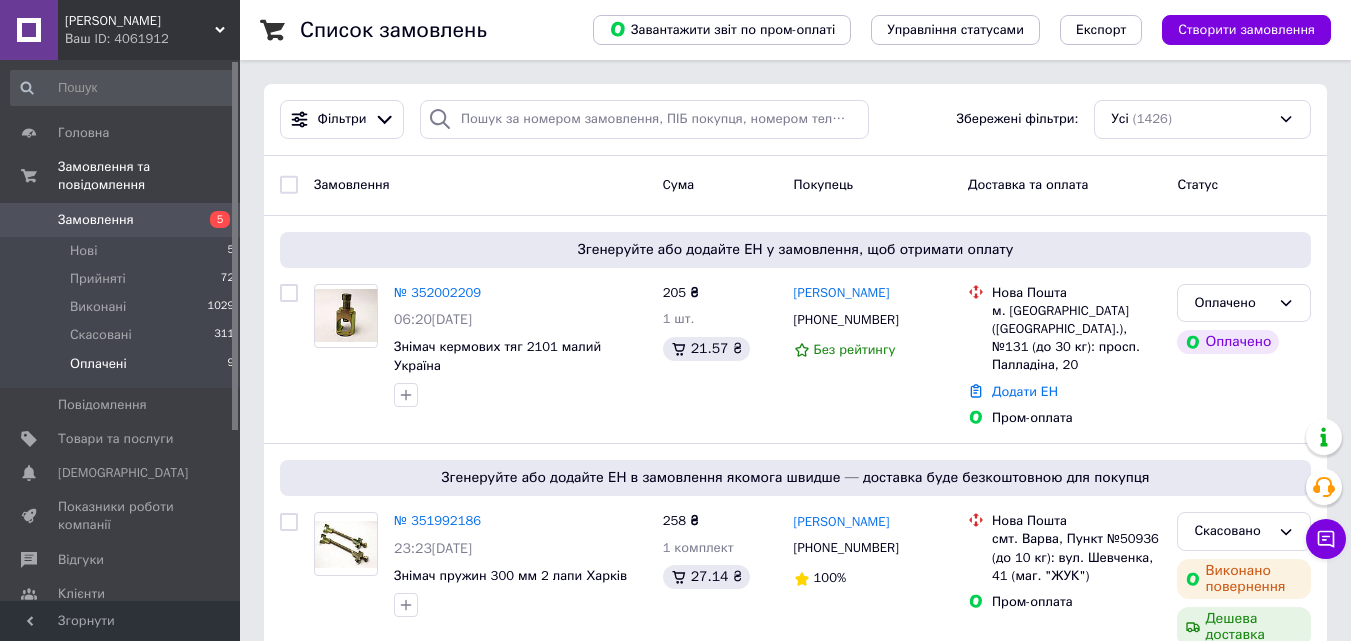 scroll, scrollTop: 0, scrollLeft: 0, axis: both 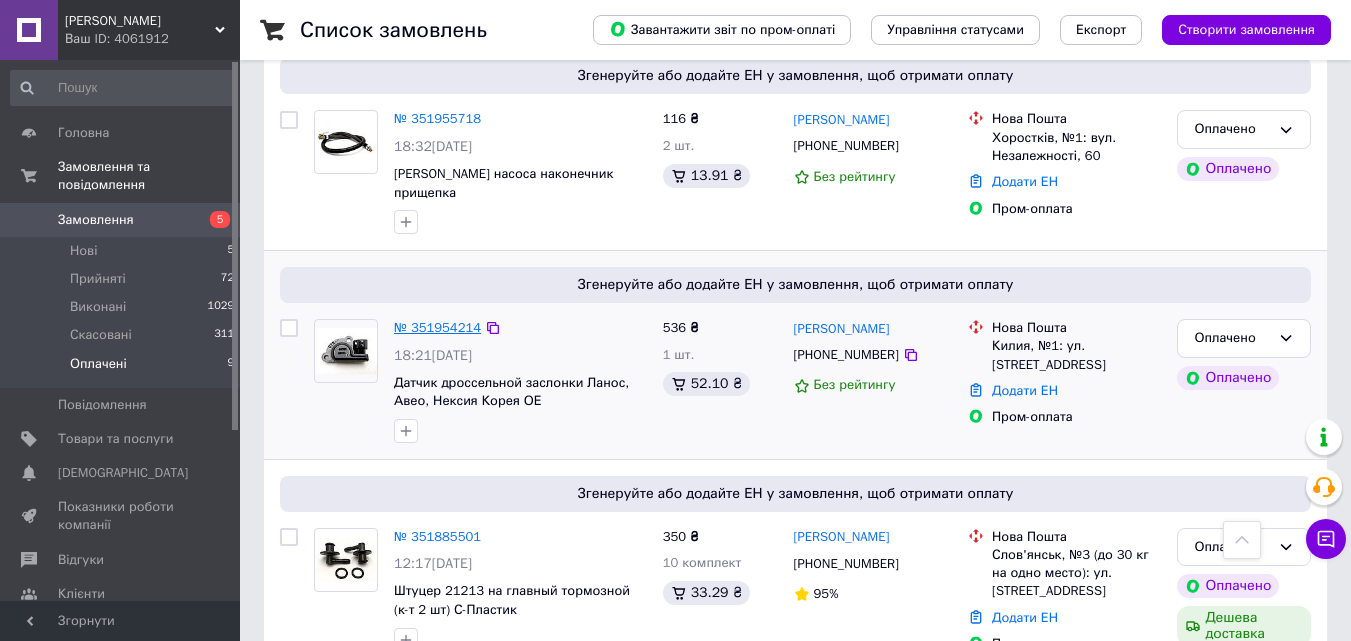 click on "№ 351954214" at bounding box center (437, 327) 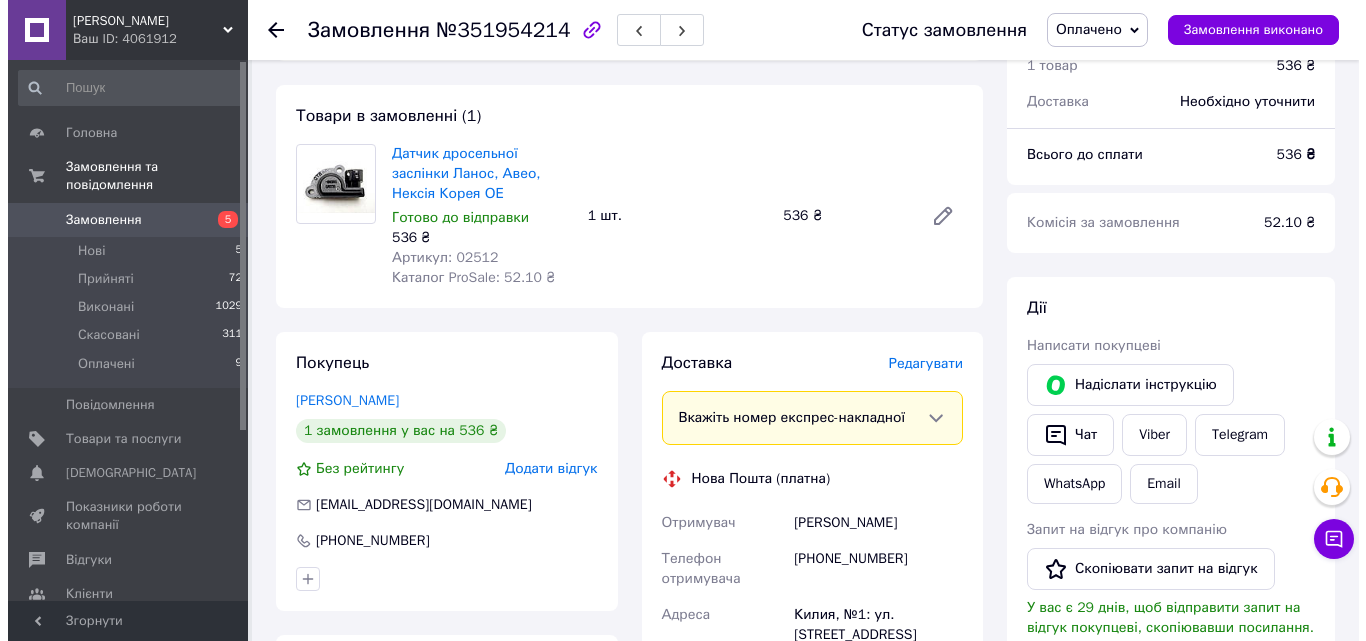 scroll, scrollTop: 200, scrollLeft: 0, axis: vertical 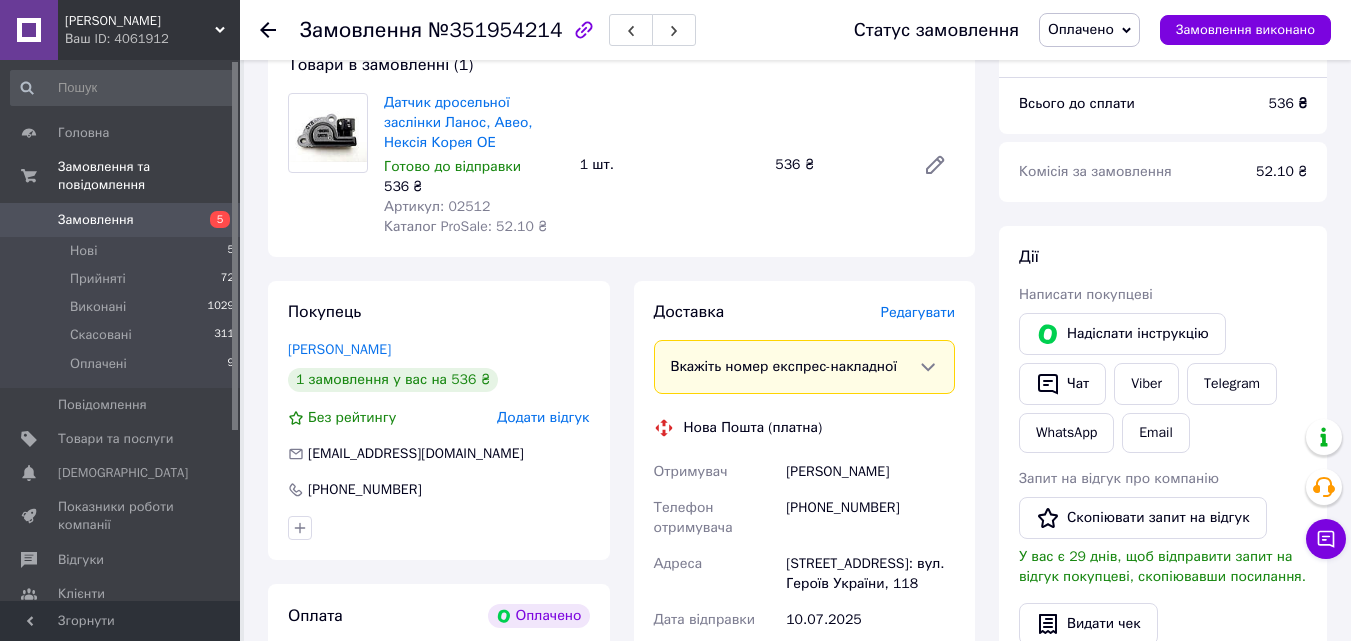 click on "Доставка [PERSON_NAME] Вкажіть номер експрес-накладної Обов'язково введіть номер експрес-накладної,
якщо створювали її не на цій сторінці. У разі,
якщо номер ЕН не буде доданий, ми не зможемо
виплатити гроші за замовлення Мобільний номер покупця (із замовлення) повинен відповідати номеру отримувача за накладною Нова Пошта (платна) Отримувач [PERSON_NAME] Телефон отримувача [PHONE_NUMBER] [PERSON_NAME], №1: вул. Героїв України, 118 Дата відправки [DATE] Платник Отримувач Оціночна вартість 536 ₴ Передати номер або Згенерувати ЕН" at bounding box center (805, 602) 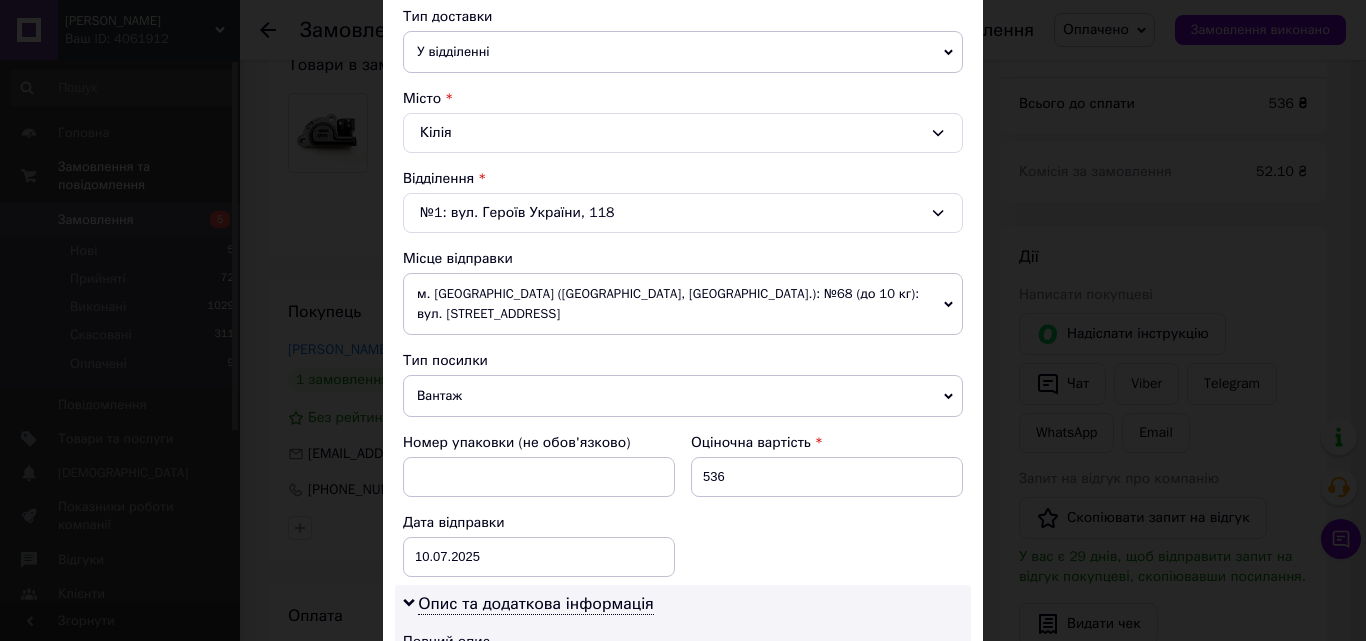 scroll, scrollTop: 500, scrollLeft: 0, axis: vertical 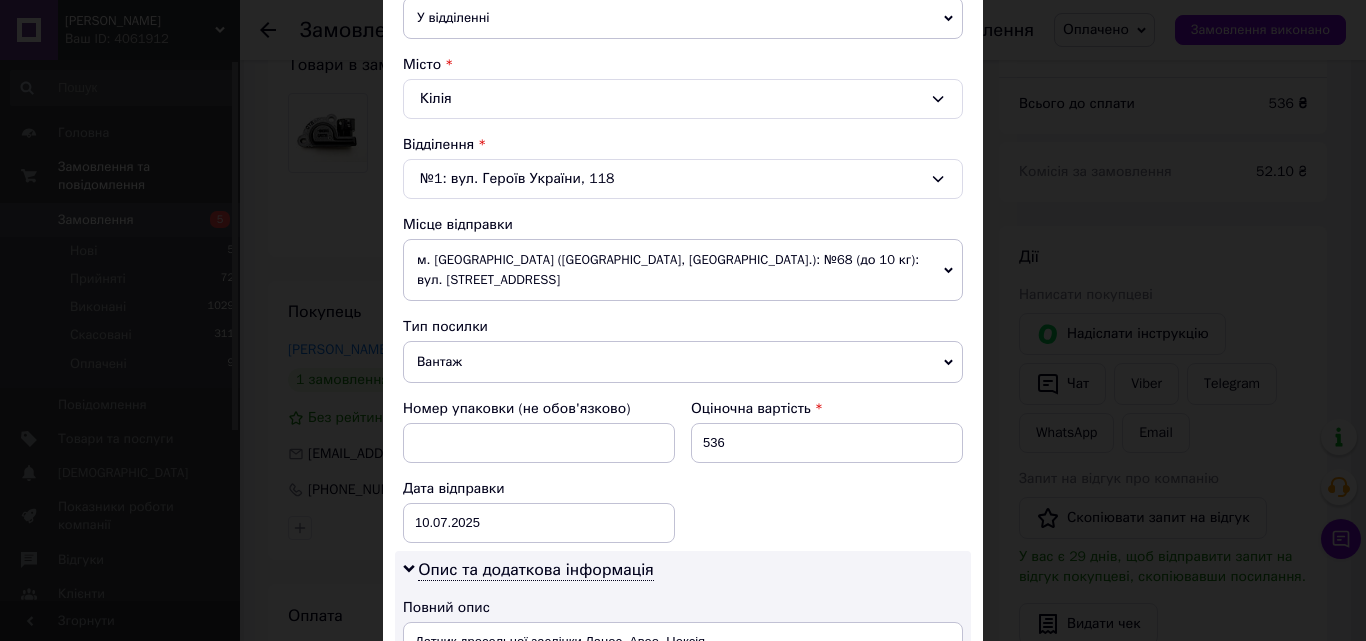 click on "Вантаж" at bounding box center (683, 362) 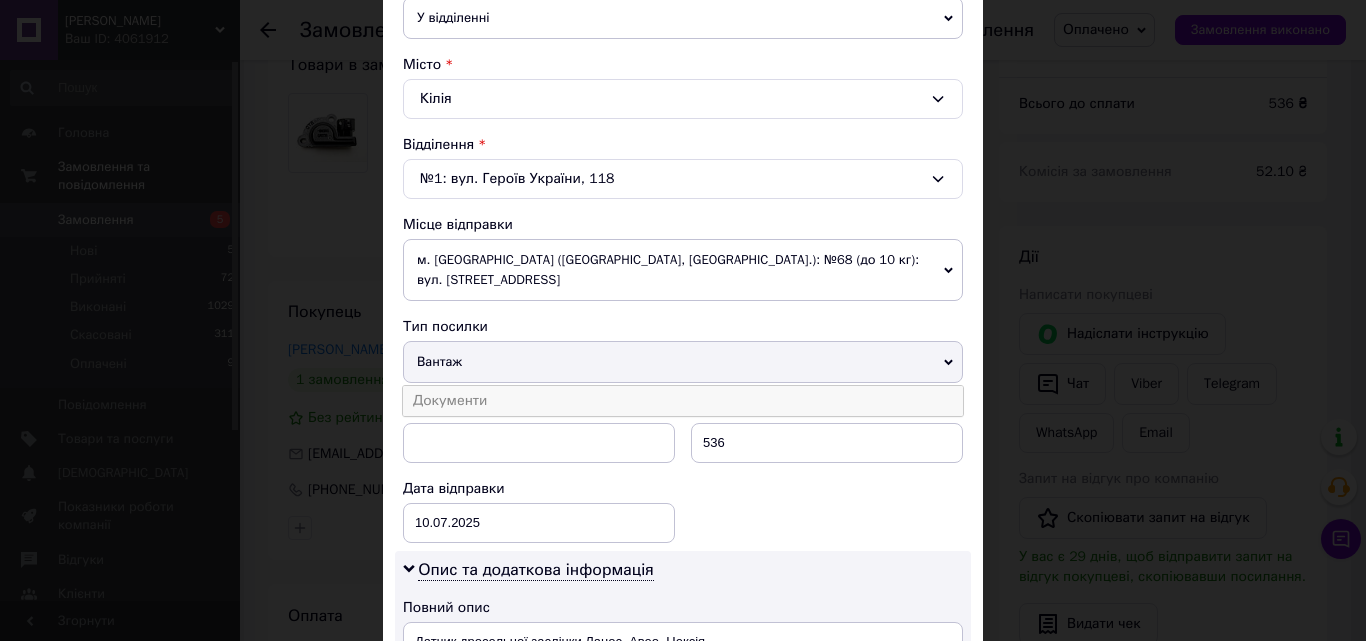 click on "Документи" at bounding box center [683, 401] 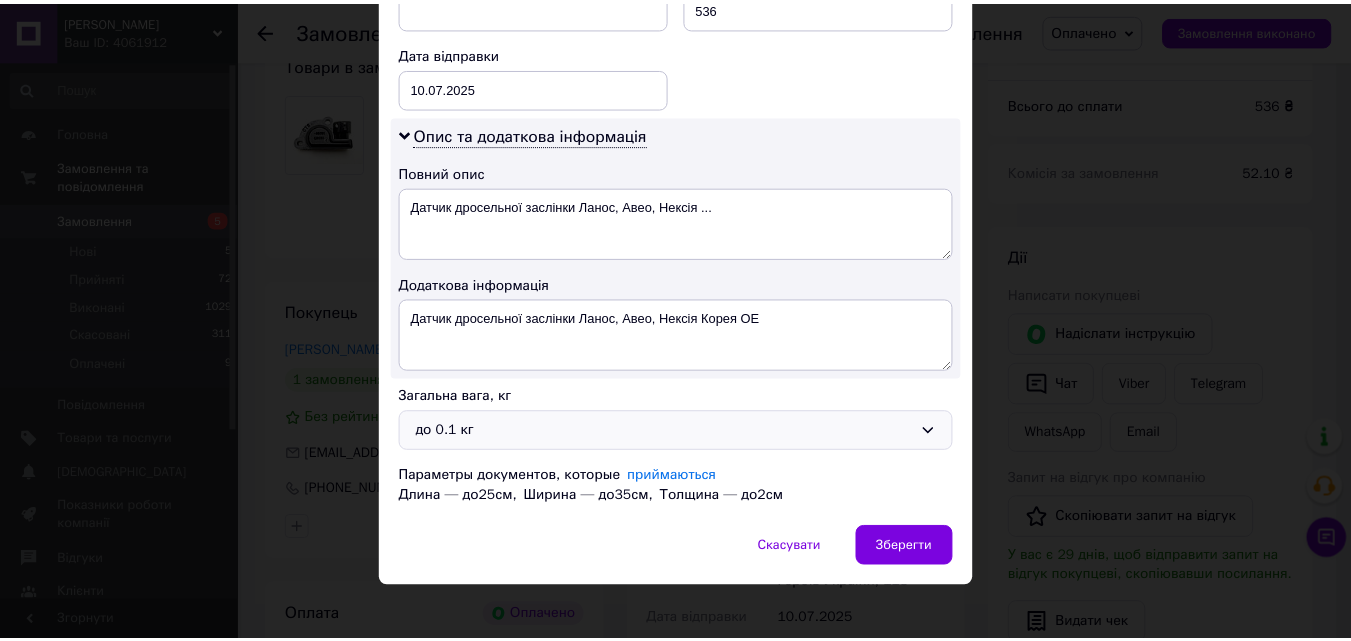 scroll, scrollTop: 951, scrollLeft: 0, axis: vertical 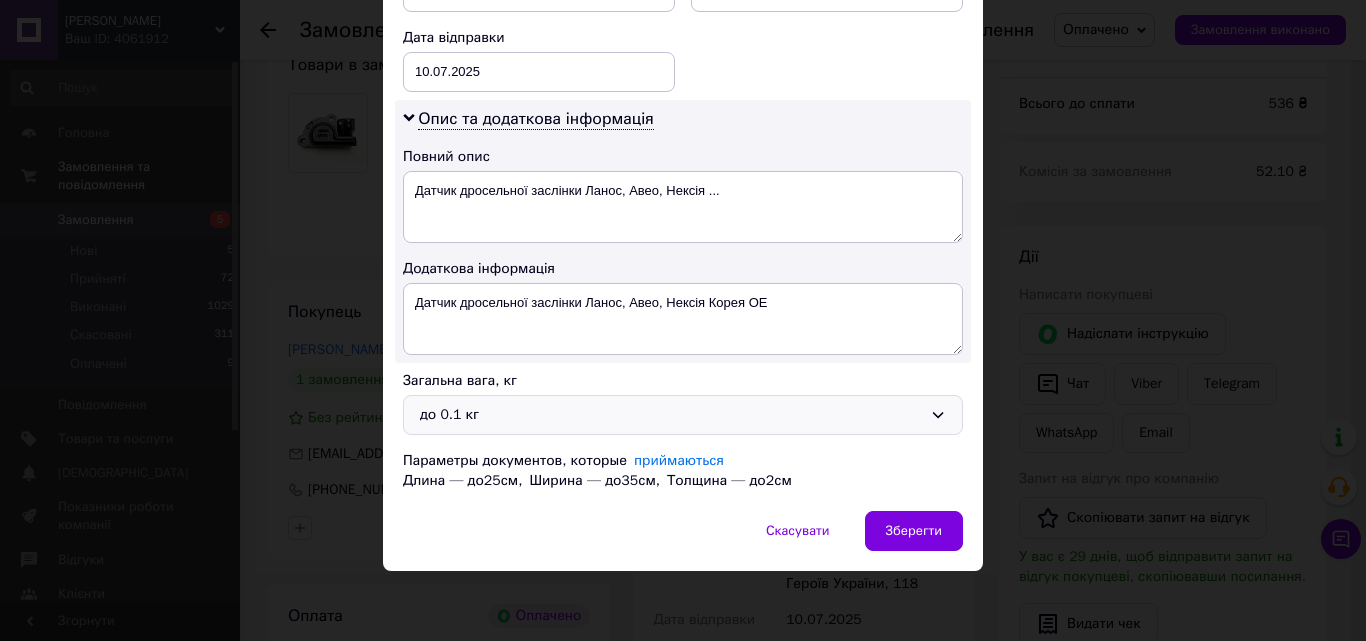 click on "до 0.1 кг" at bounding box center (671, 415) 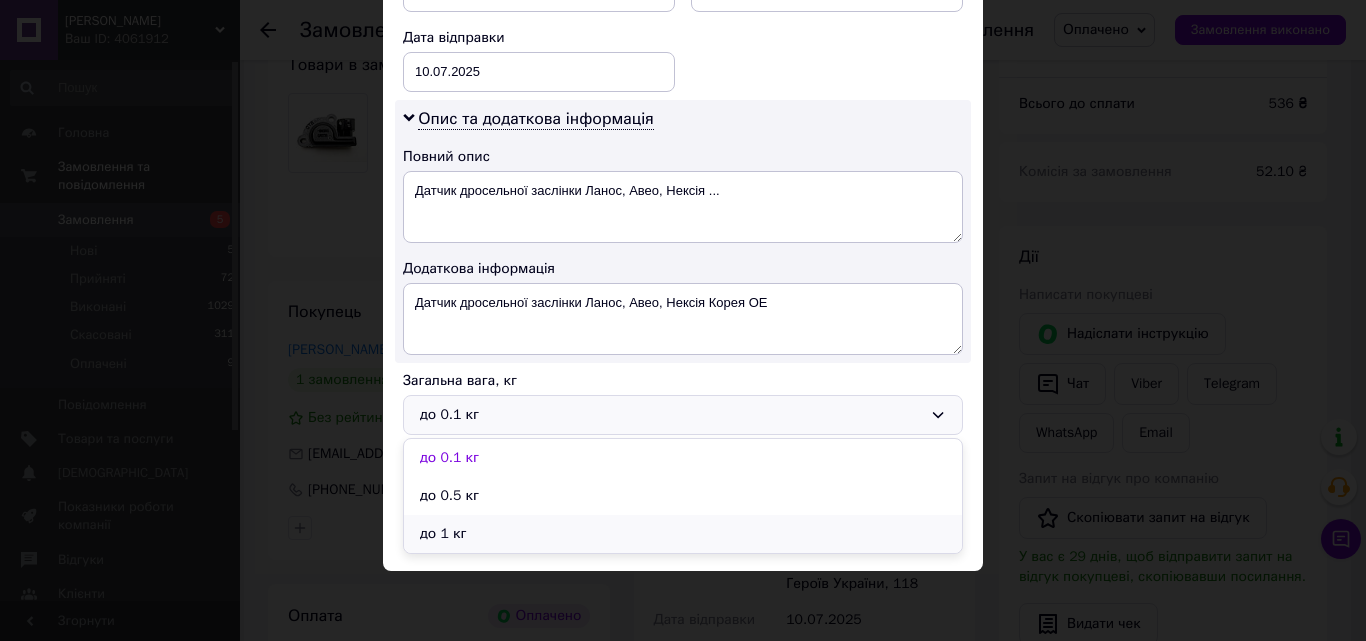 click on "до 1 кг" at bounding box center (683, 534) 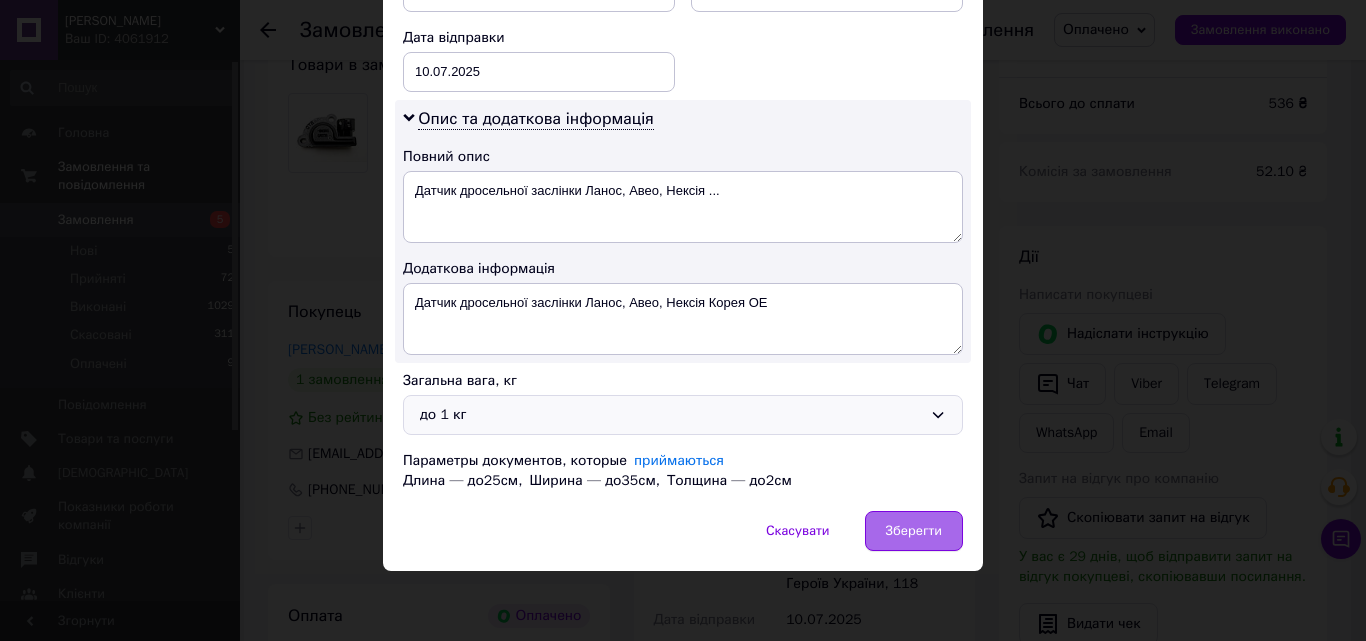 click on "Зберегти" at bounding box center [914, 531] 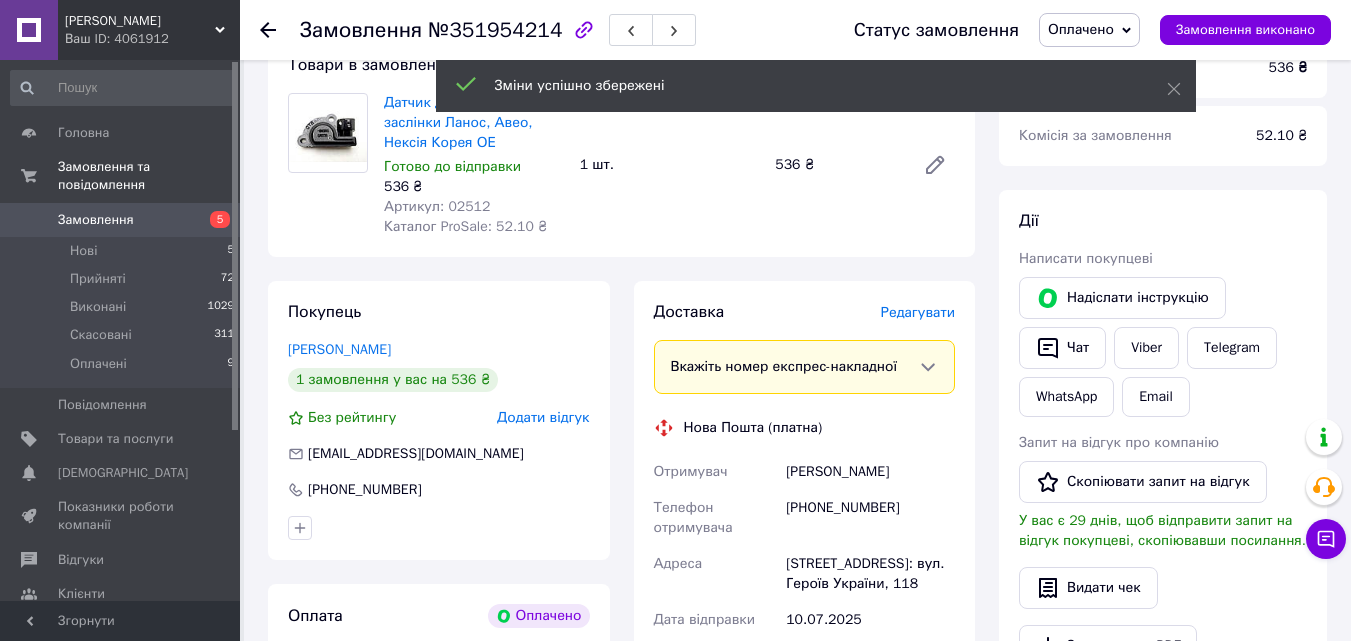 scroll, scrollTop: 700, scrollLeft: 0, axis: vertical 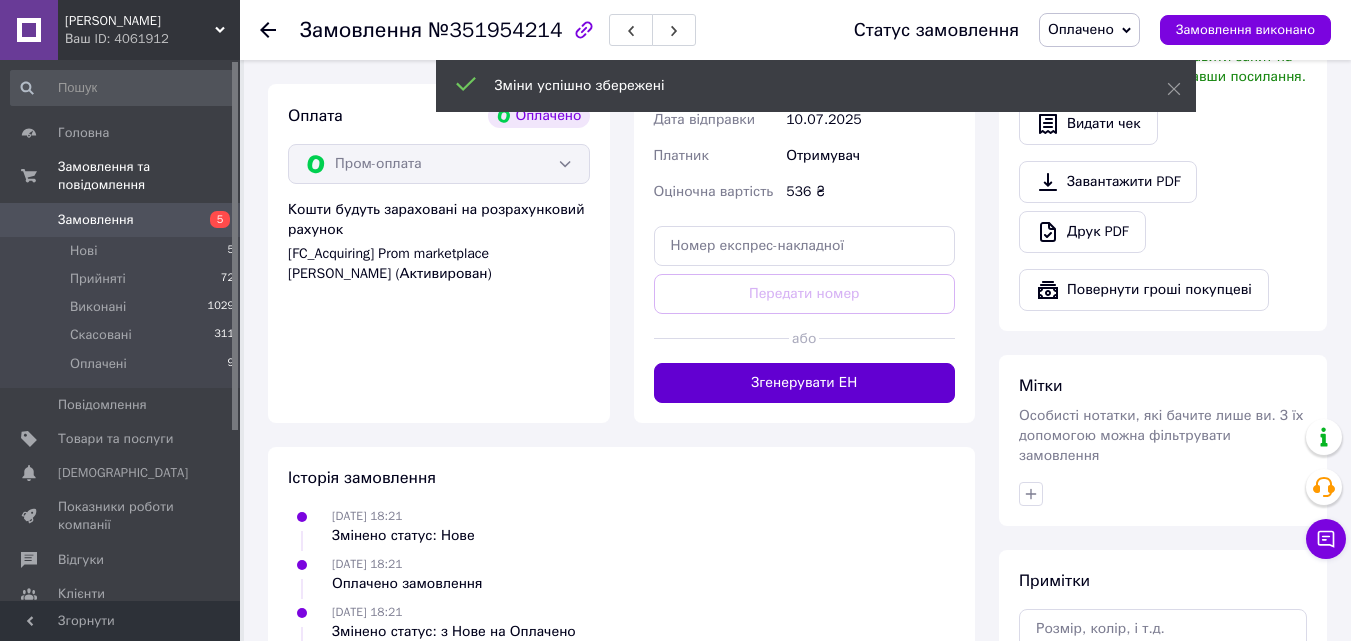 click on "Згенерувати ЕН" at bounding box center [805, 383] 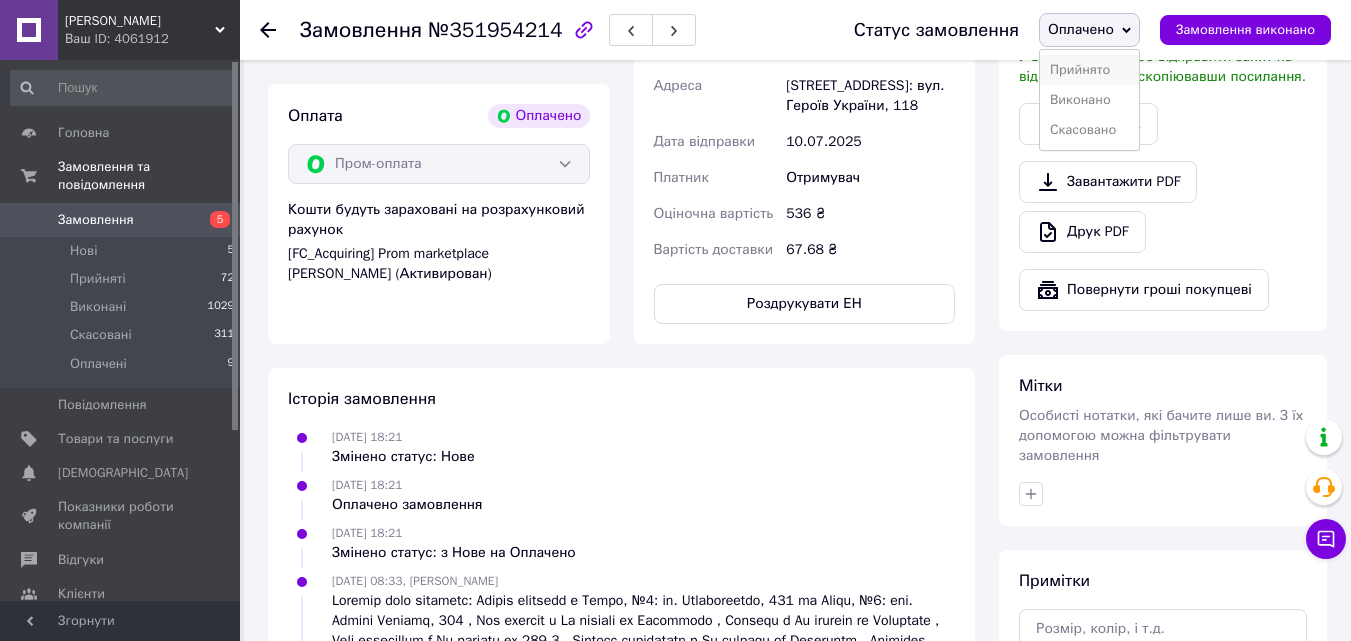 click on "Прийнято" at bounding box center [1089, 70] 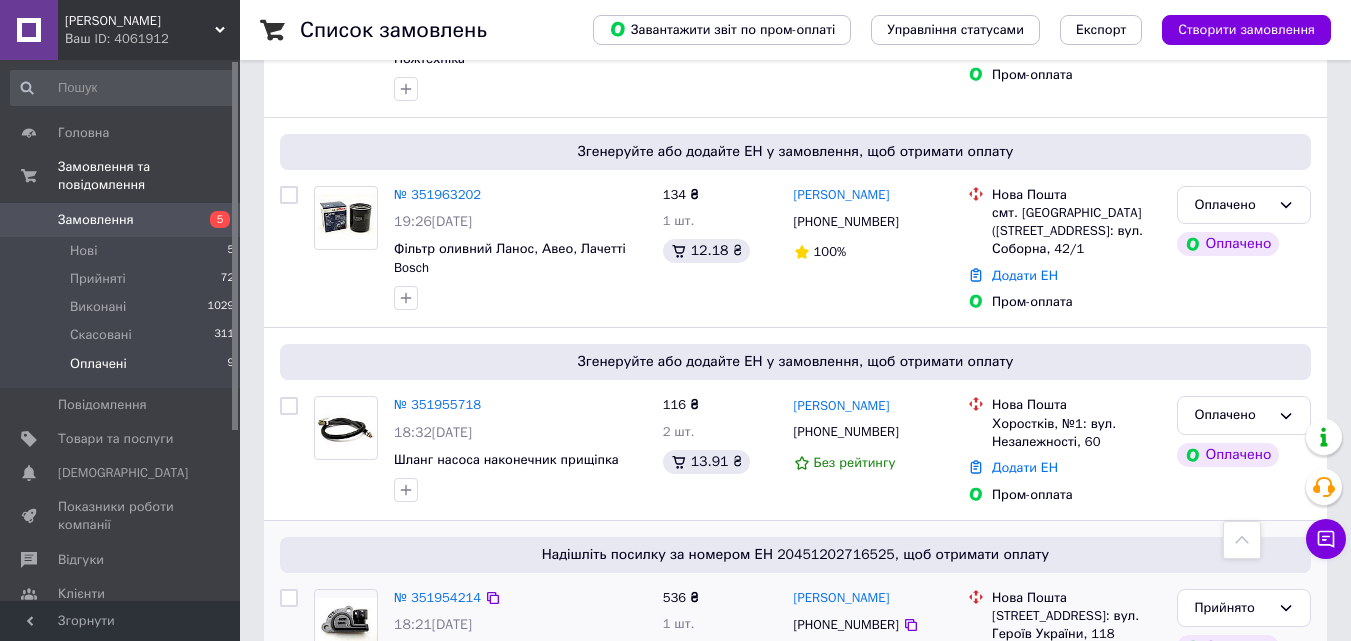 scroll, scrollTop: 1284, scrollLeft: 0, axis: vertical 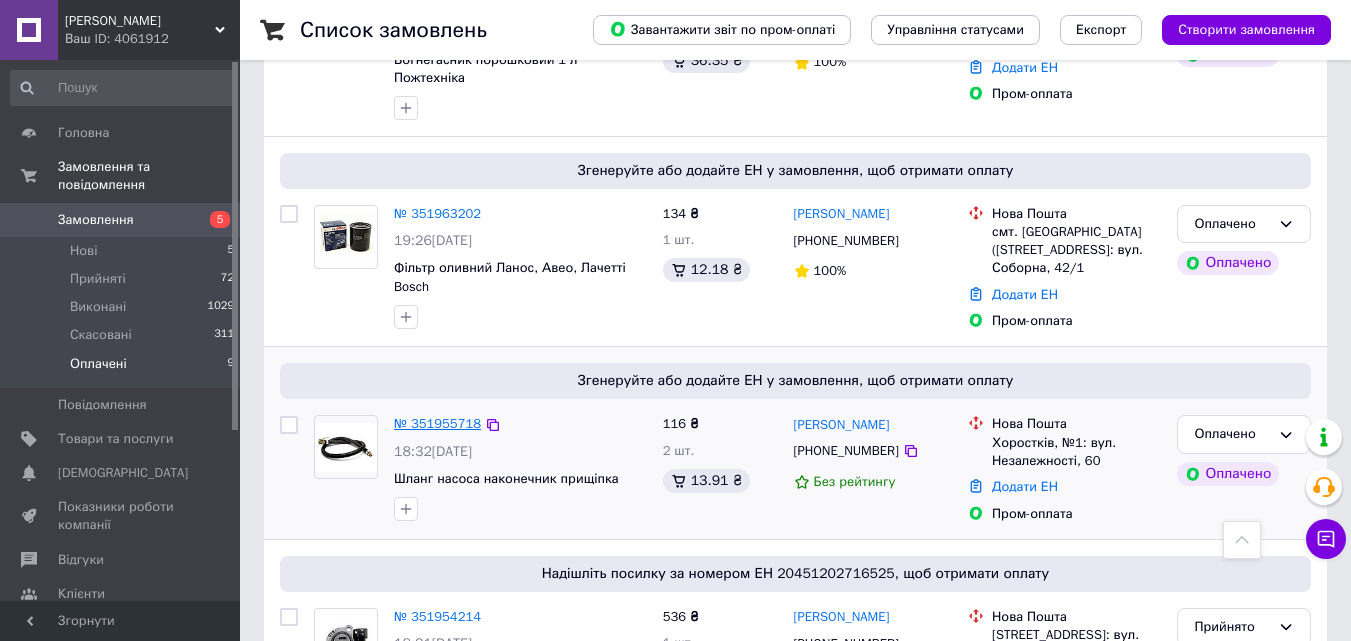 click on "№ 351955718" at bounding box center (437, 423) 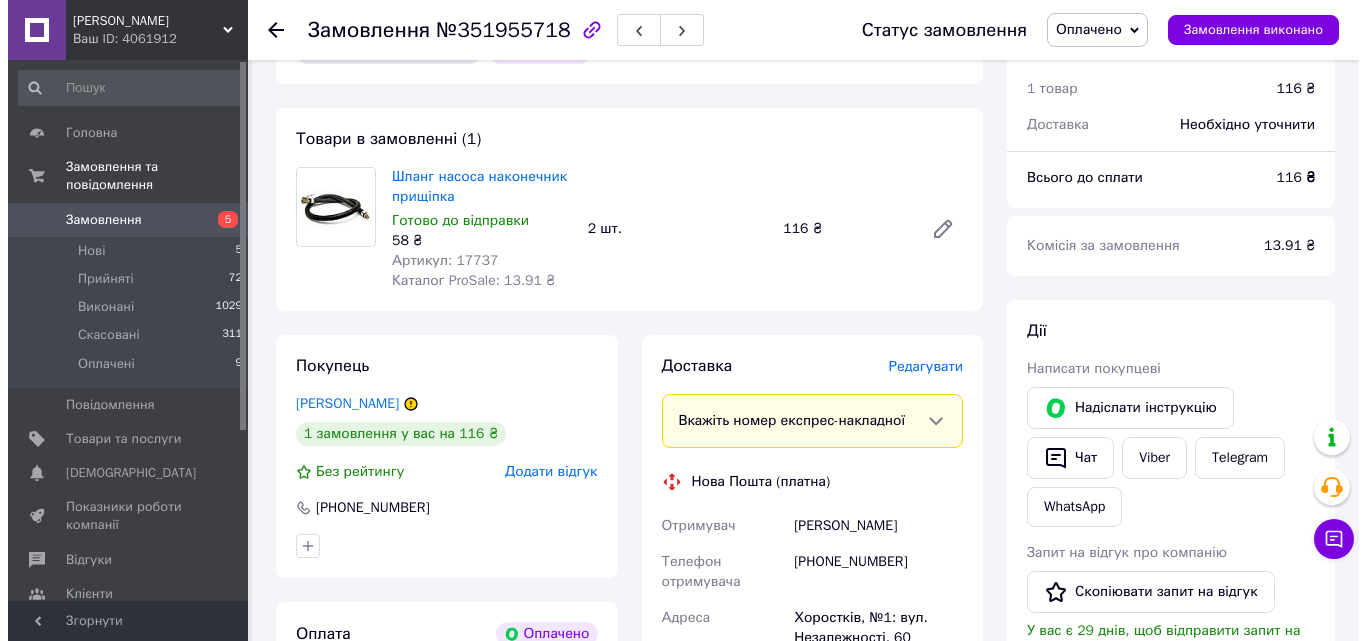 scroll, scrollTop: 78, scrollLeft: 0, axis: vertical 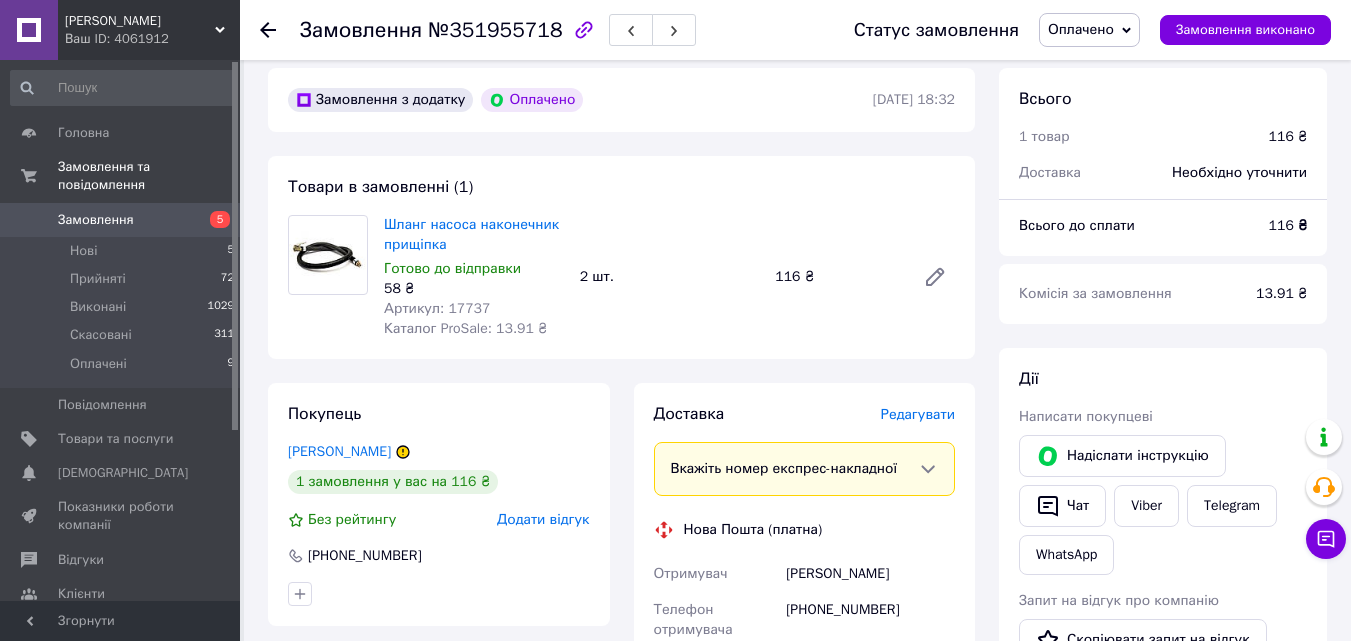 click on "Редагувати" at bounding box center (918, 414) 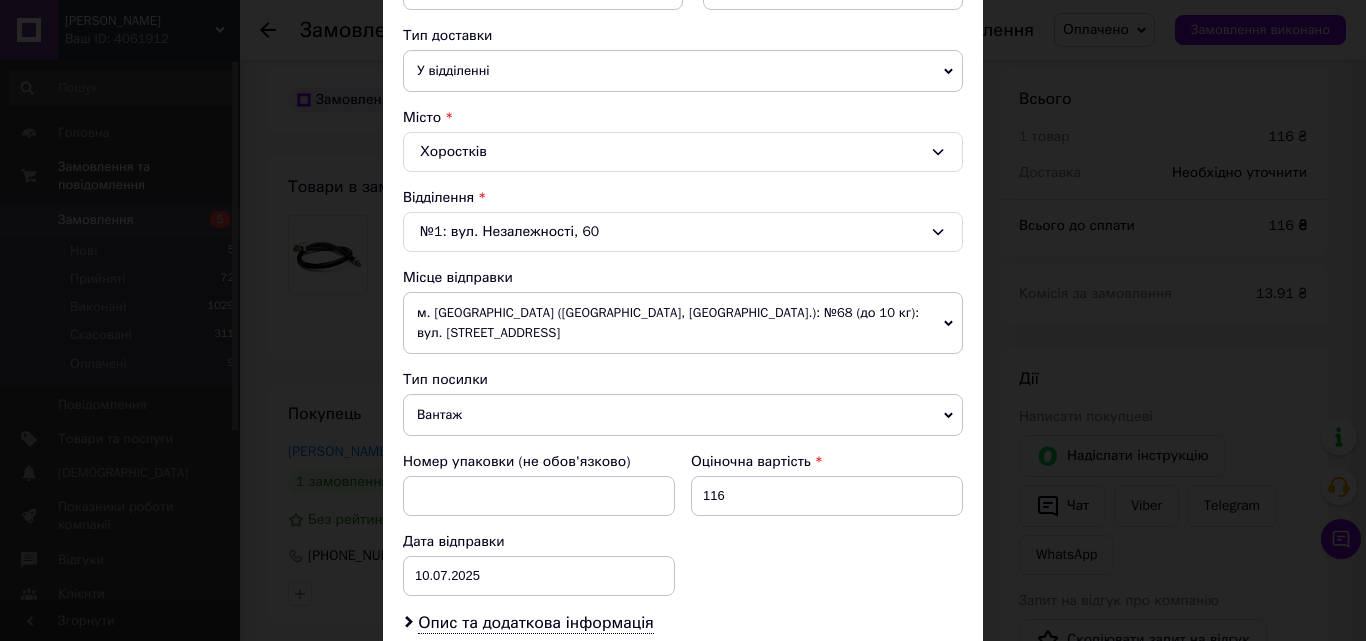 scroll, scrollTop: 500, scrollLeft: 0, axis: vertical 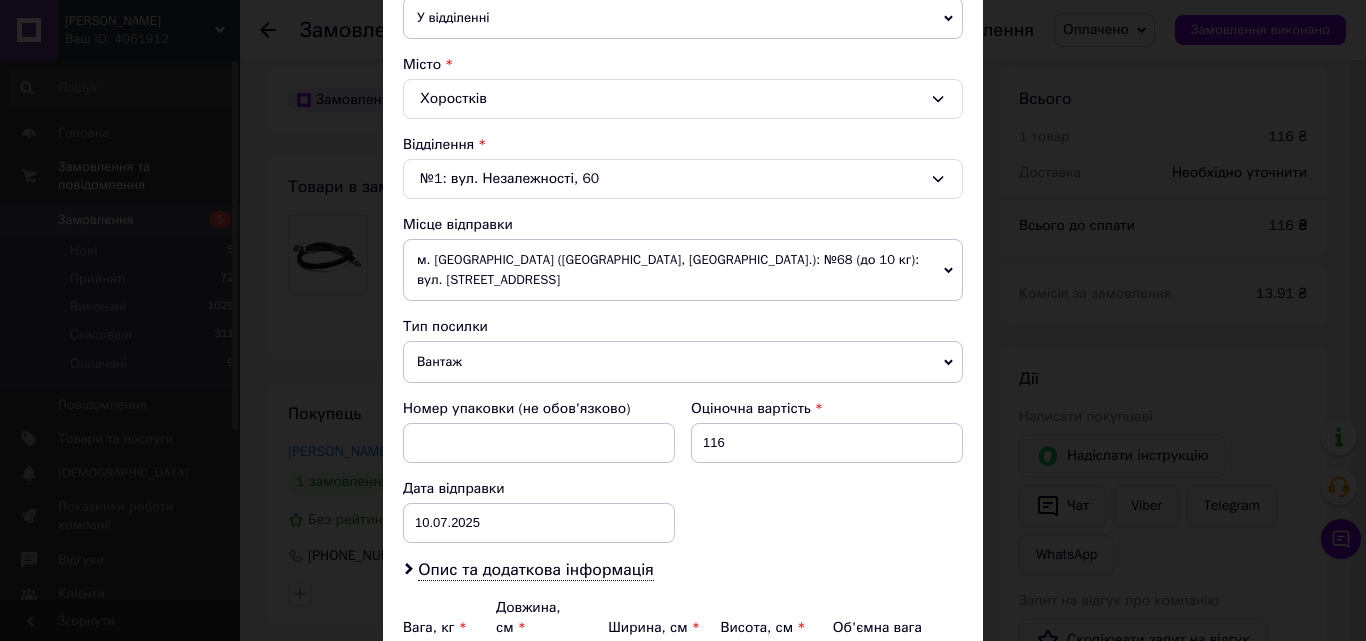 click on "Вантаж" at bounding box center (683, 362) 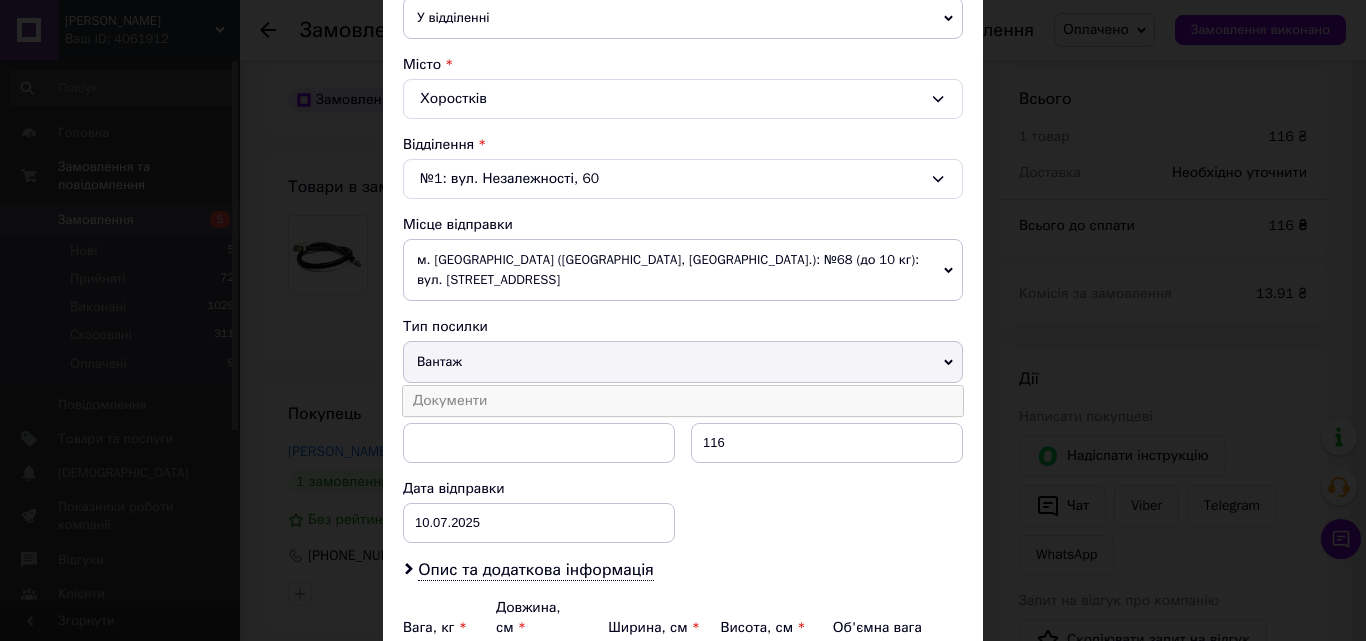 click on "Документи" at bounding box center [683, 401] 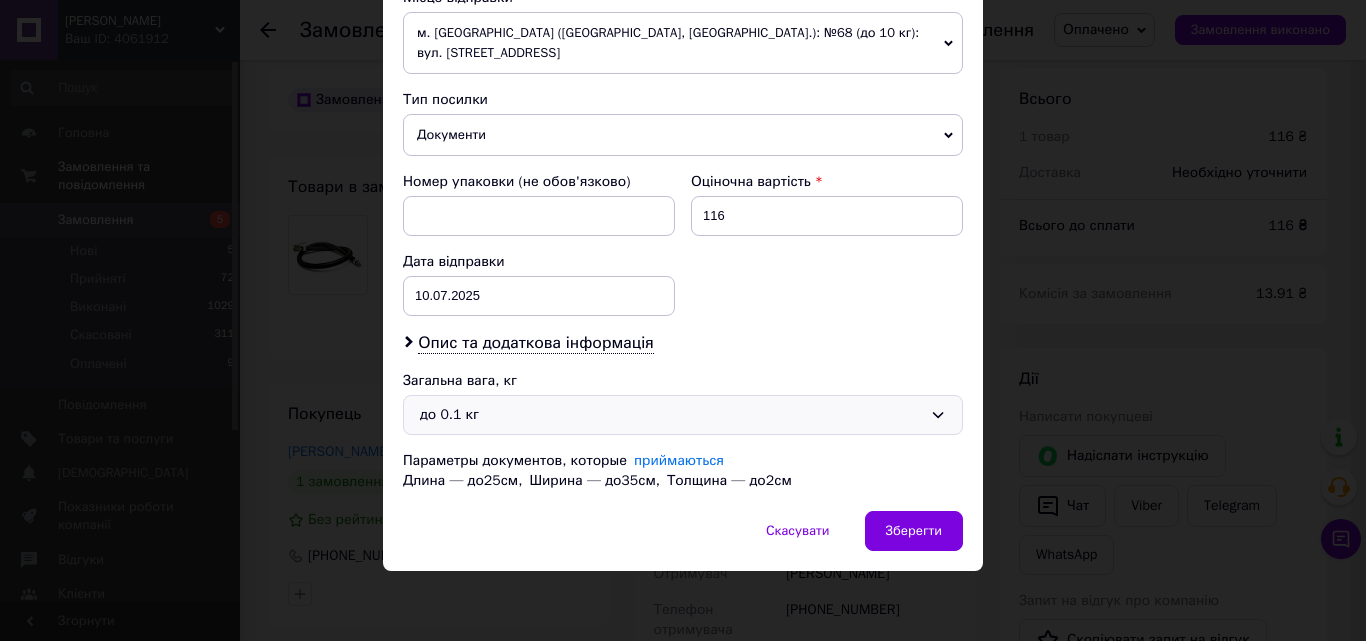 click on "до 0.1 кг" at bounding box center (671, 415) 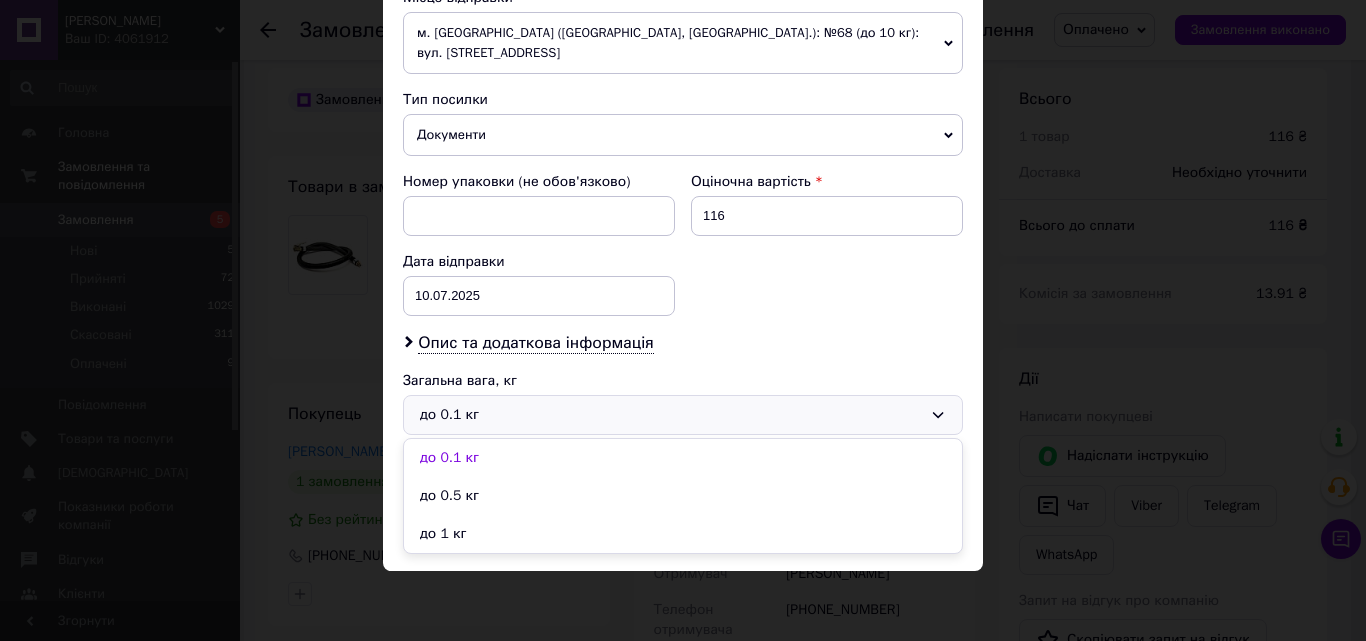 click on "до 1 кг" at bounding box center (683, 534) 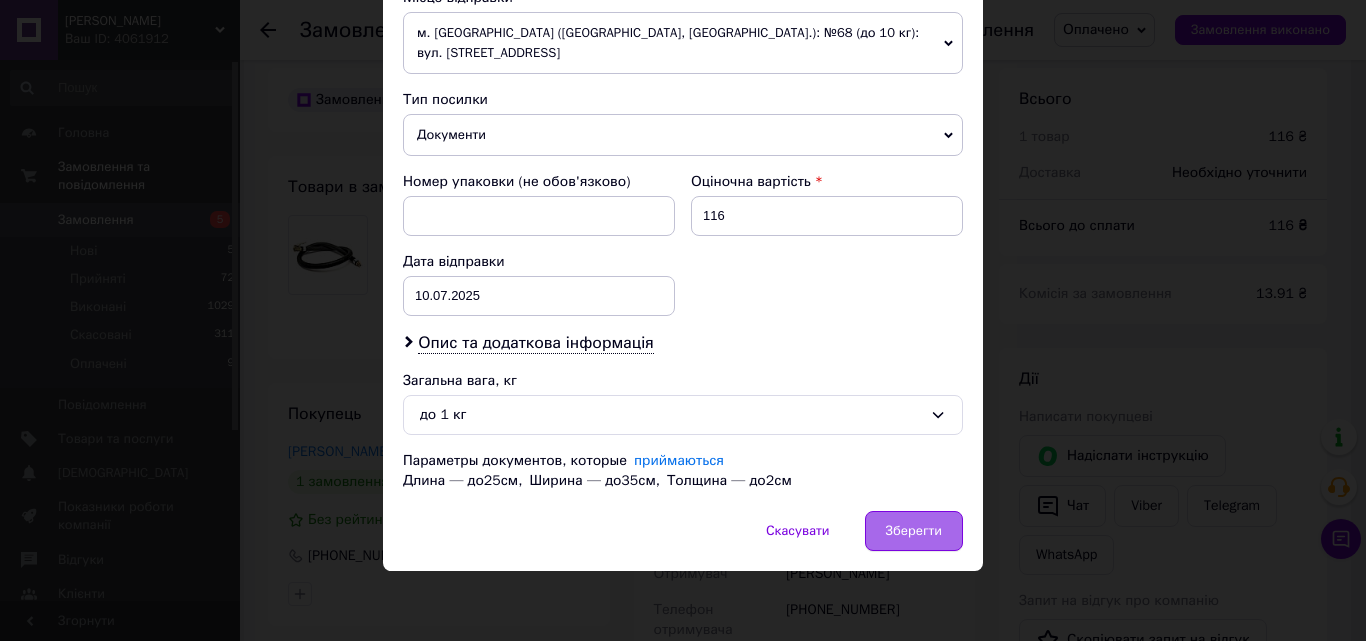 click on "Зберегти" at bounding box center (914, 531) 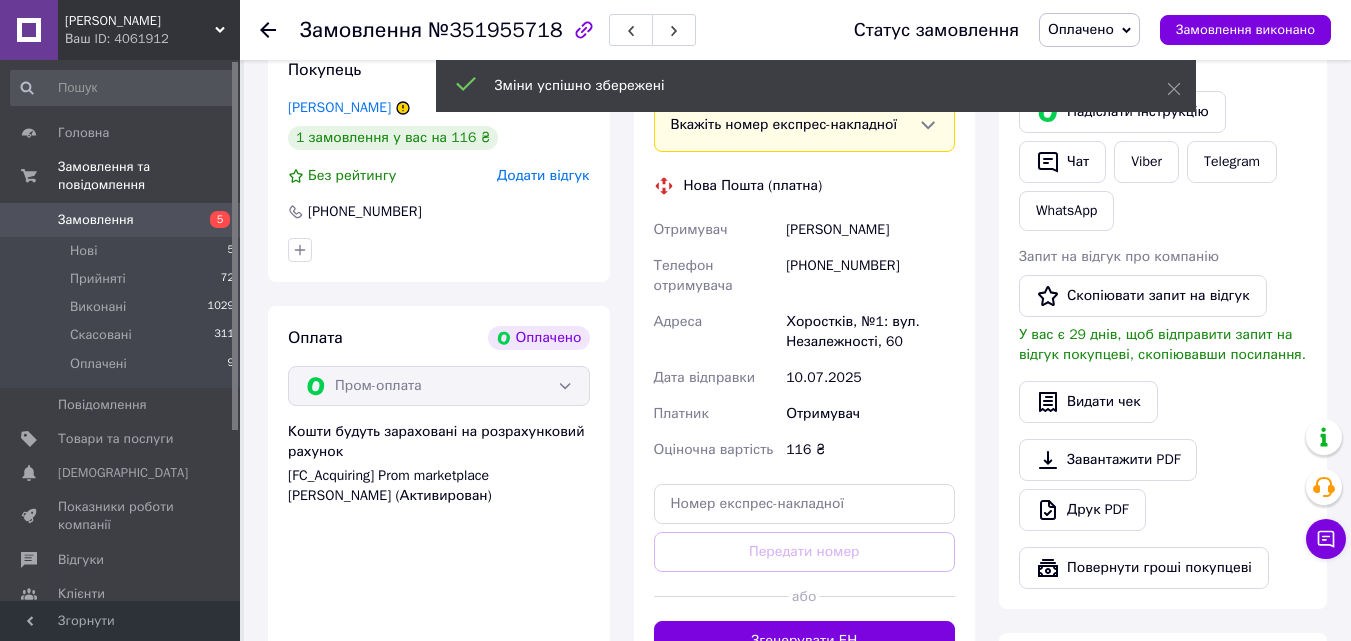 scroll, scrollTop: 578, scrollLeft: 0, axis: vertical 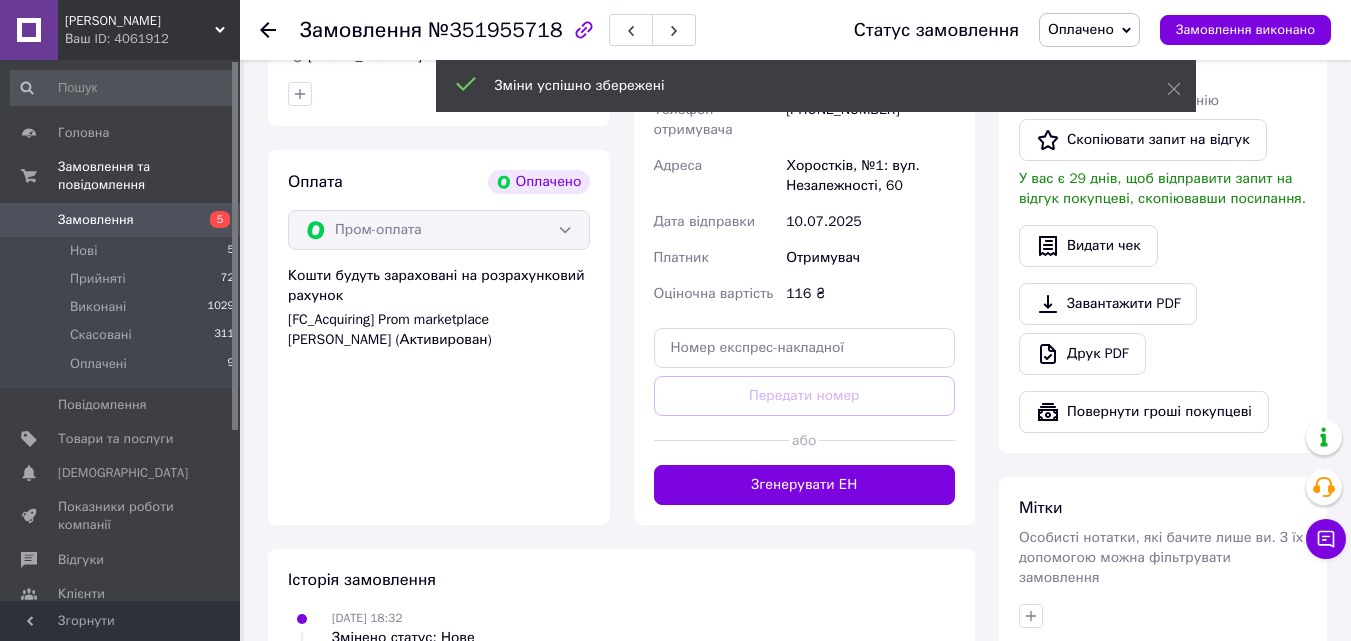 click on "Згенерувати ЕН" at bounding box center (805, 485) 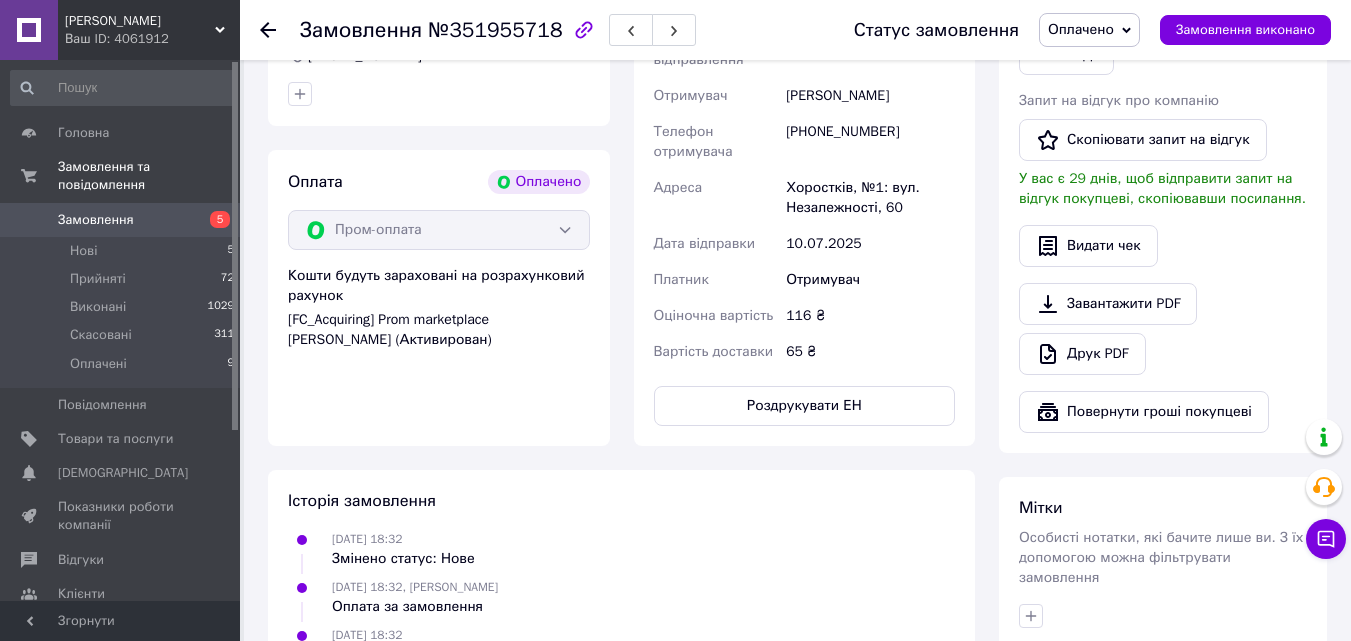 click on "Оплачено" at bounding box center (1081, 29) 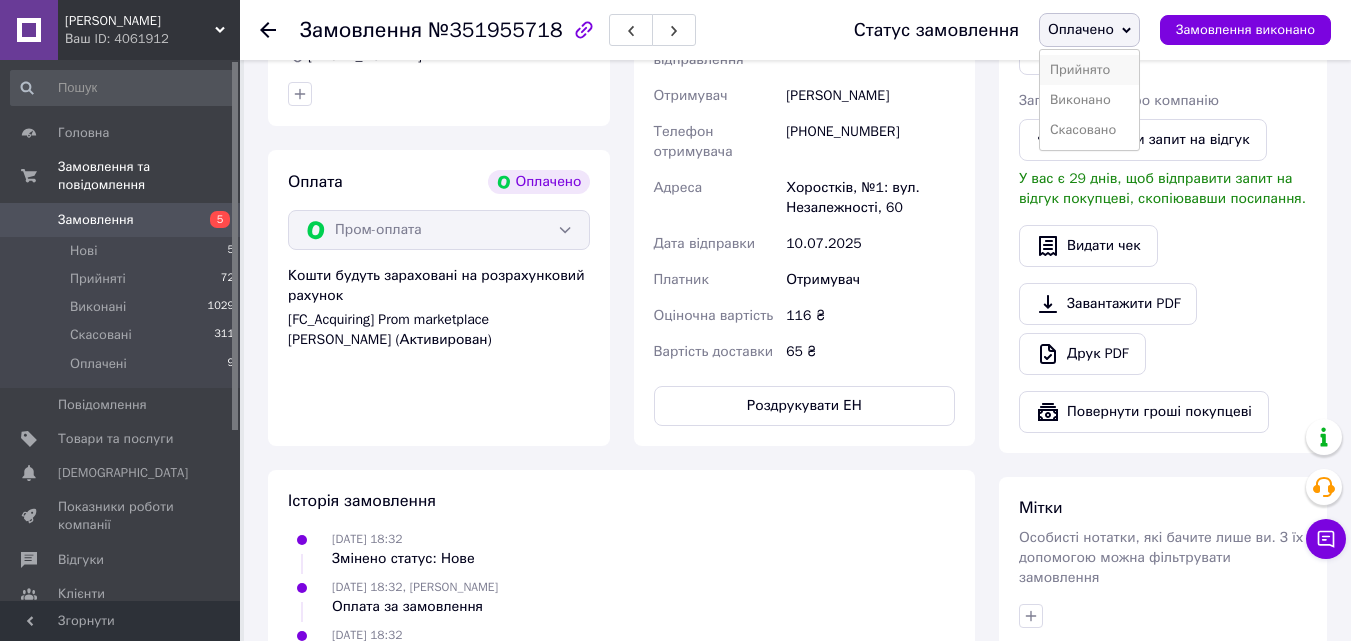 click on "Прийнято" at bounding box center (1089, 70) 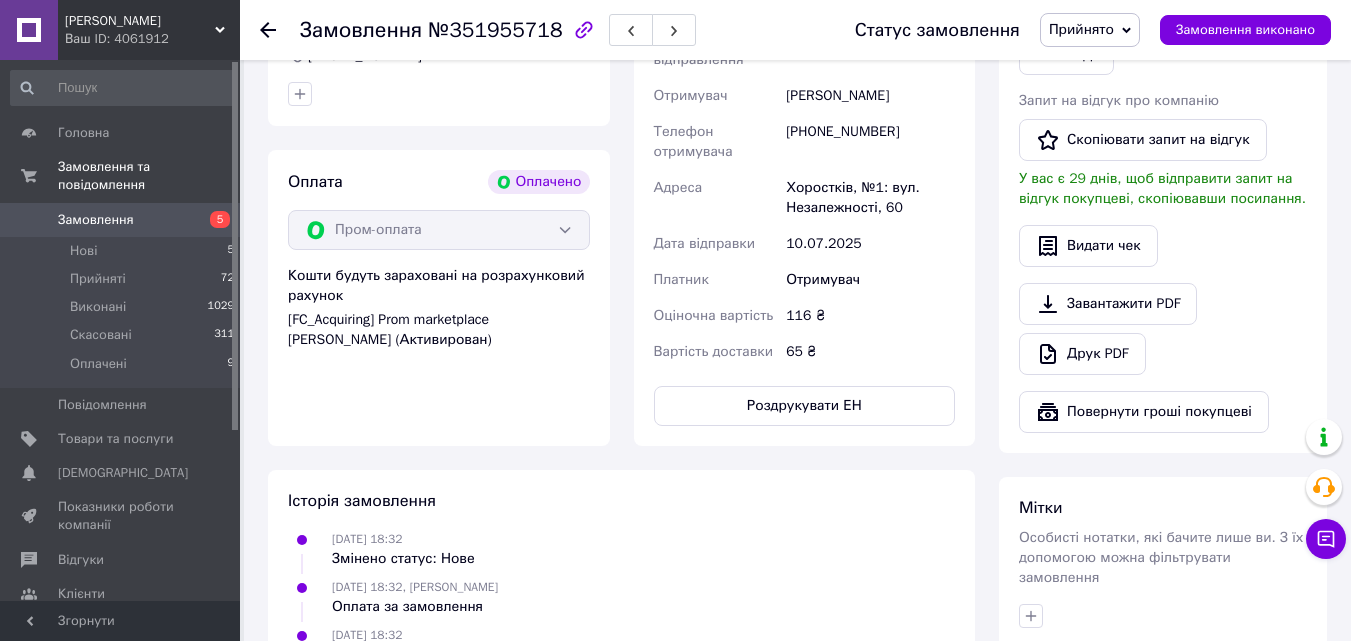 click 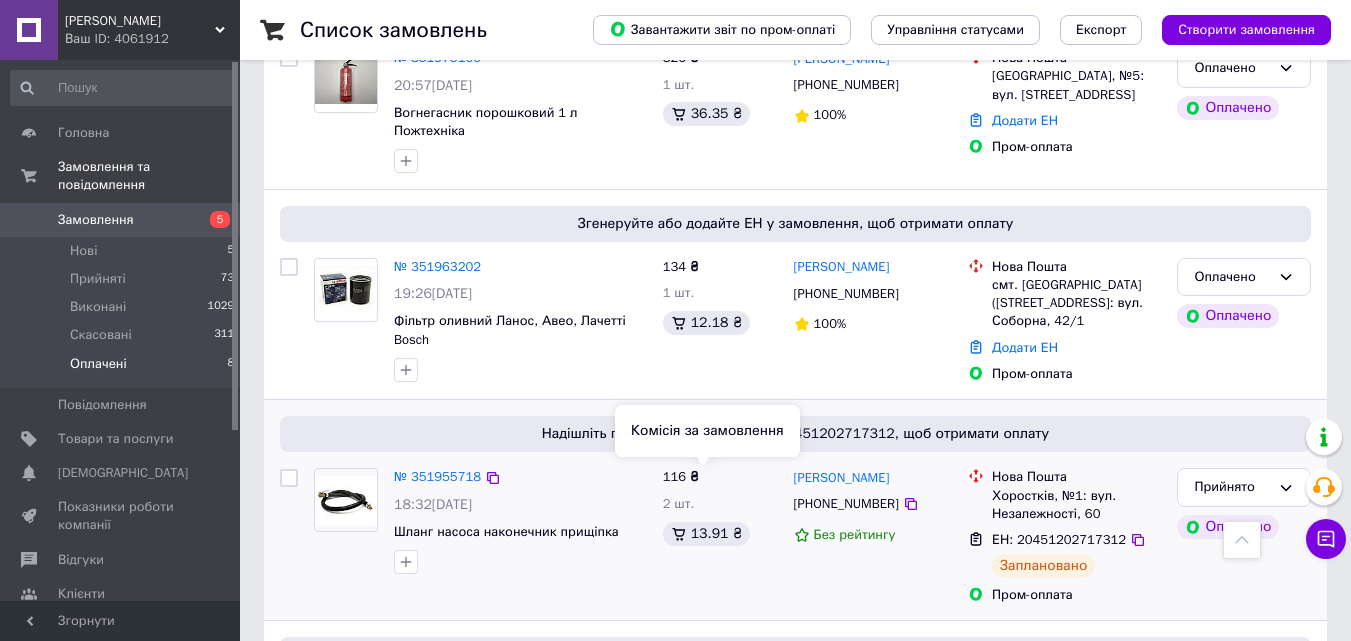scroll, scrollTop: 1192, scrollLeft: 0, axis: vertical 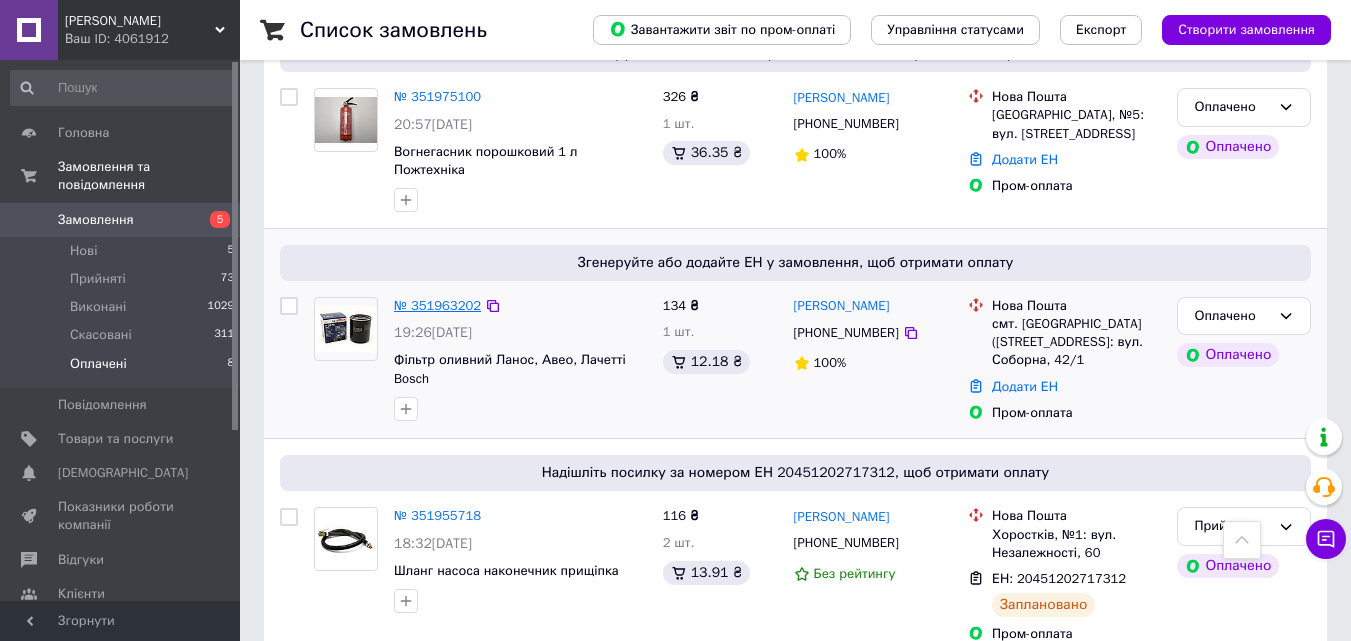 click on "№ 351963202" at bounding box center [437, 305] 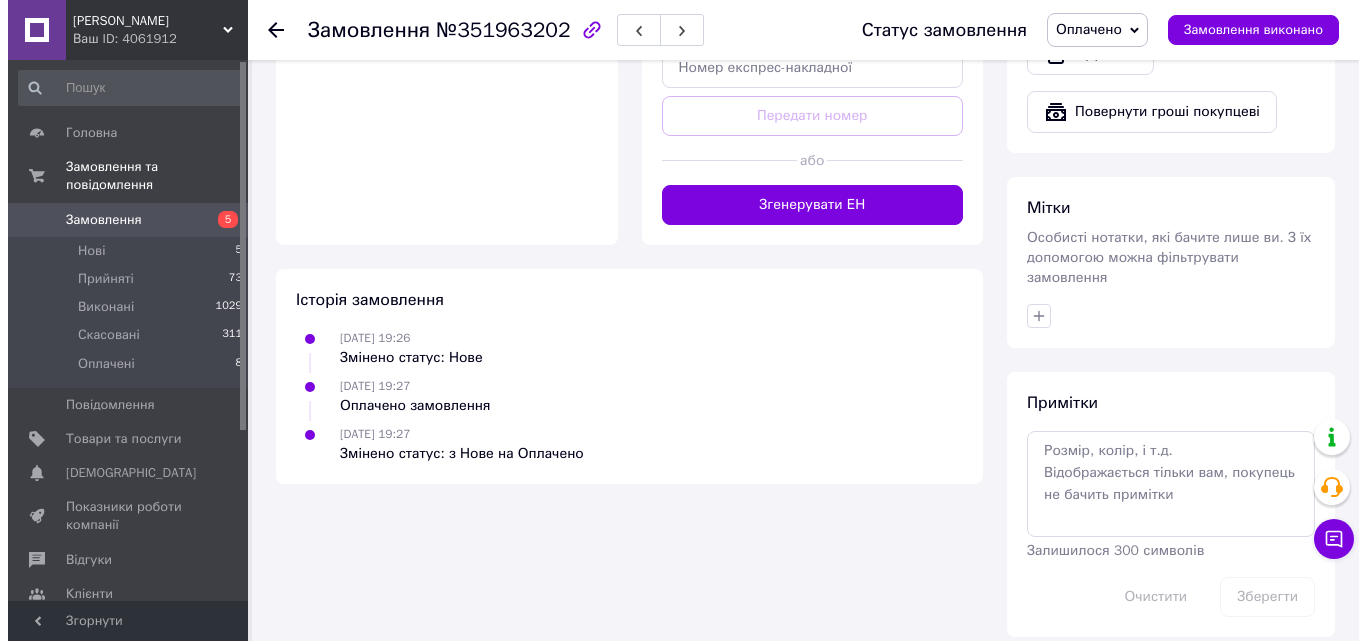 scroll, scrollTop: 378, scrollLeft: 0, axis: vertical 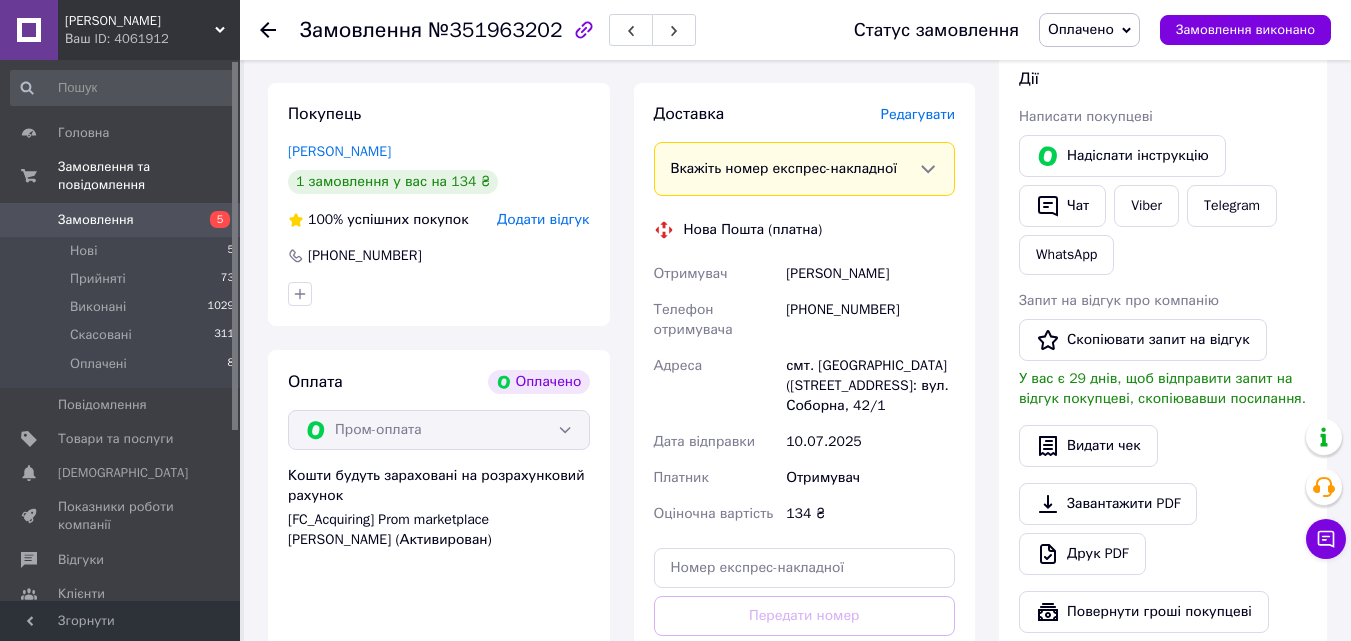 click on "Редагувати" at bounding box center (918, 114) 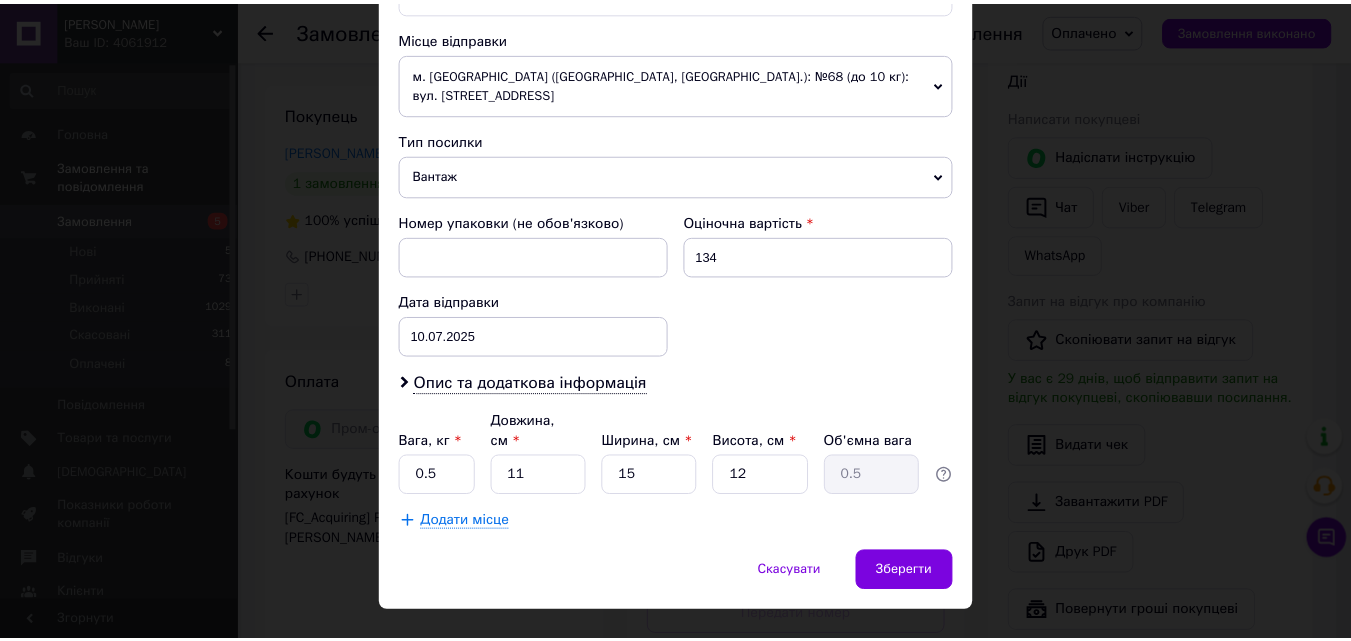 scroll, scrollTop: 700, scrollLeft: 0, axis: vertical 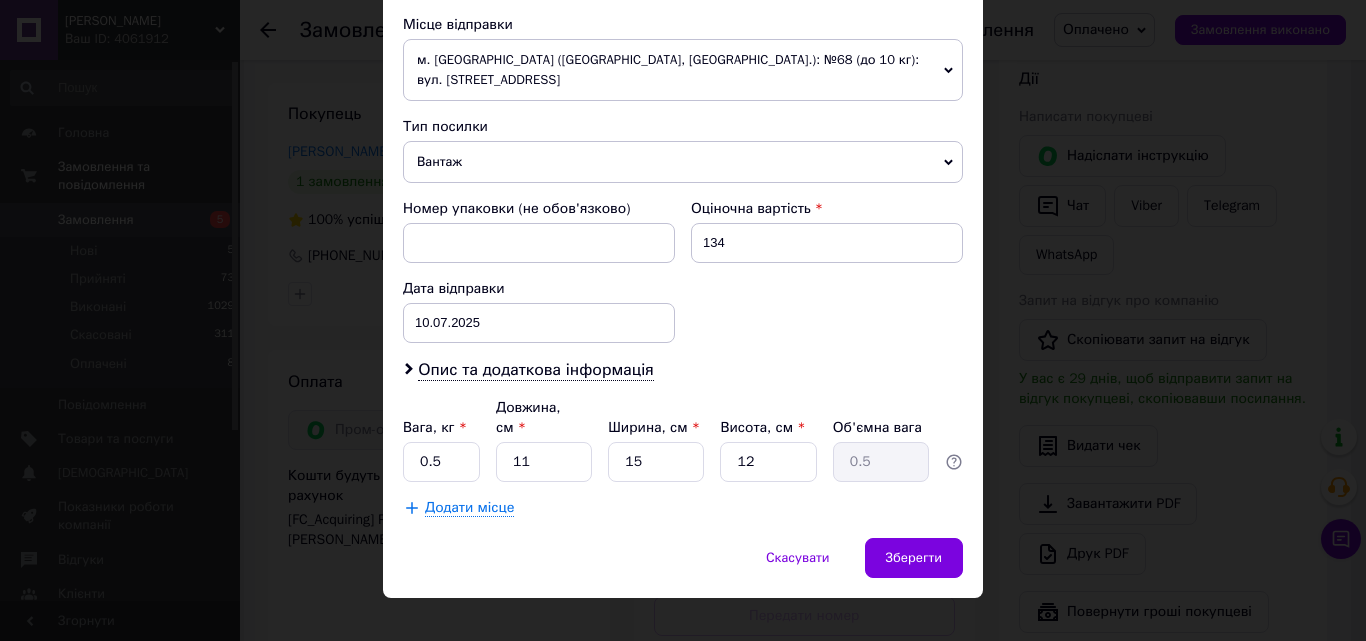 click on "Вантаж" at bounding box center (683, 162) 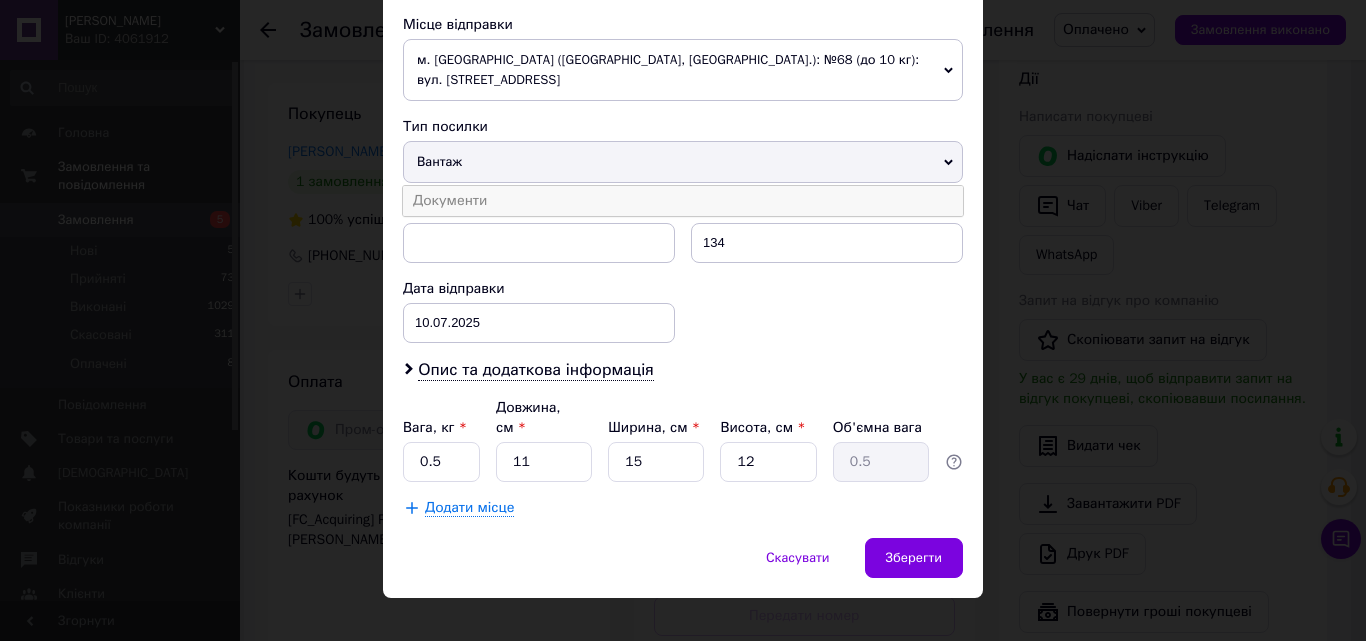 click on "Документи" at bounding box center [683, 201] 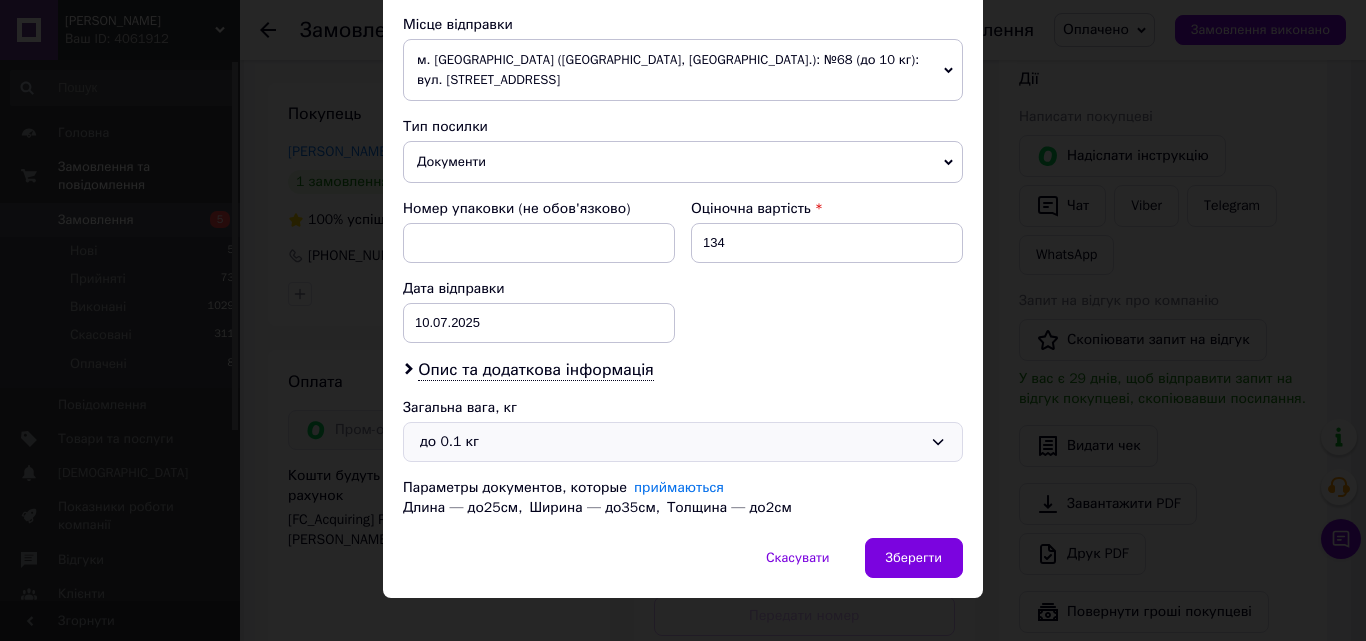 click on "до 0.1 кг" at bounding box center [671, 442] 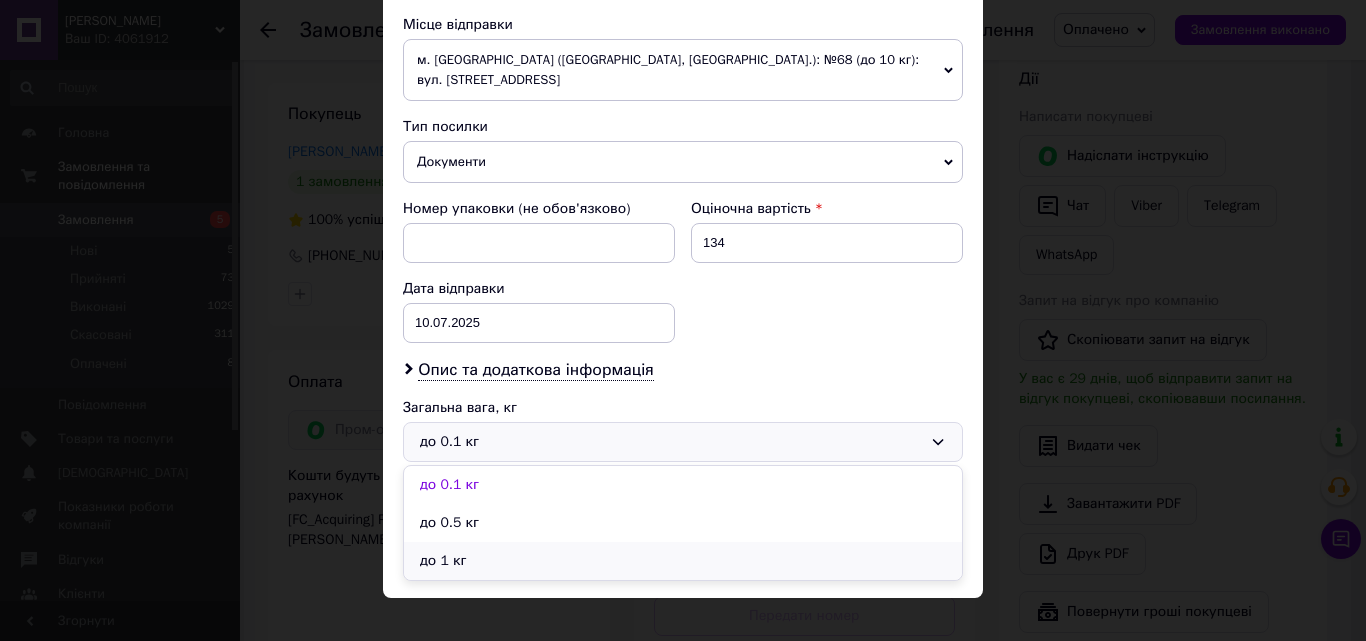 click on "до 1 кг" at bounding box center [683, 561] 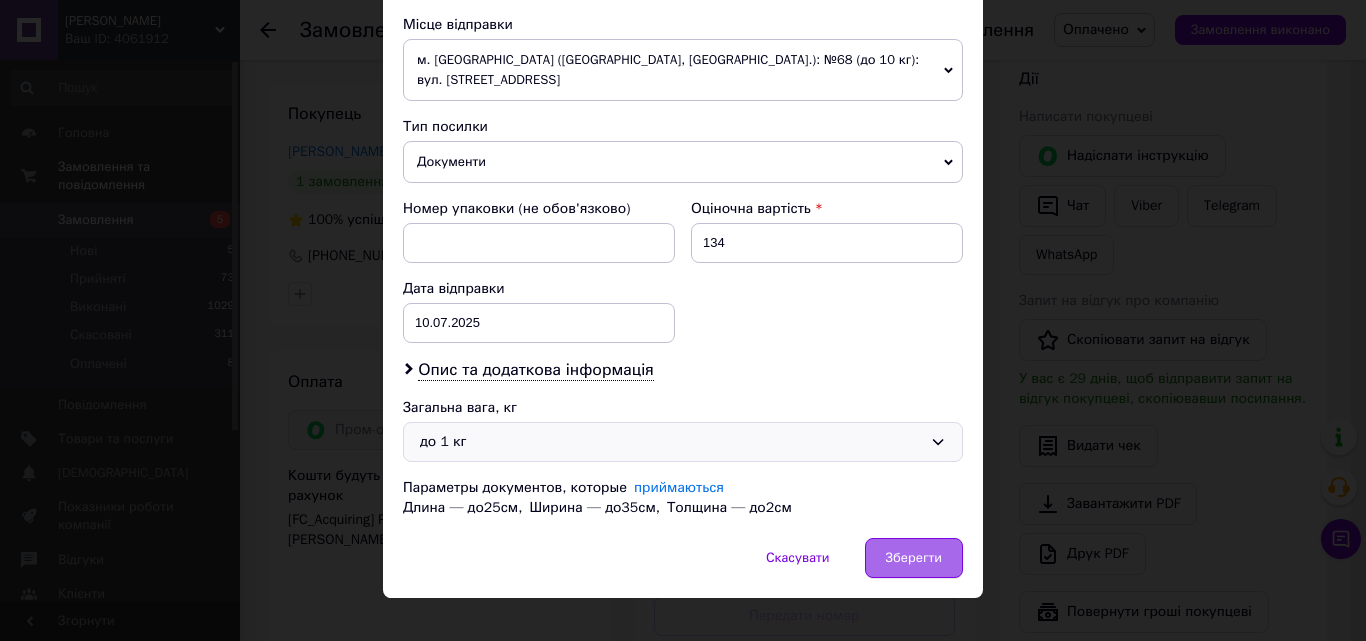 click on "Зберегти" at bounding box center [914, 558] 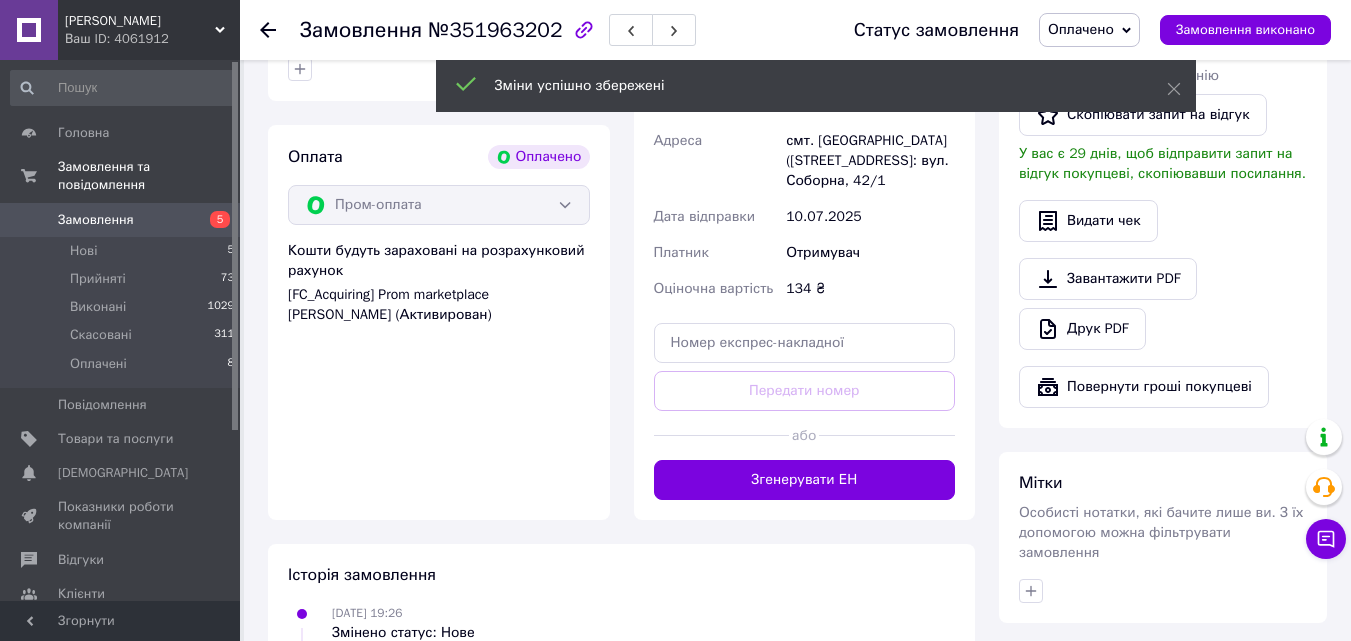 scroll, scrollTop: 878, scrollLeft: 0, axis: vertical 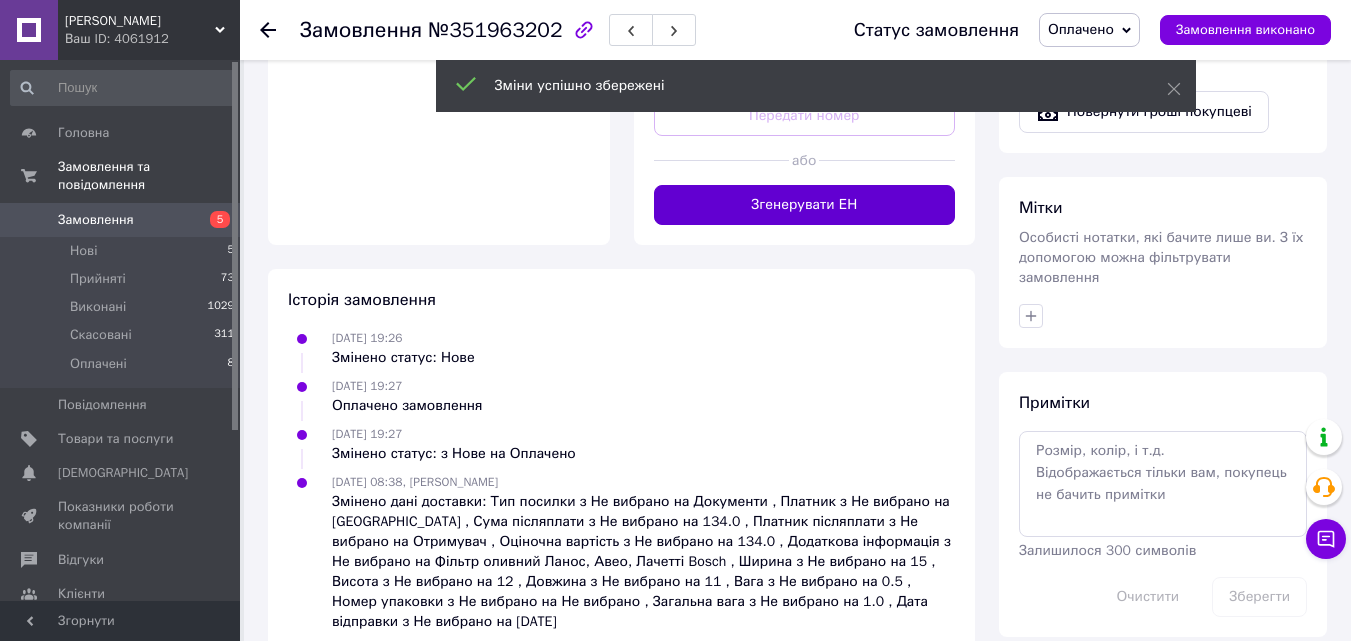 click on "Згенерувати ЕН" at bounding box center [805, 205] 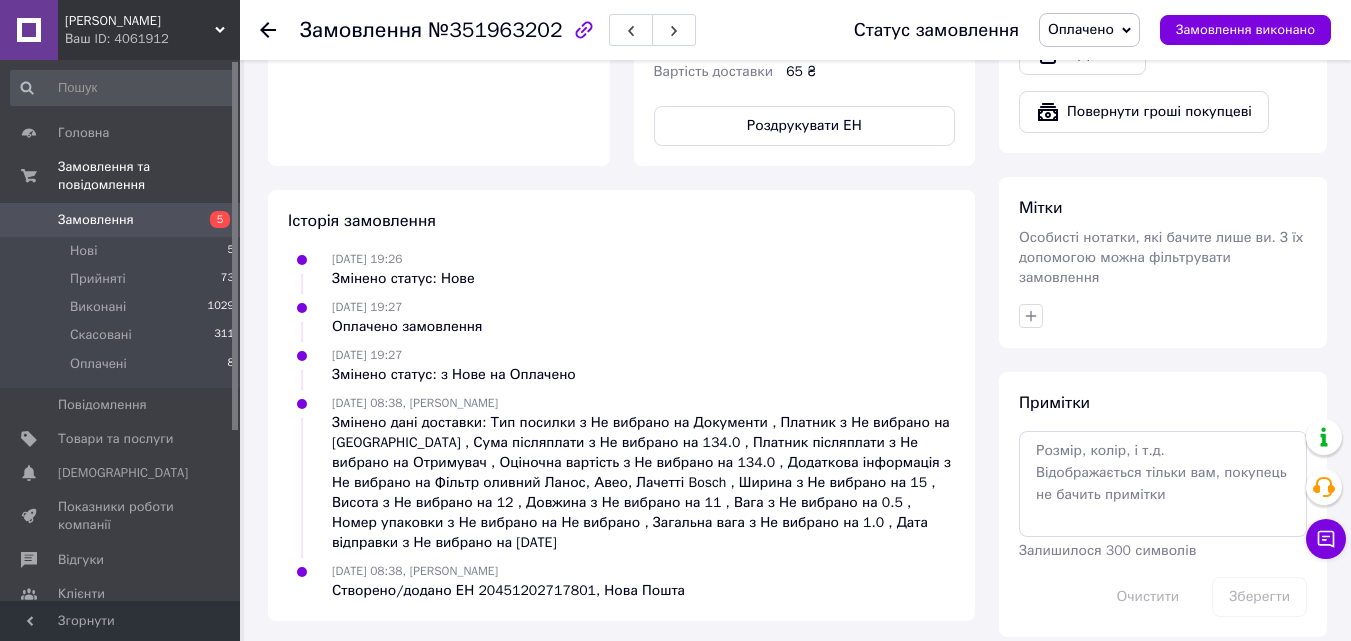 click on "Оплачено" at bounding box center (1081, 29) 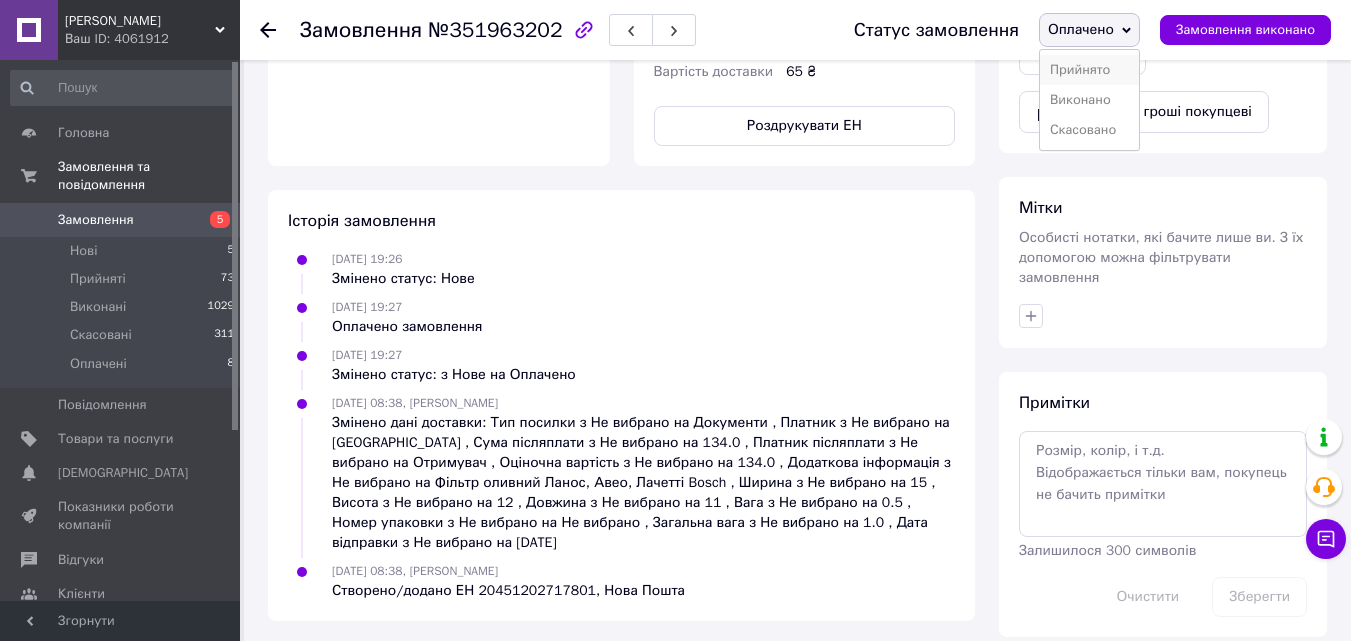 click on "Прийнято" at bounding box center [1089, 70] 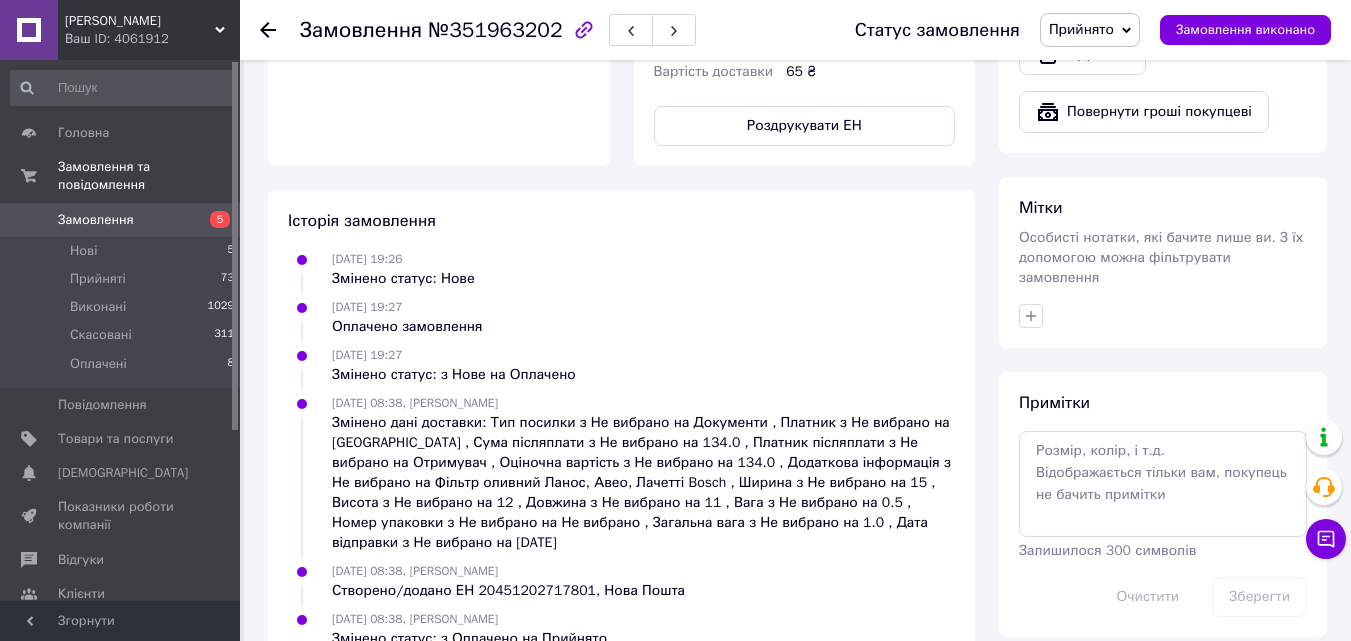 click 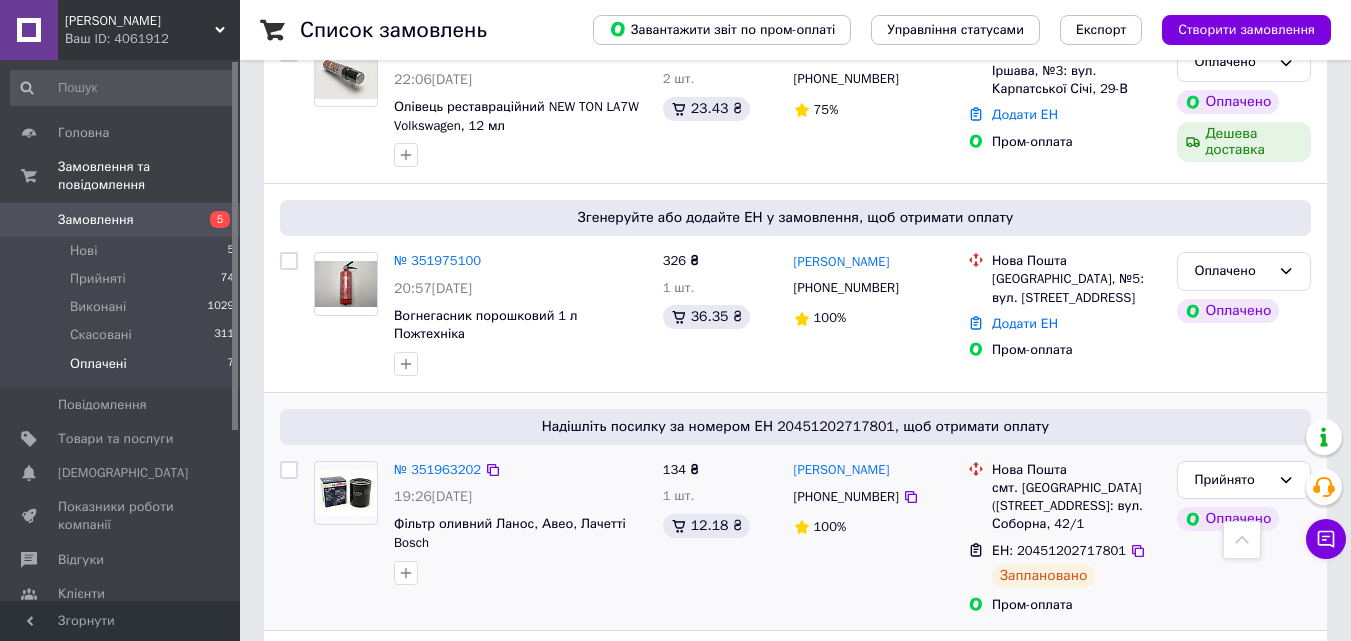 scroll, scrollTop: 999, scrollLeft: 0, axis: vertical 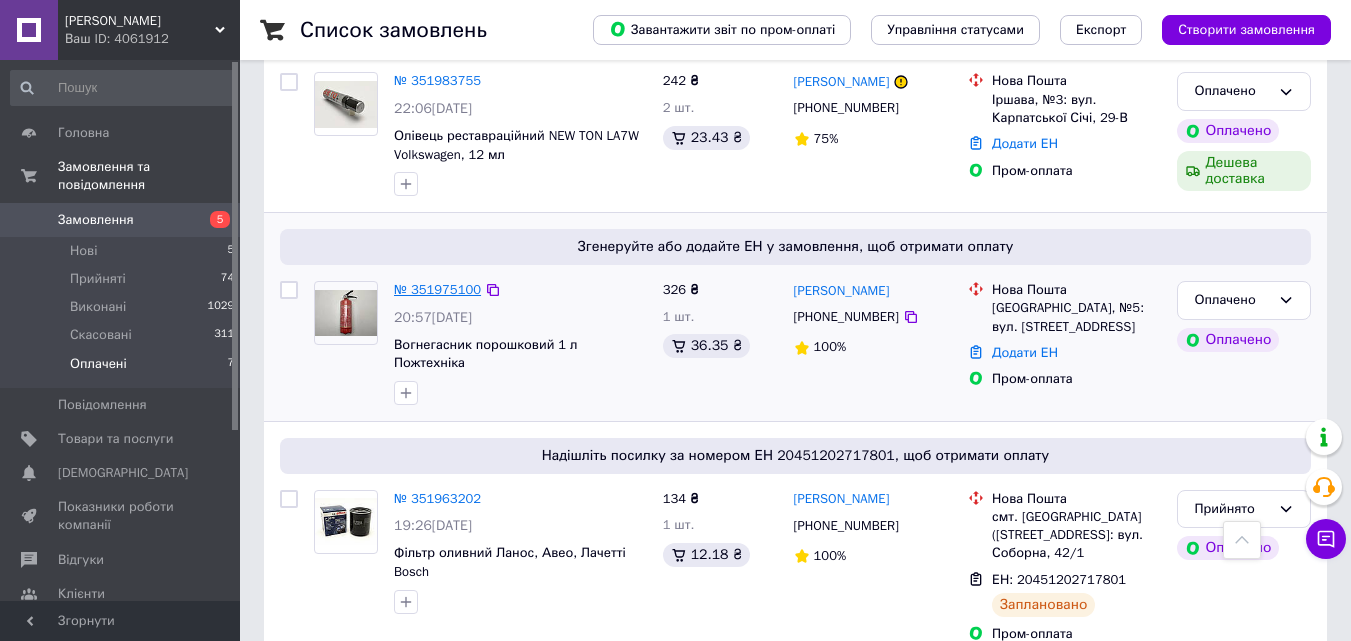 click on "№ 351975100" at bounding box center [437, 289] 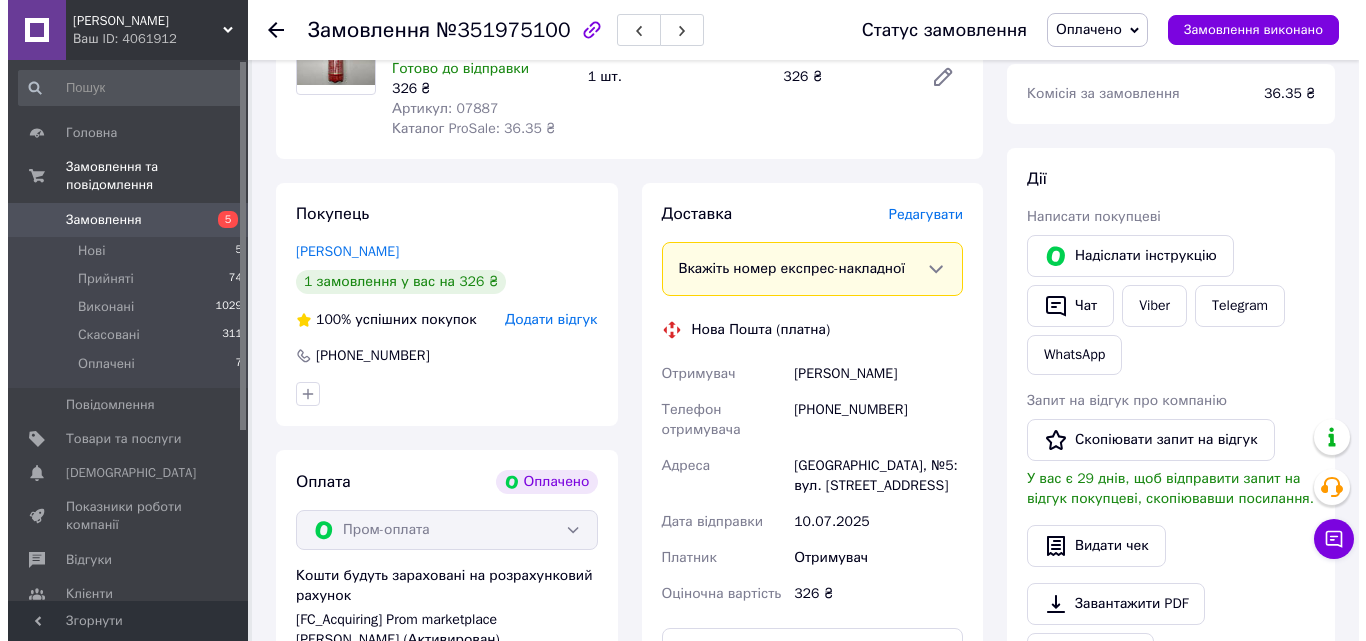scroll, scrollTop: 178, scrollLeft: 0, axis: vertical 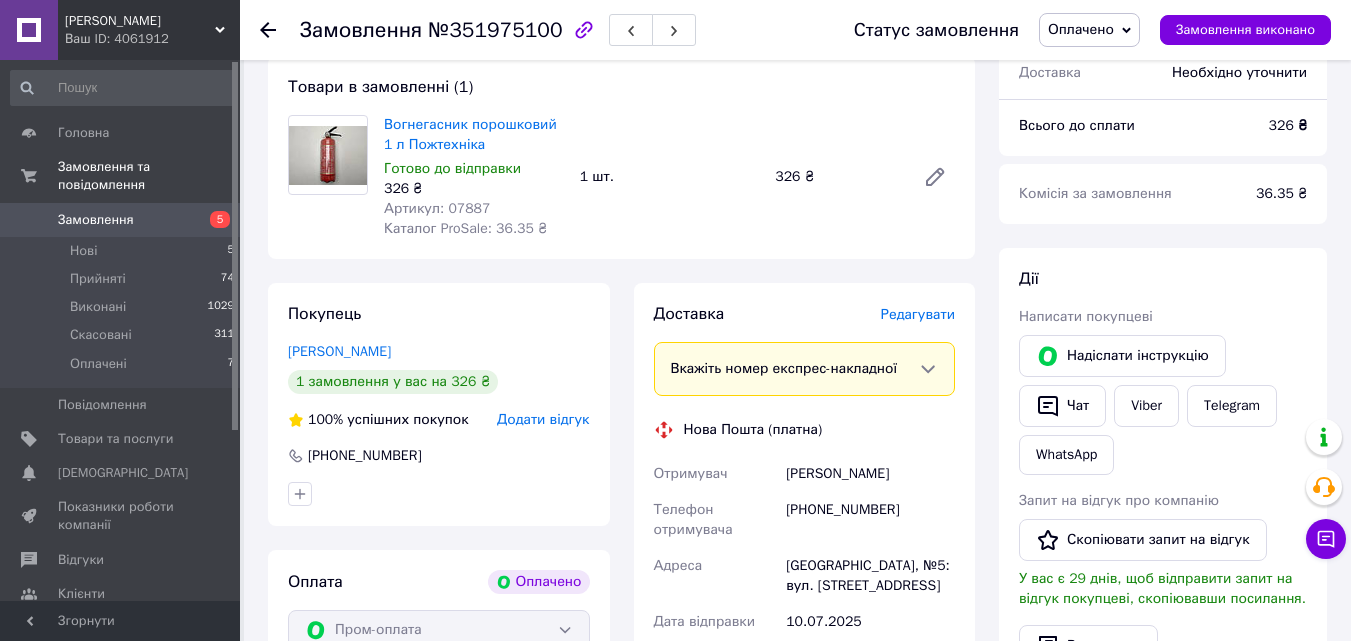 click on "Редагувати" at bounding box center [918, 314] 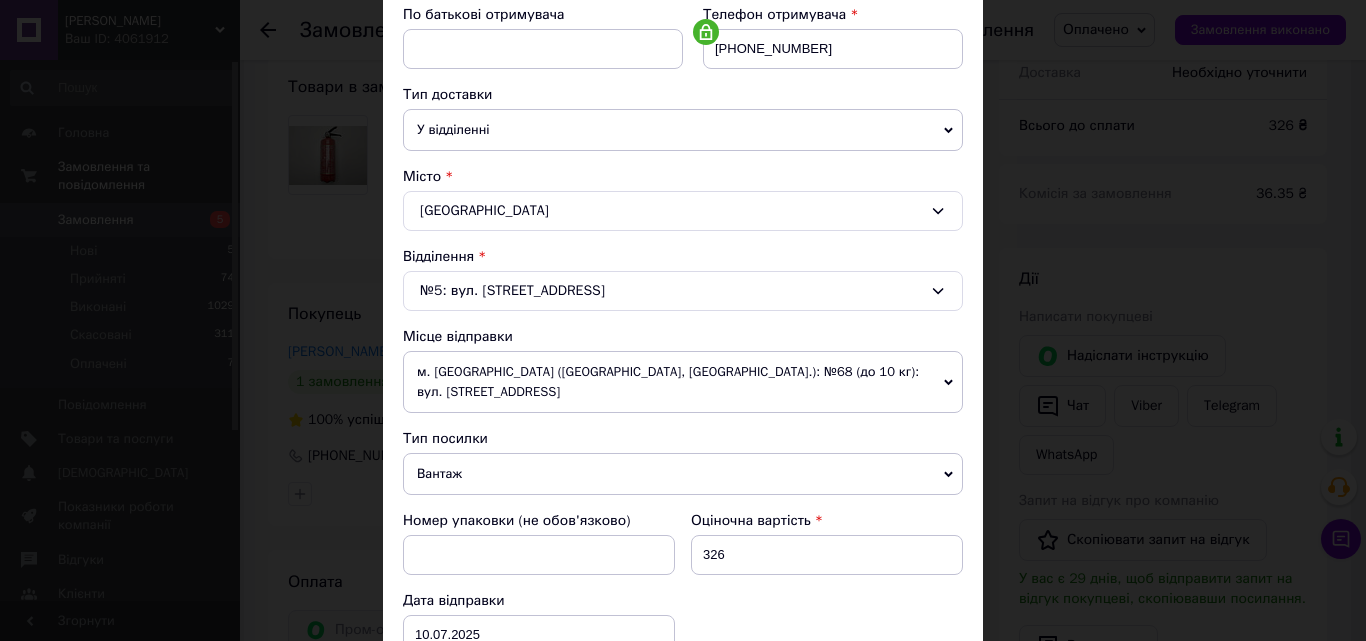scroll, scrollTop: 500, scrollLeft: 0, axis: vertical 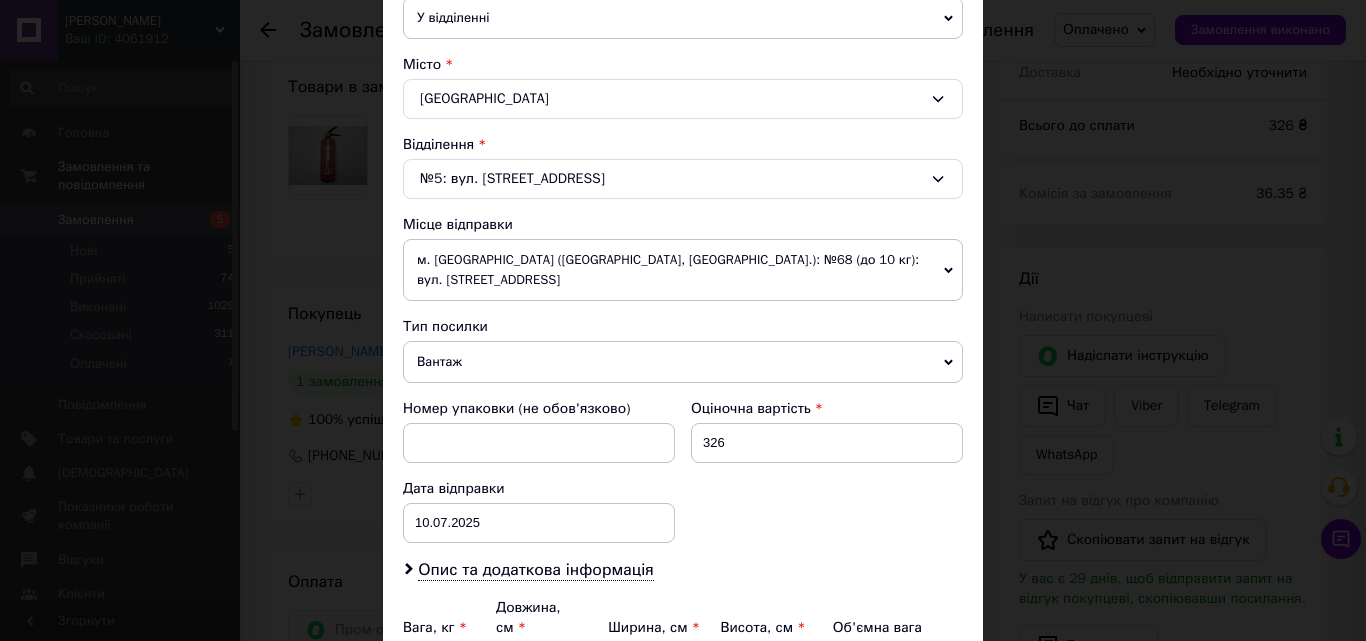 click on "Вантаж" at bounding box center [683, 362] 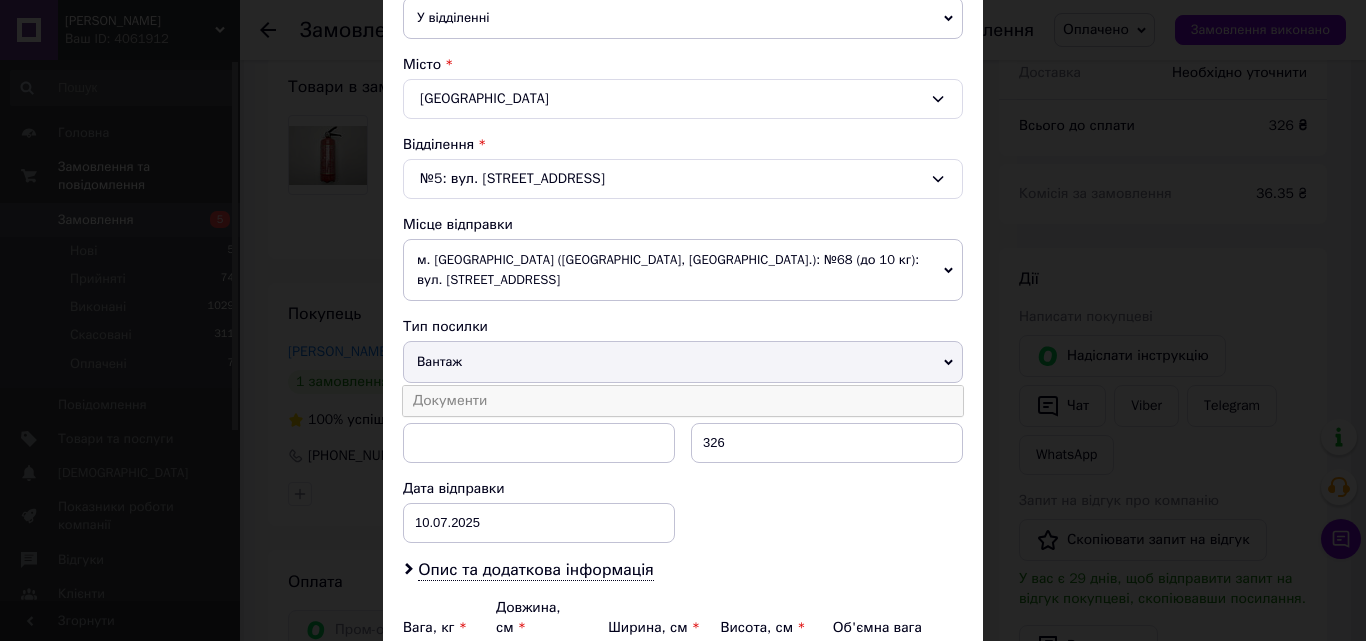 click on "Документи" at bounding box center [683, 401] 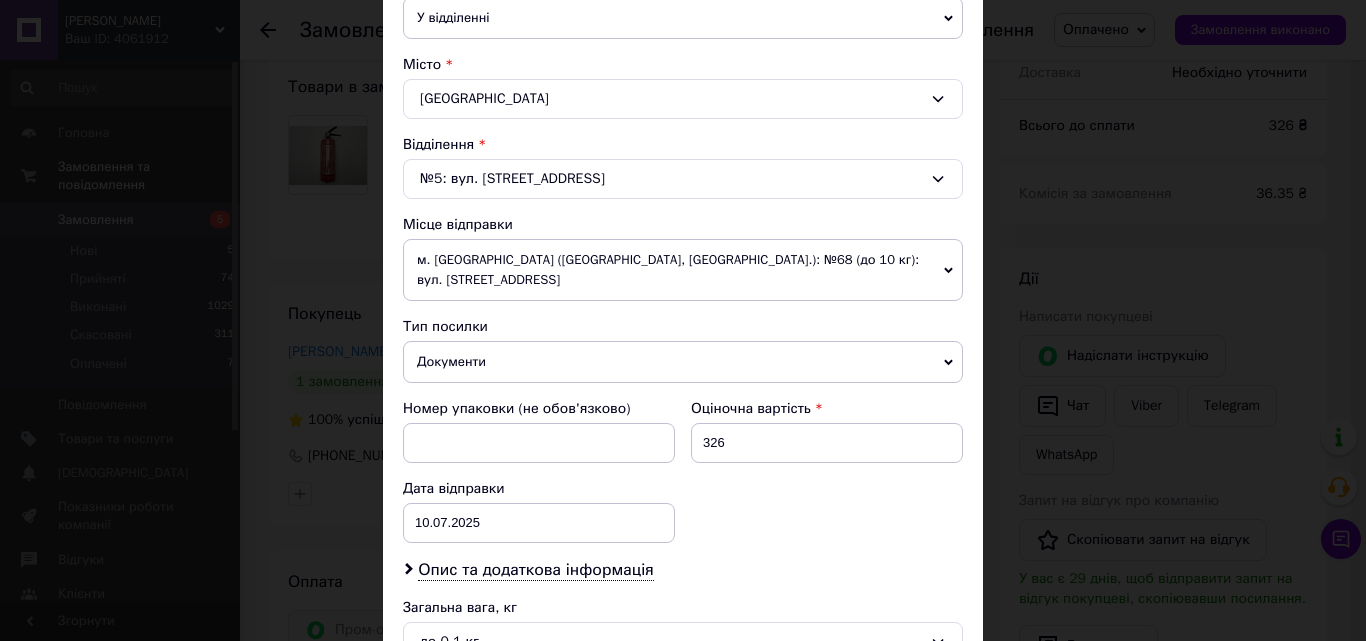 click on "Документи" at bounding box center [683, 362] 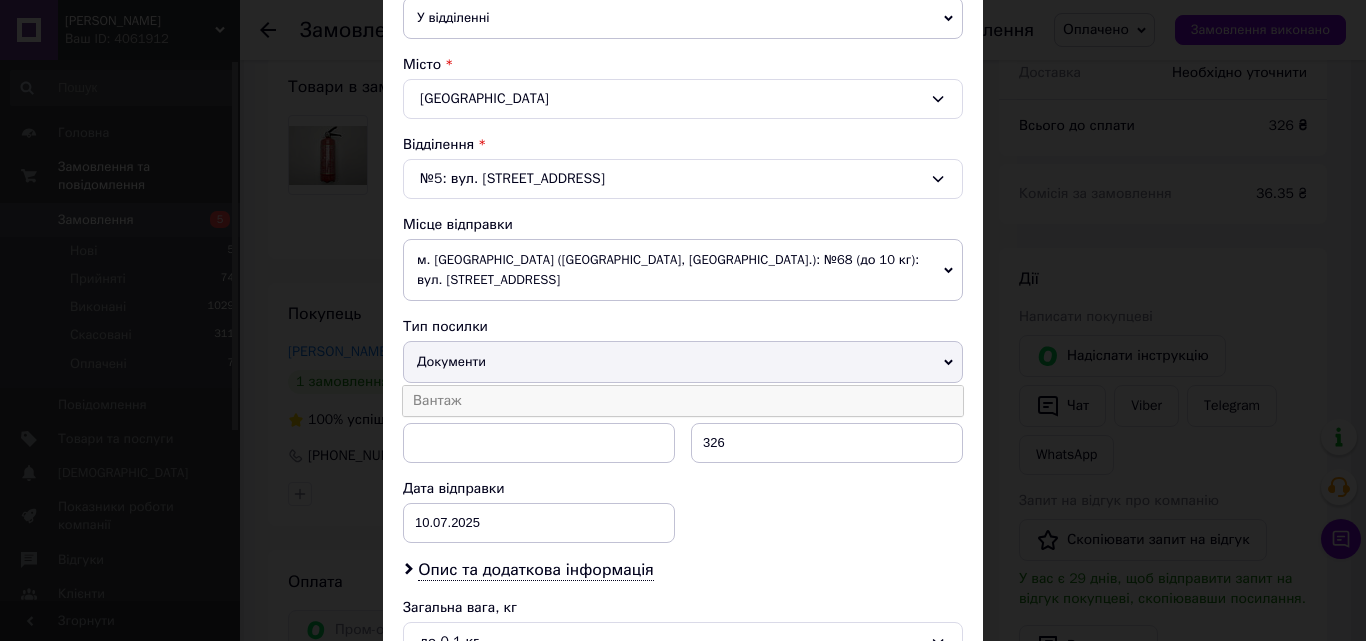click on "Вантаж" at bounding box center (683, 401) 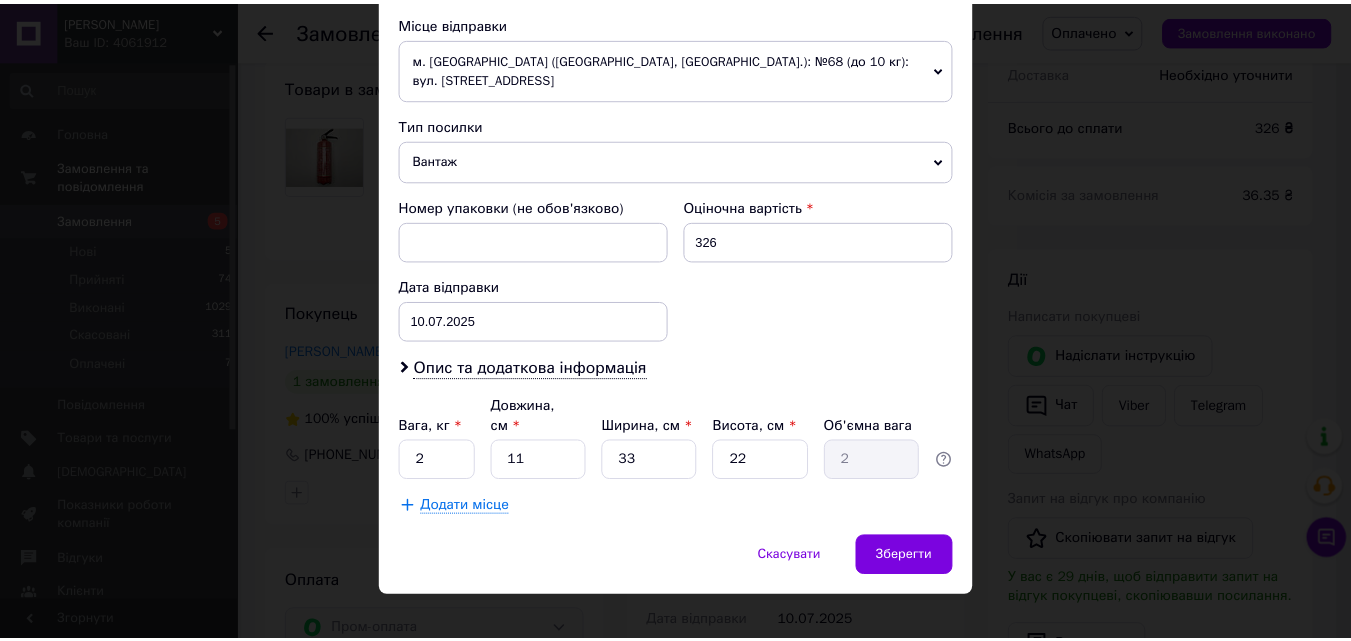 scroll, scrollTop: 707, scrollLeft: 0, axis: vertical 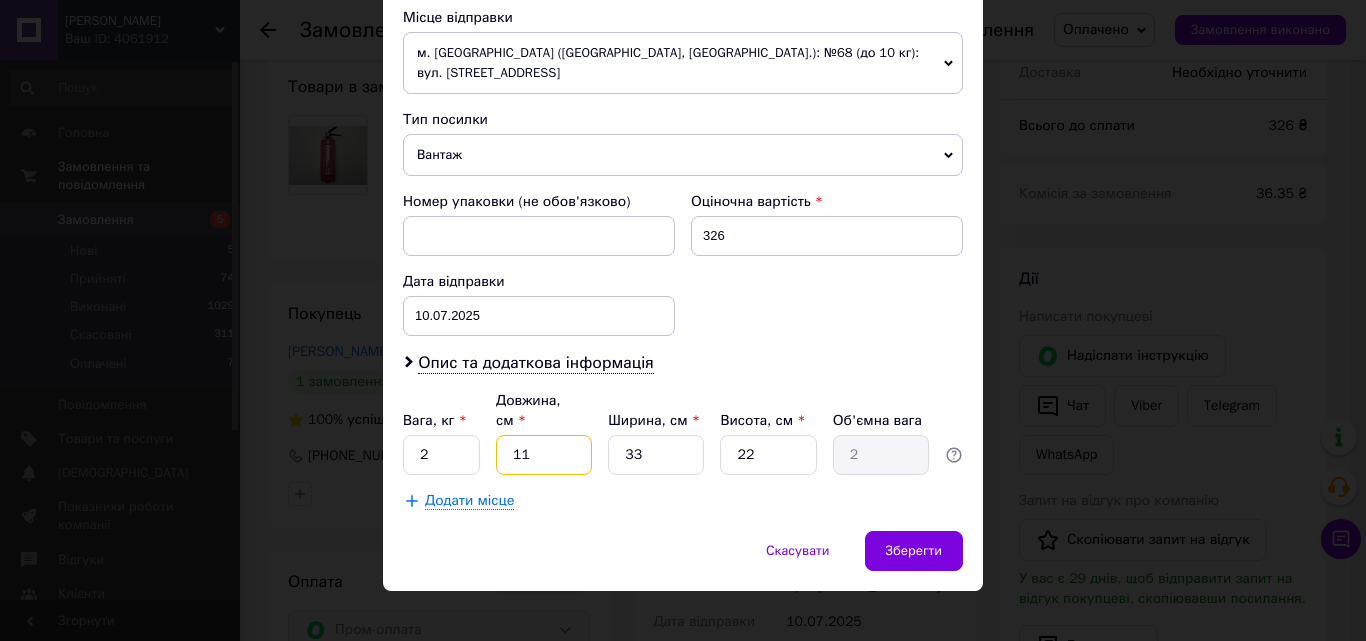 drag, startPoint x: 557, startPoint y: 438, endPoint x: 486, endPoint y: 443, distance: 71.17584 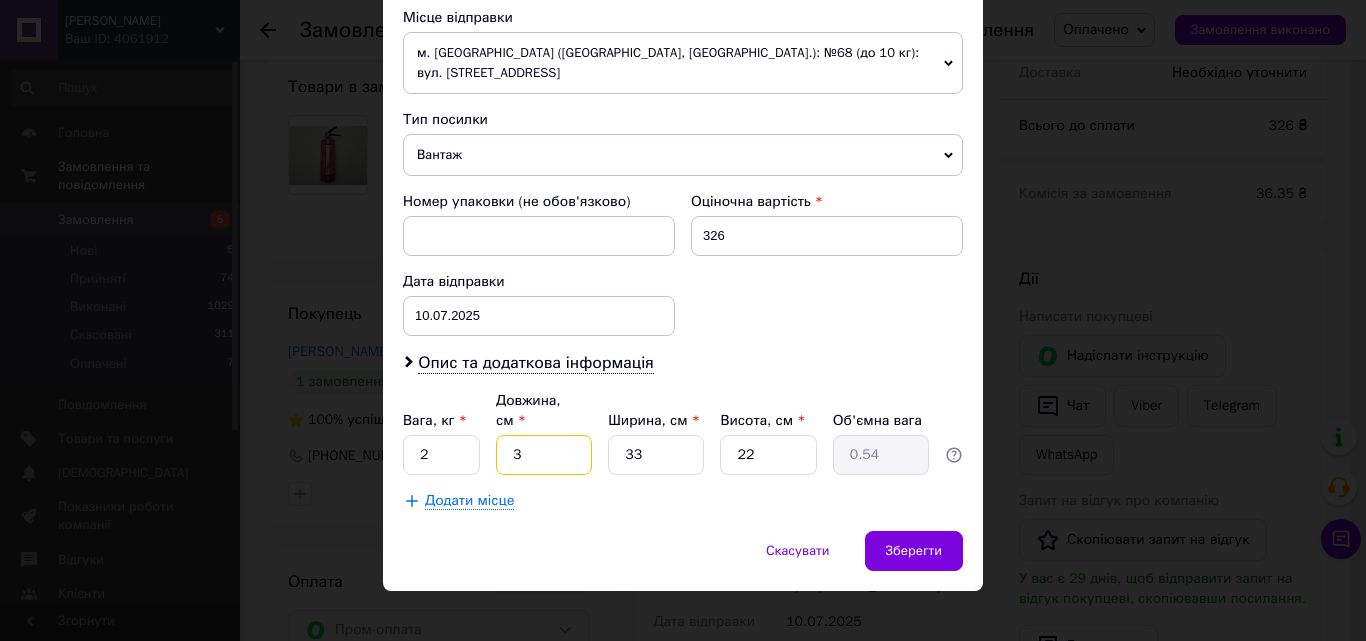 type on "38" 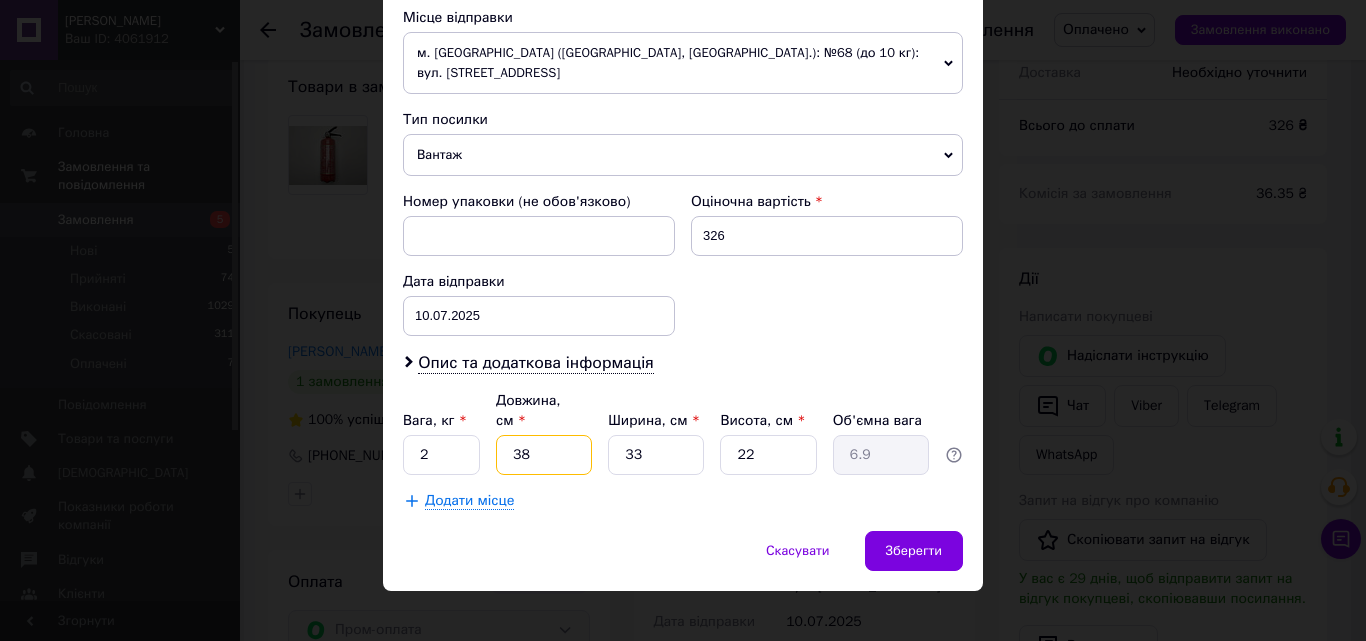 type on "38" 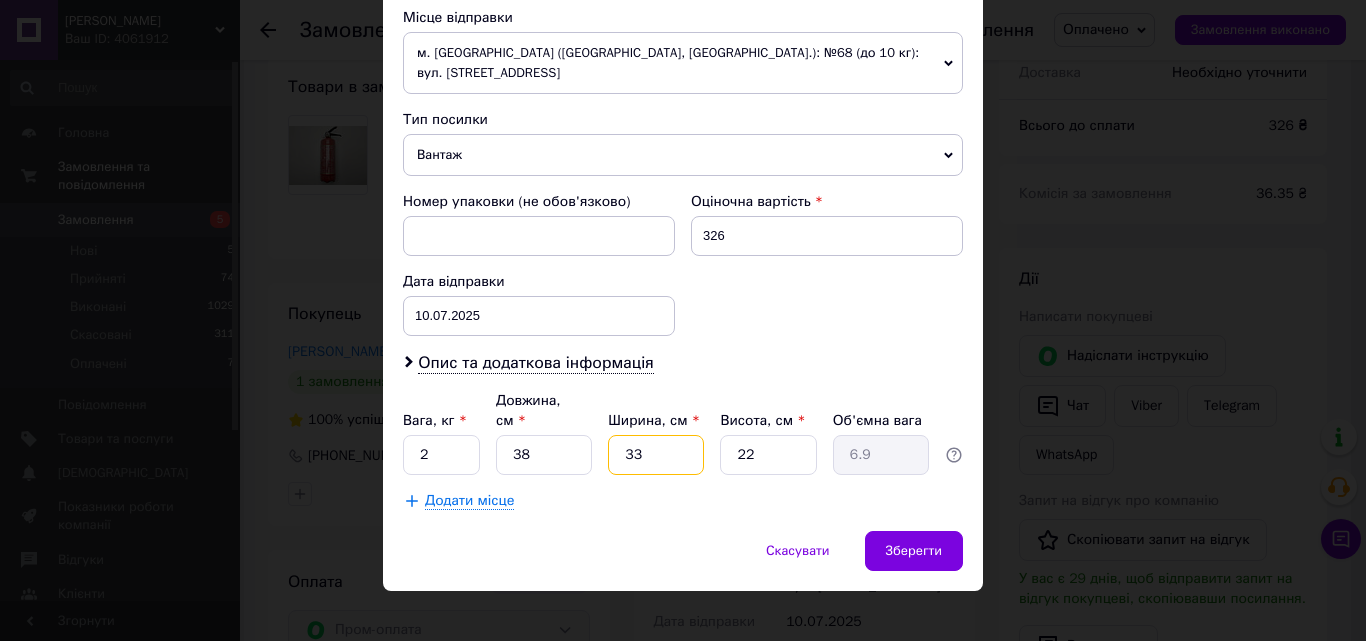 type on "2" 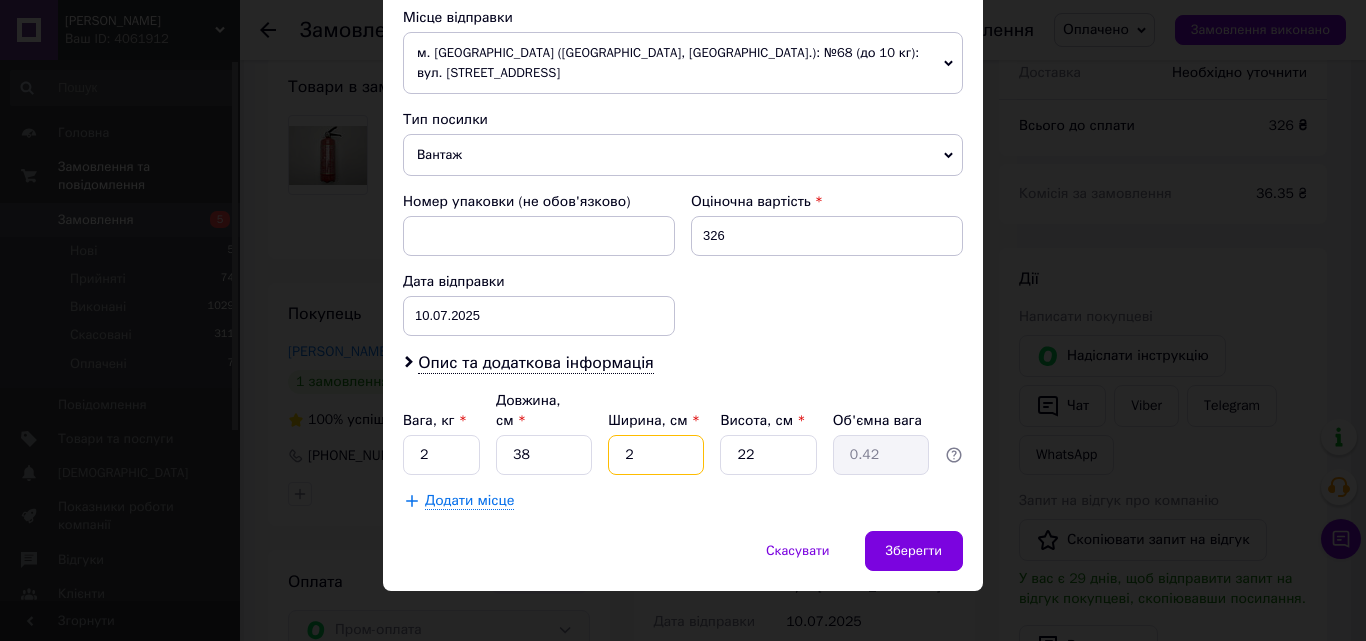type on "24" 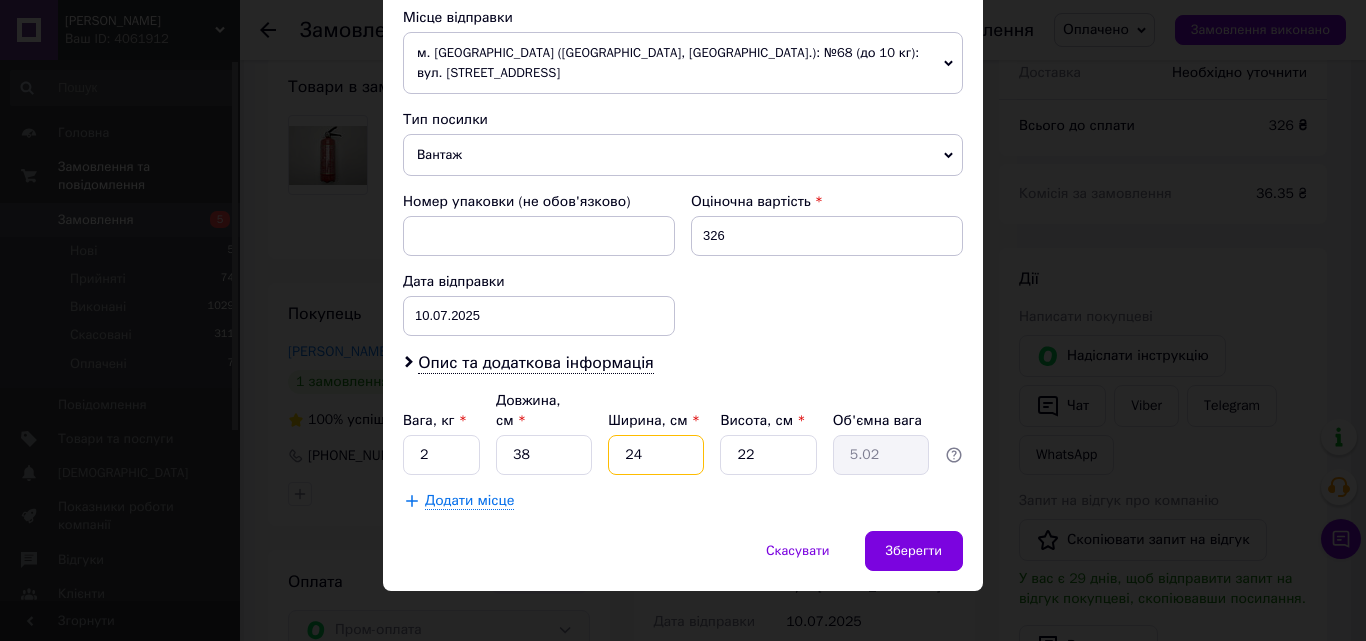 type on "24" 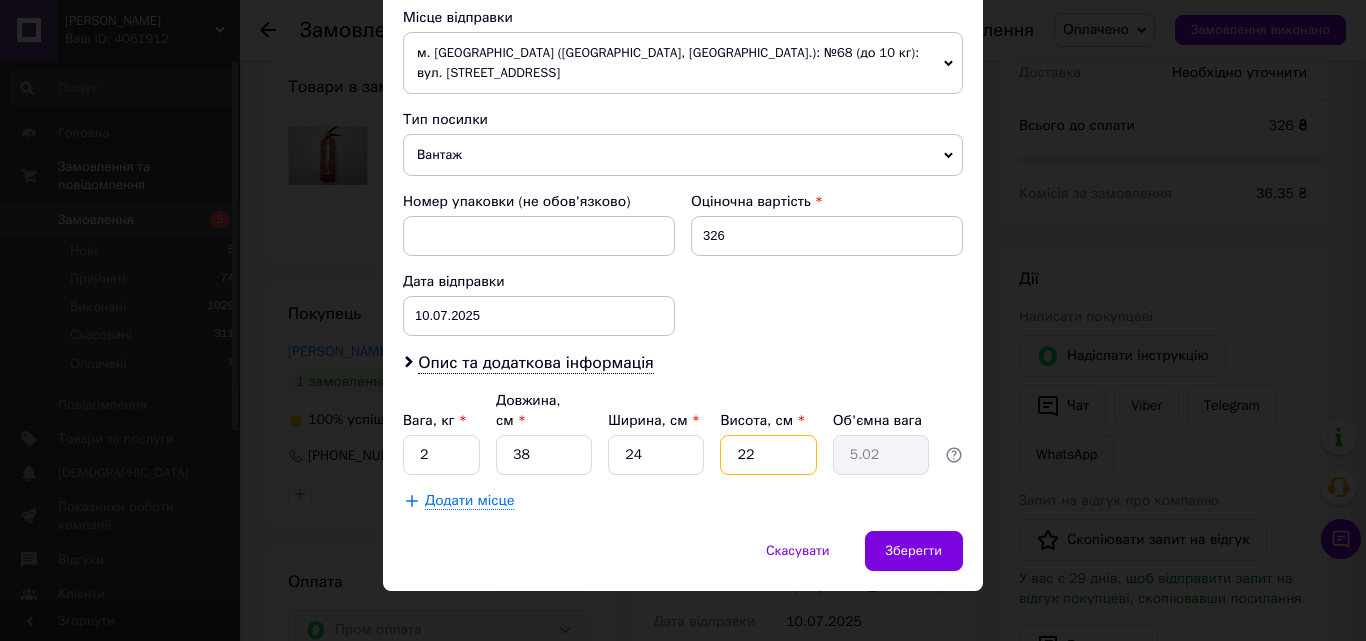 type on "1" 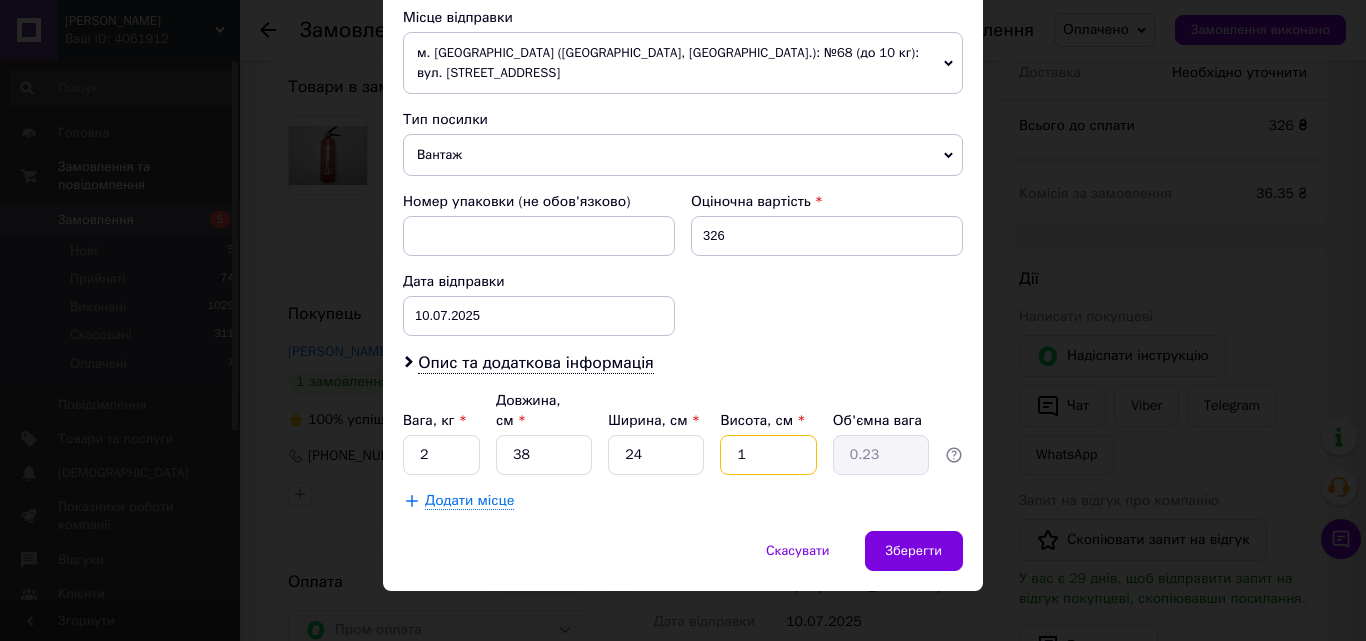 type on "12" 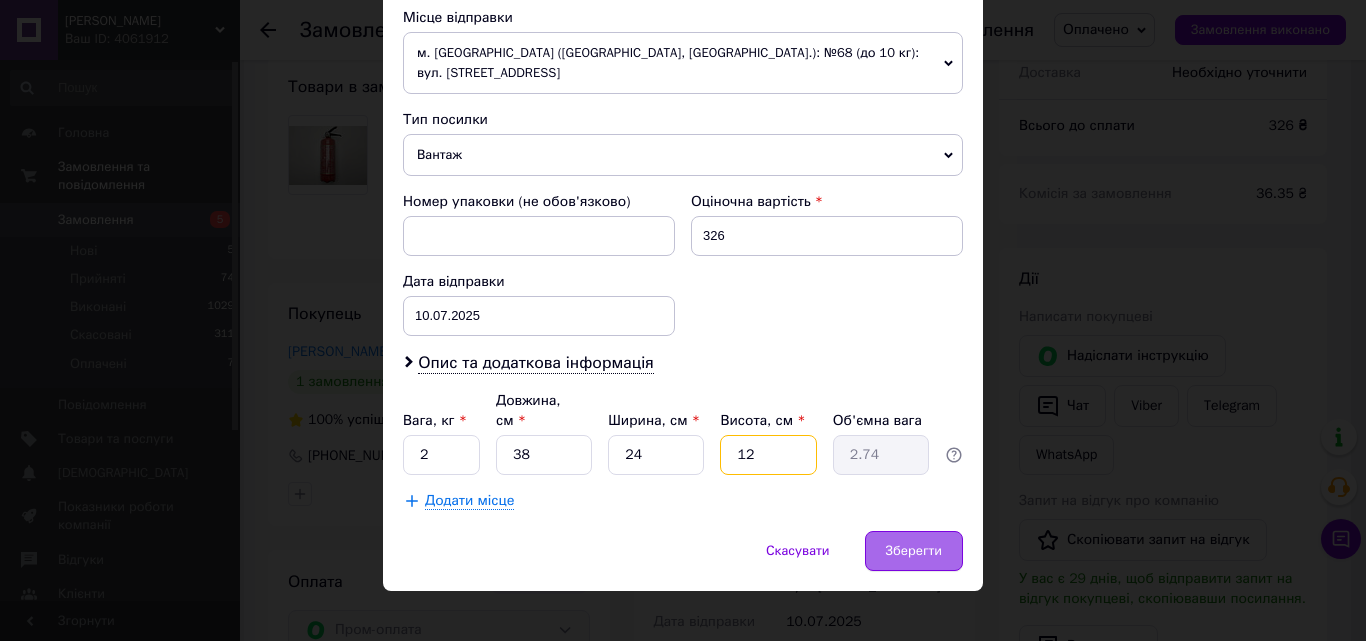 type on "12" 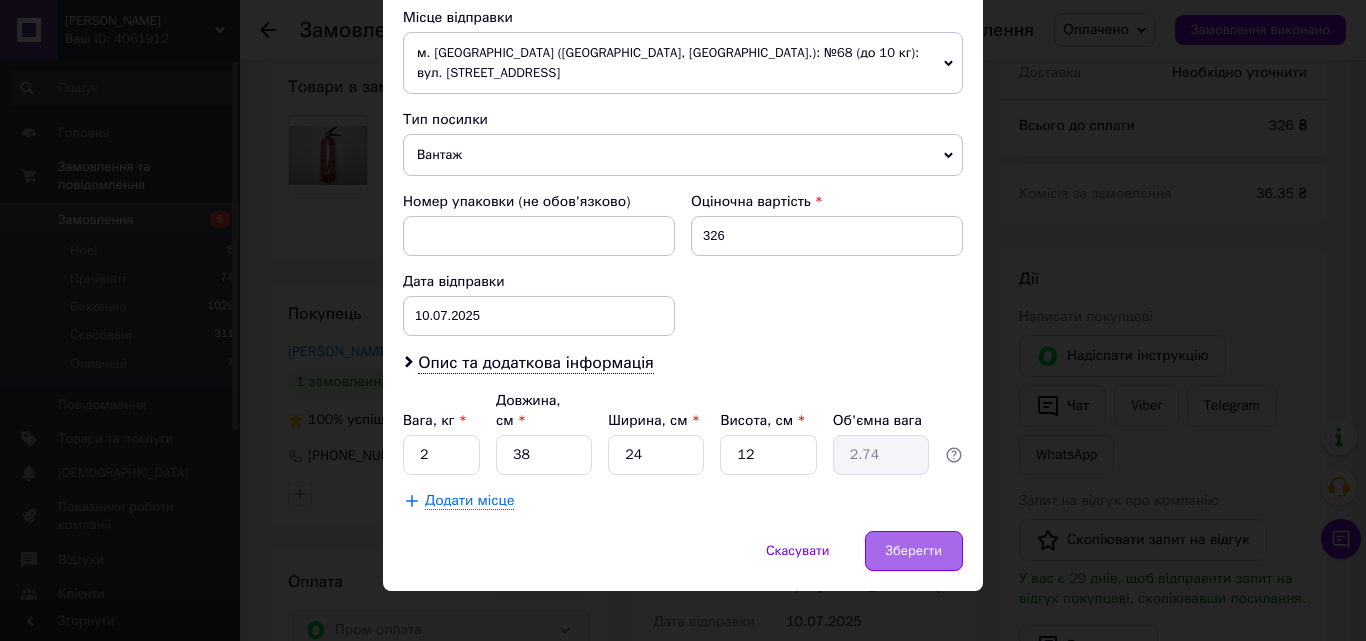 click on "Зберегти" at bounding box center (914, 551) 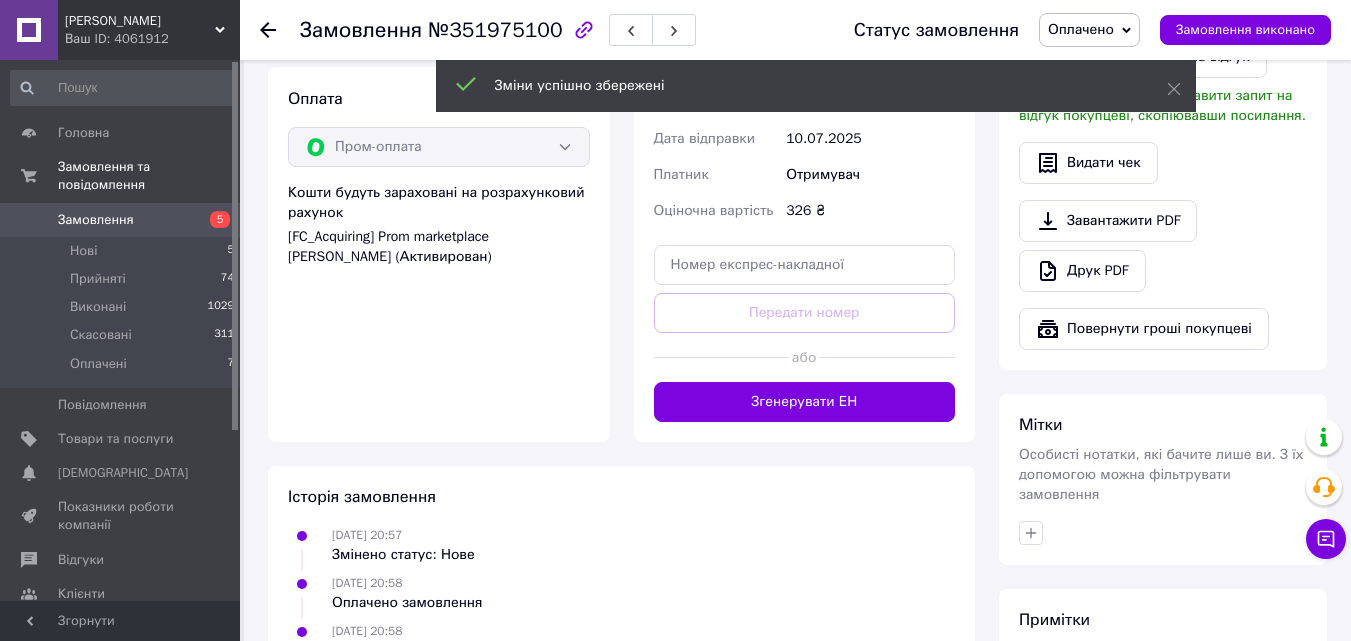 scroll, scrollTop: 778, scrollLeft: 0, axis: vertical 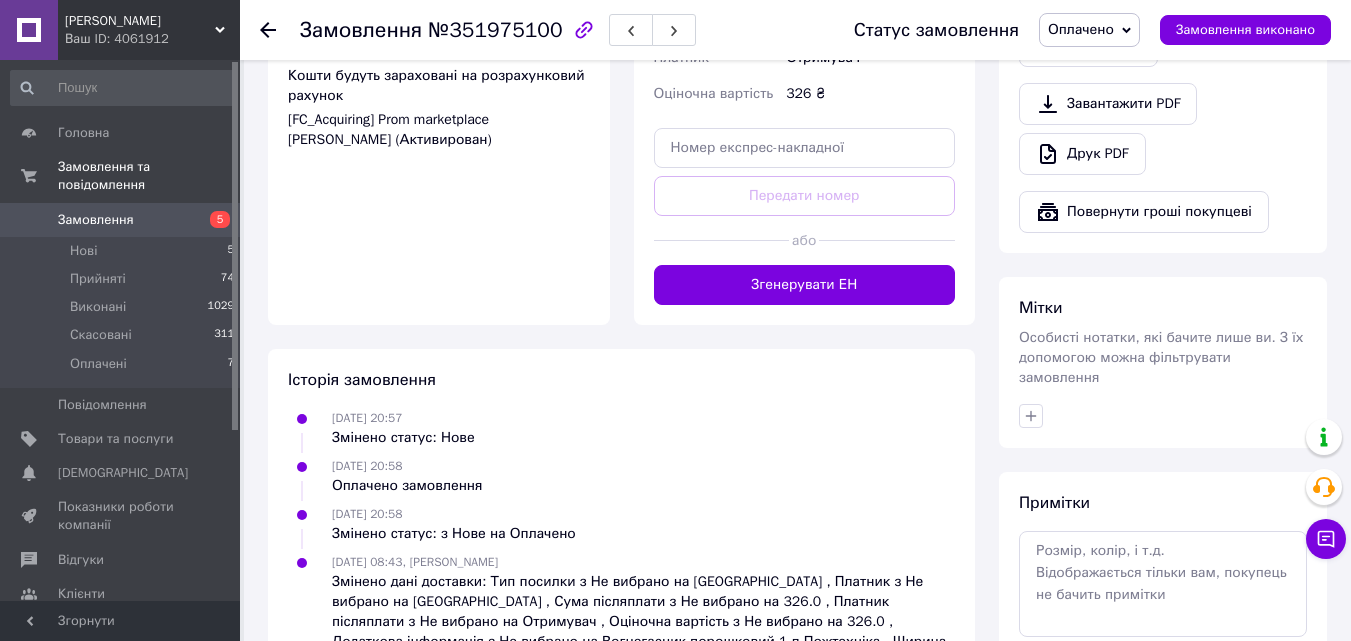 click on "Згенерувати ЕН" at bounding box center (805, 285) 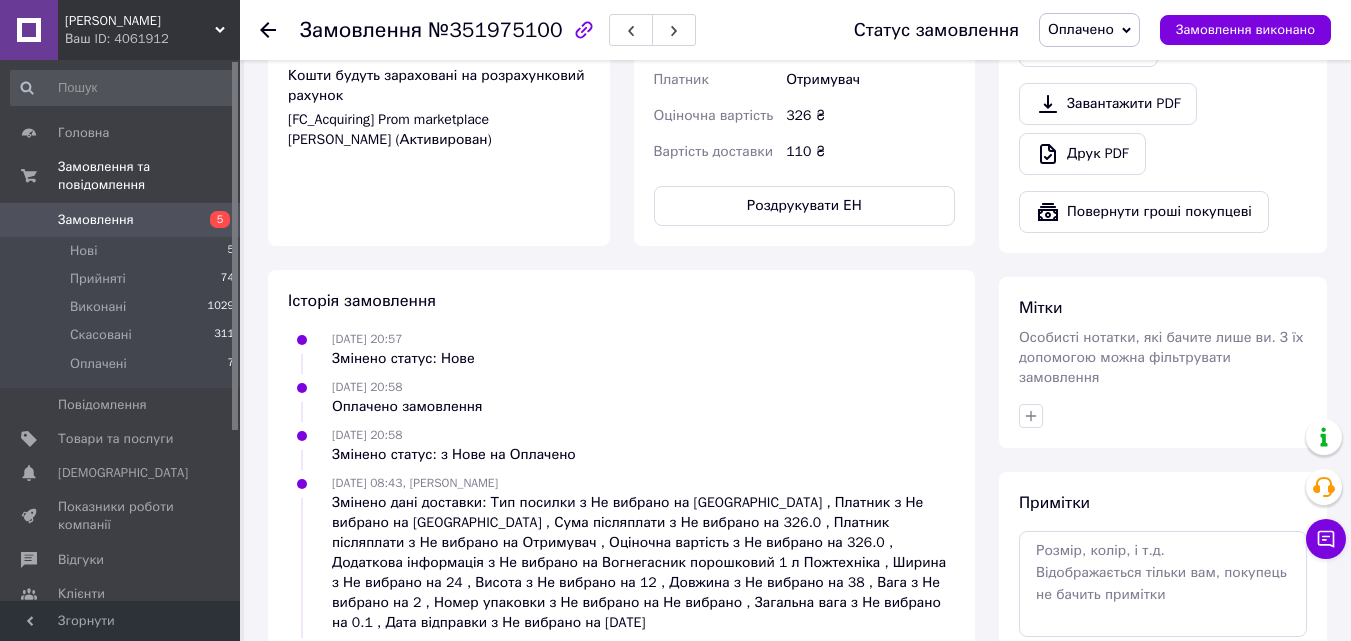 click on "Оплачено" at bounding box center [1081, 29] 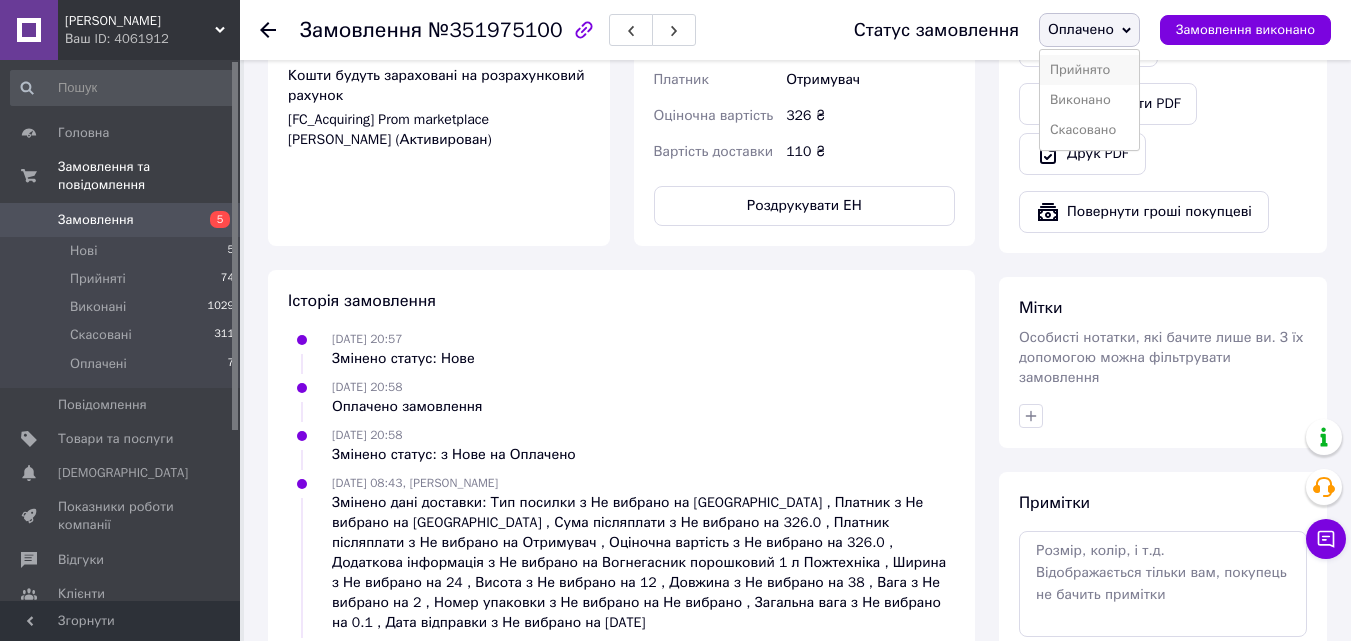 click on "Прийнято" at bounding box center (1089, 70) 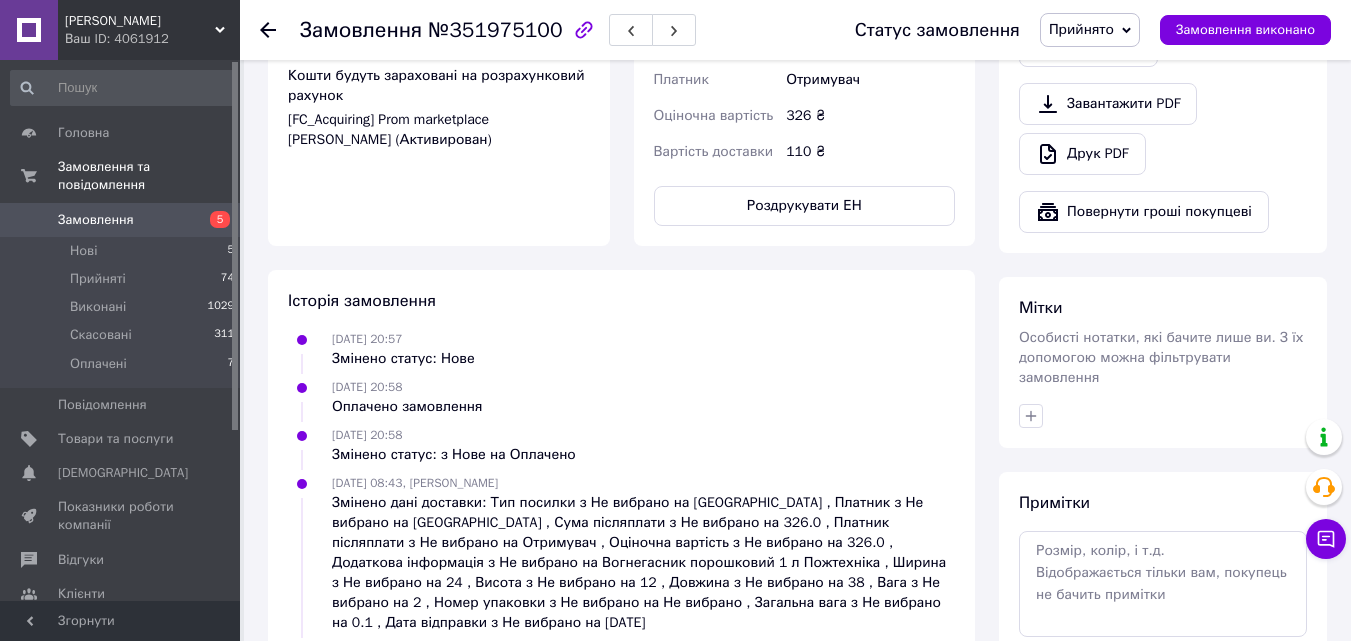 click 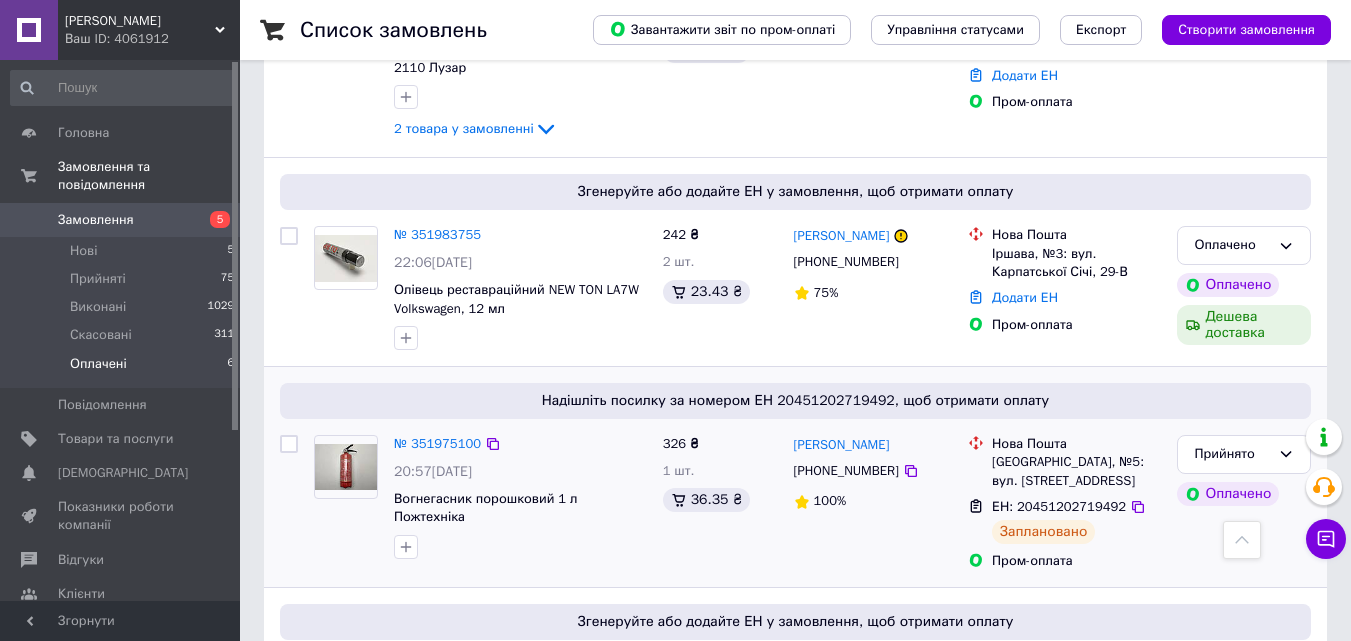 scroll, scrollTop: 800, scrollLeft: 0, axis: vertical 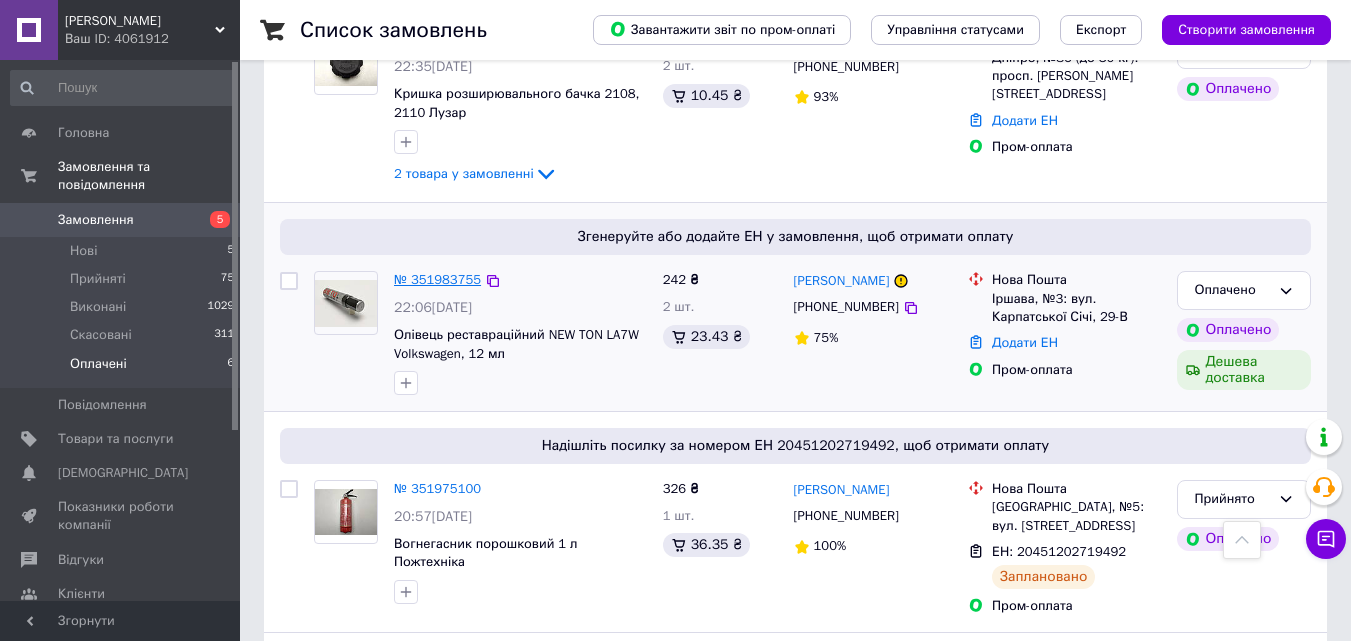 click on "№ 351983755" at bounding box center [437, 279] 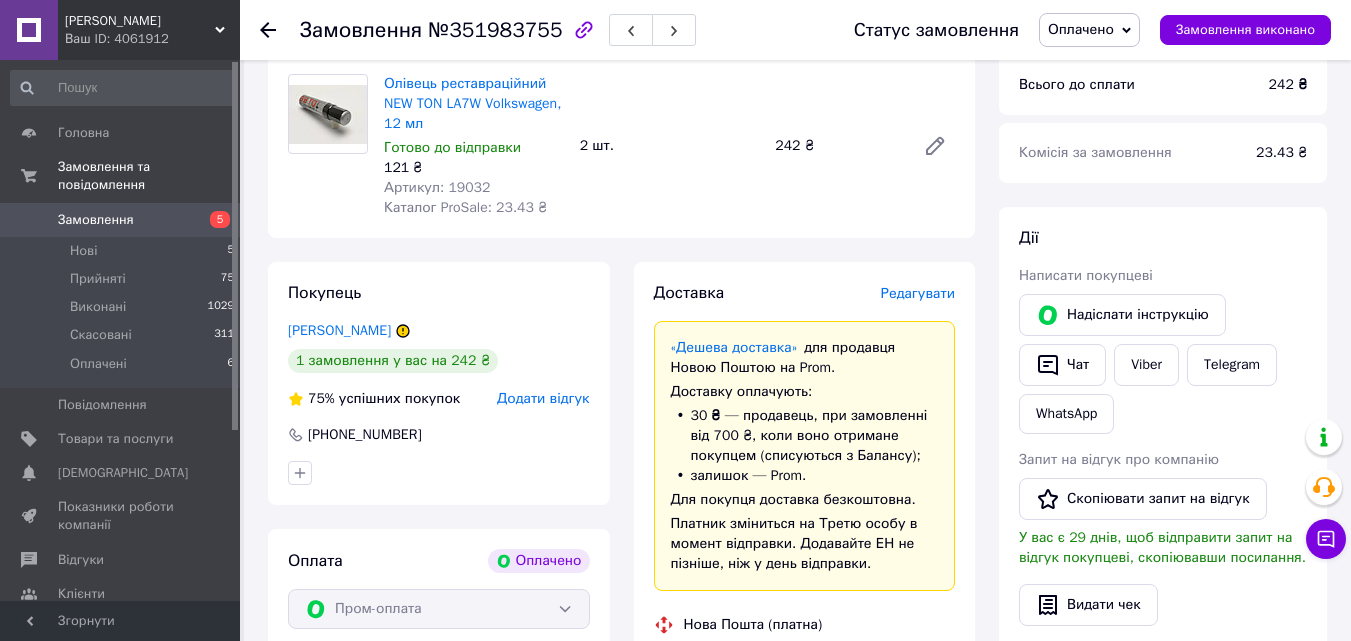 scroll, scrollTop: 200, scrollLeft: 0, axis: vertical 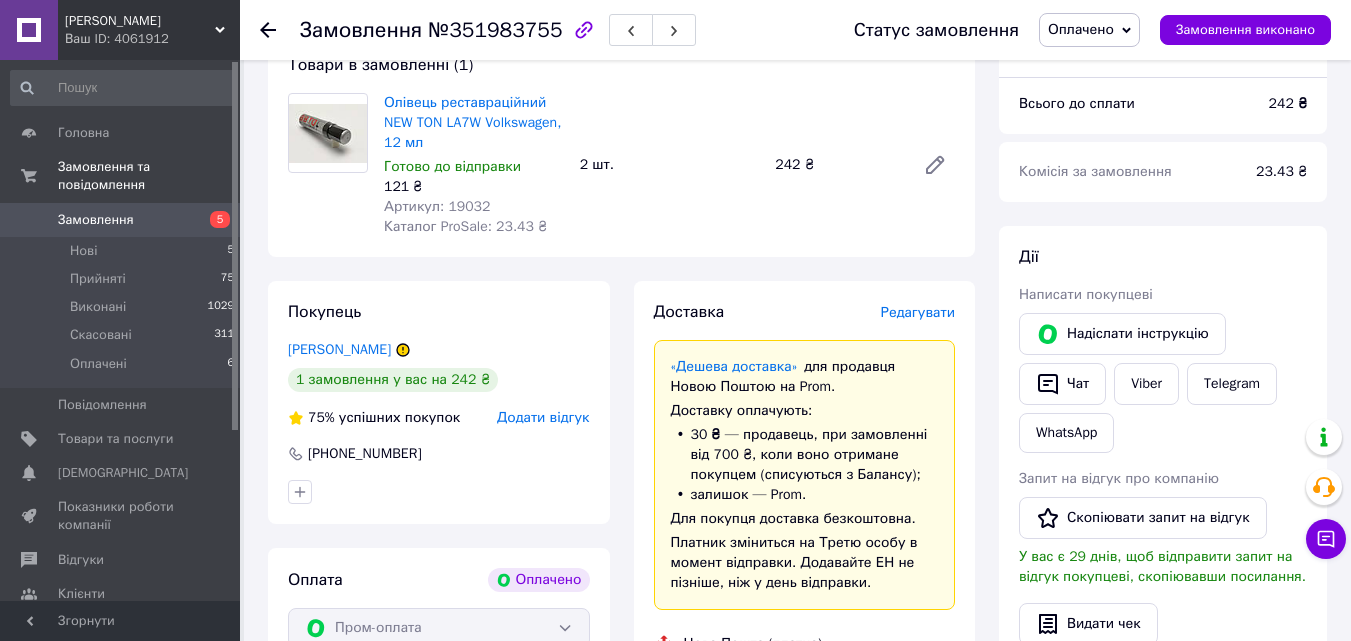 click 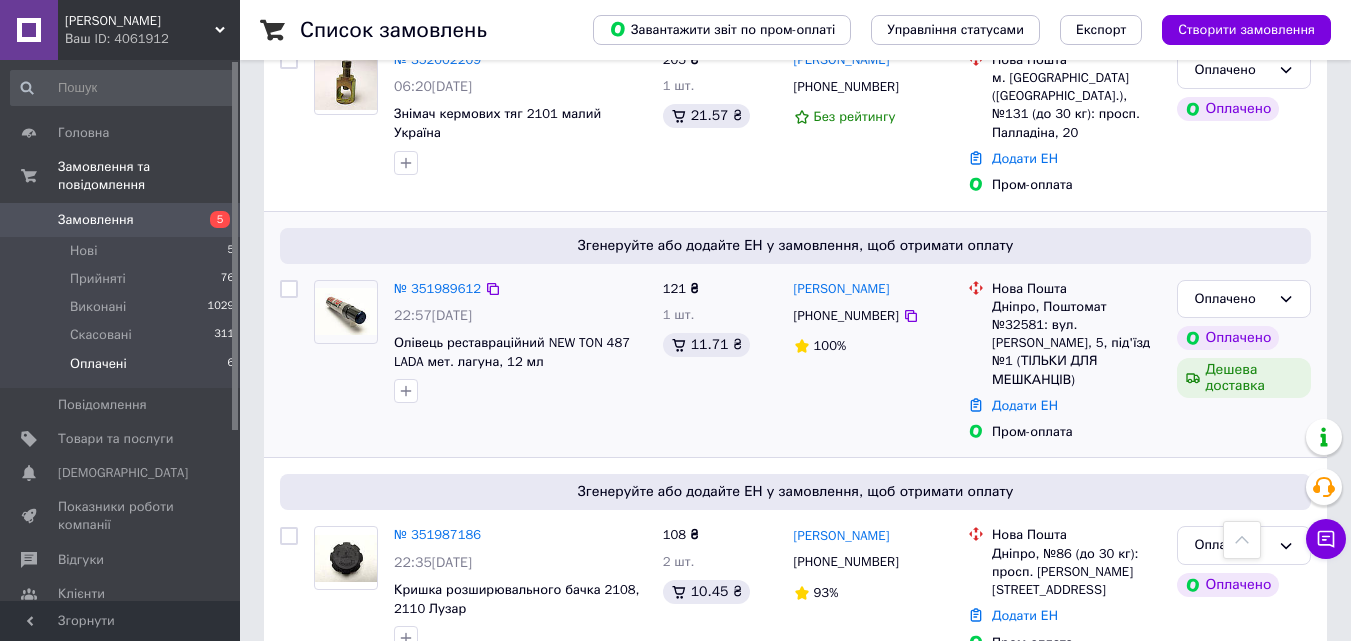 scroll, scrollTop: 800, scrollLeft: 0, axis: vertical 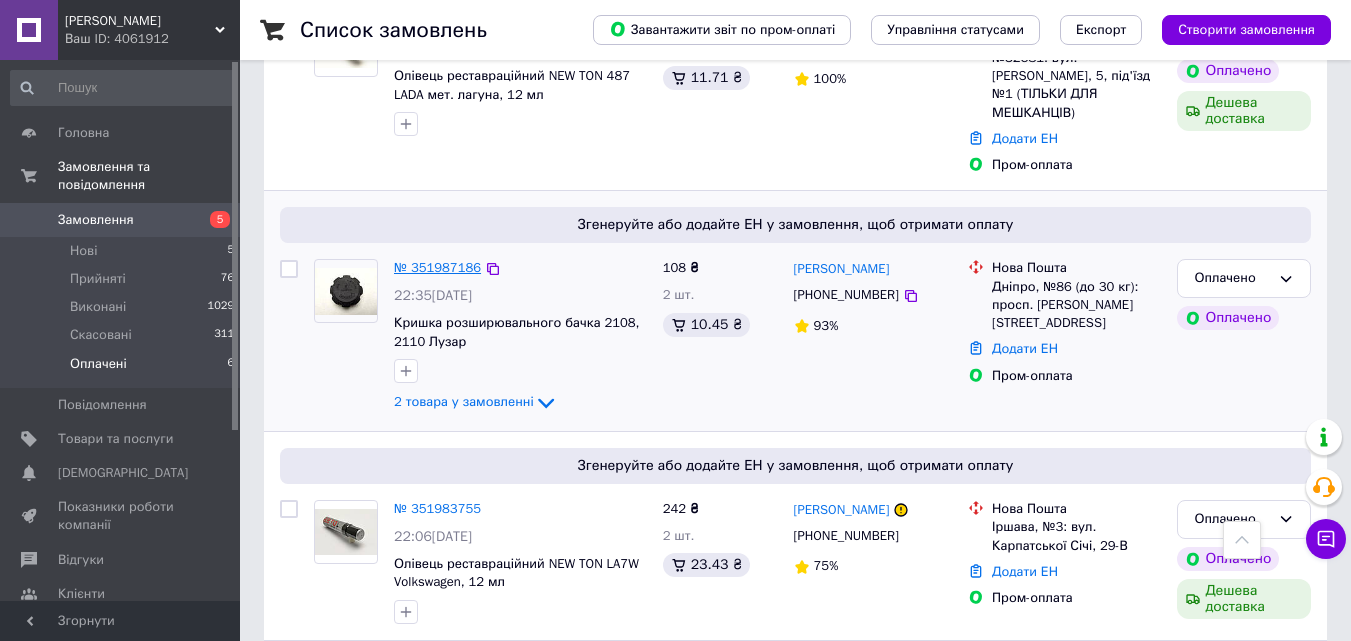 click on "№ 351987186" at bounding box center [437, 267] 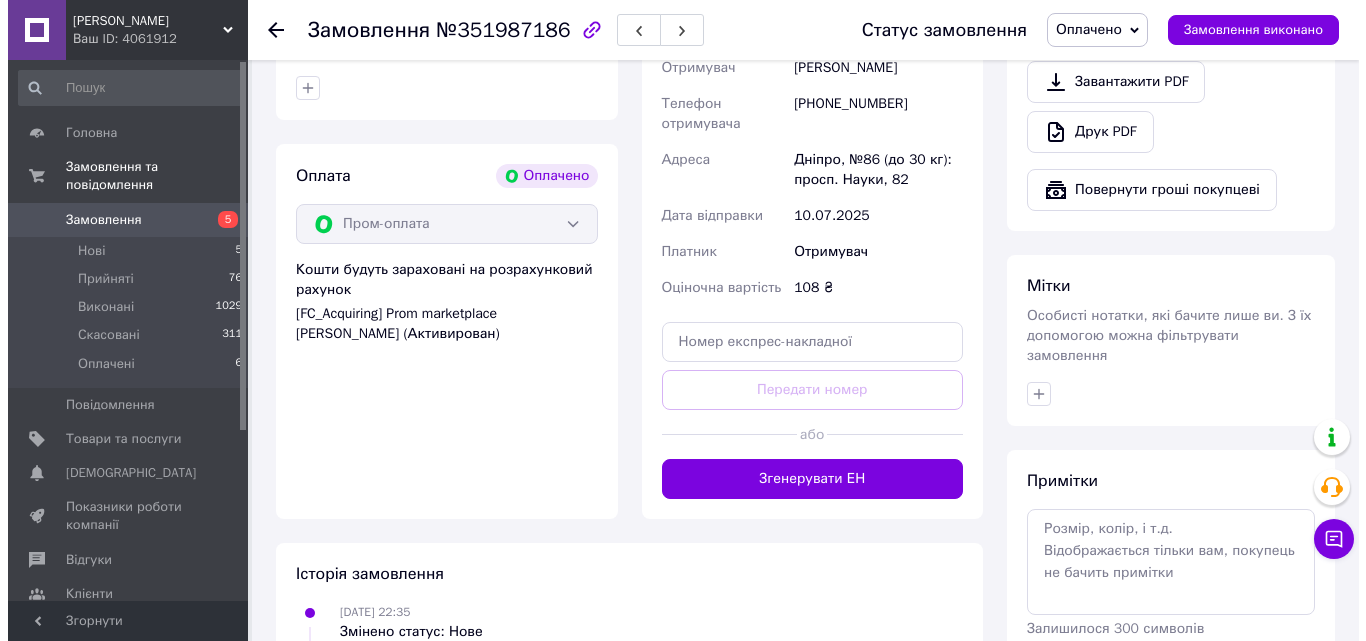 scroll, scrollTop: 200, scrollLeft: 0, axis: vertical 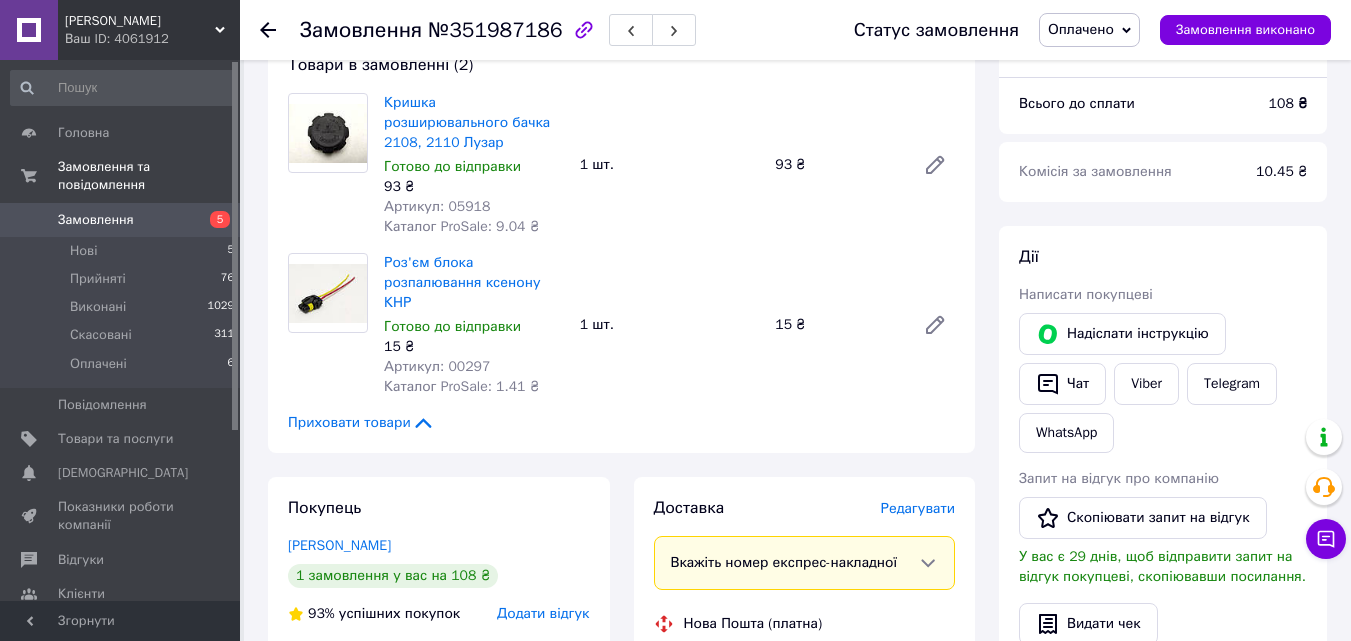 click on "Редагувати" at bounding box center (918, 508) 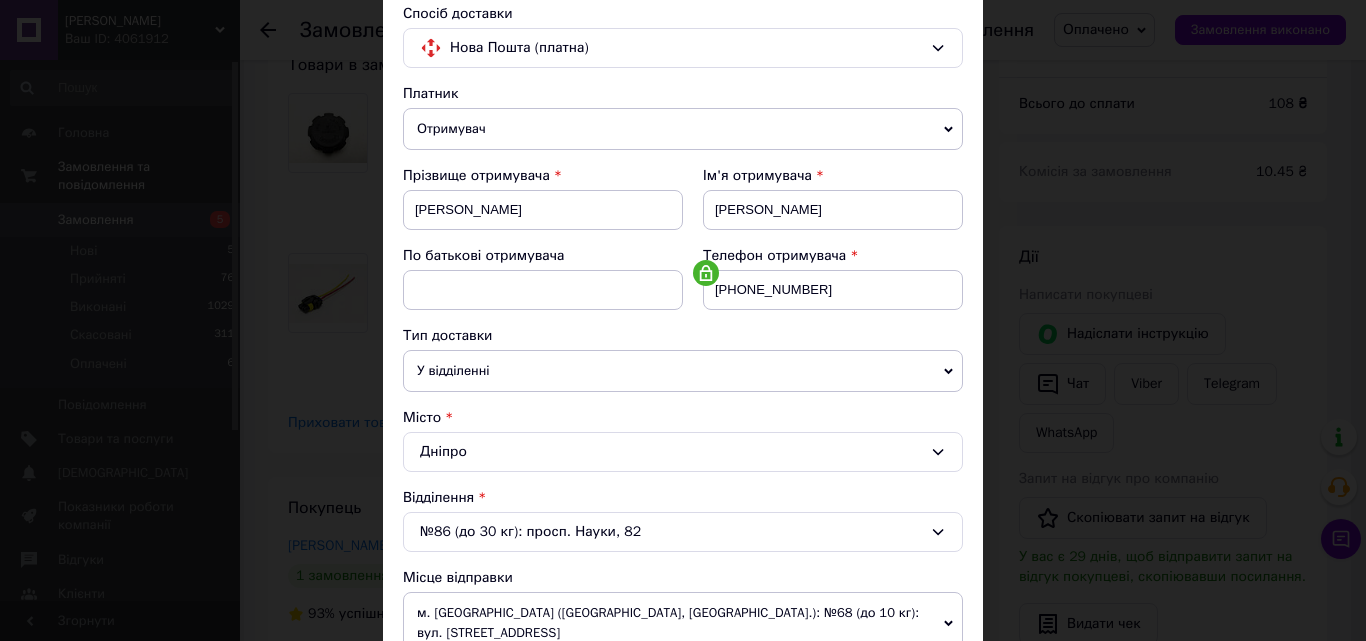 scroll, scrollTop: 400, scrollLeft: 0, axis: vertical 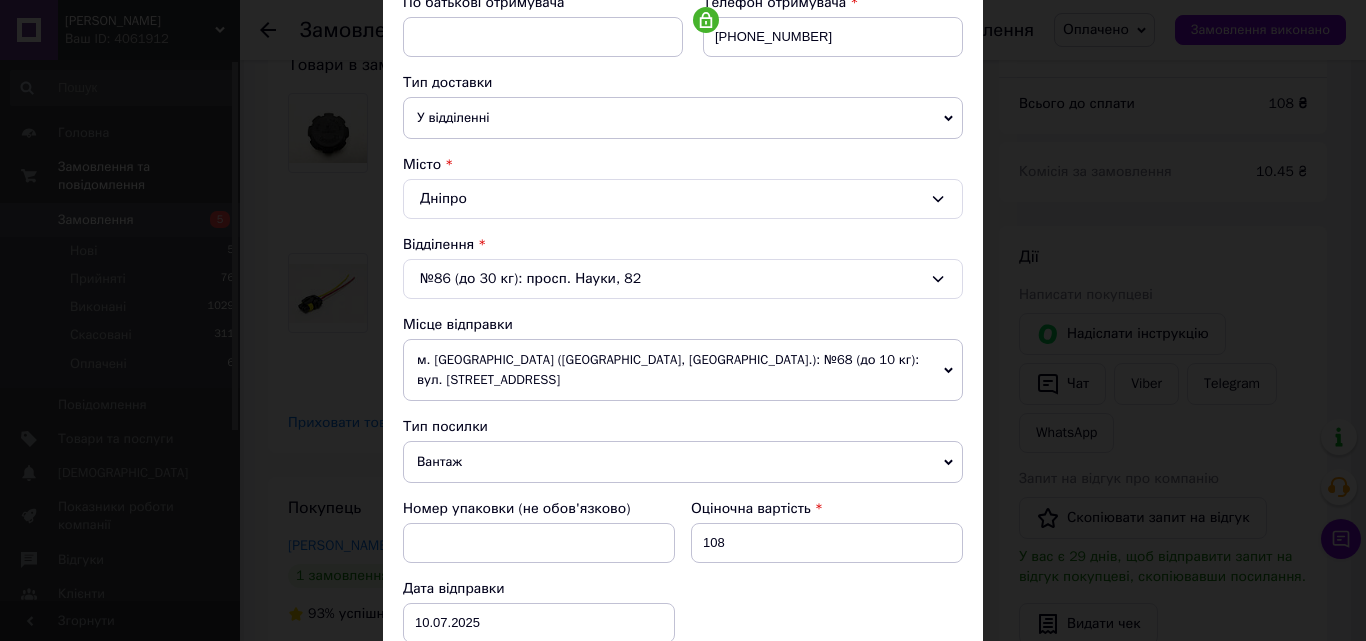 click on "Вантаж" at bounding box center [683, 462] 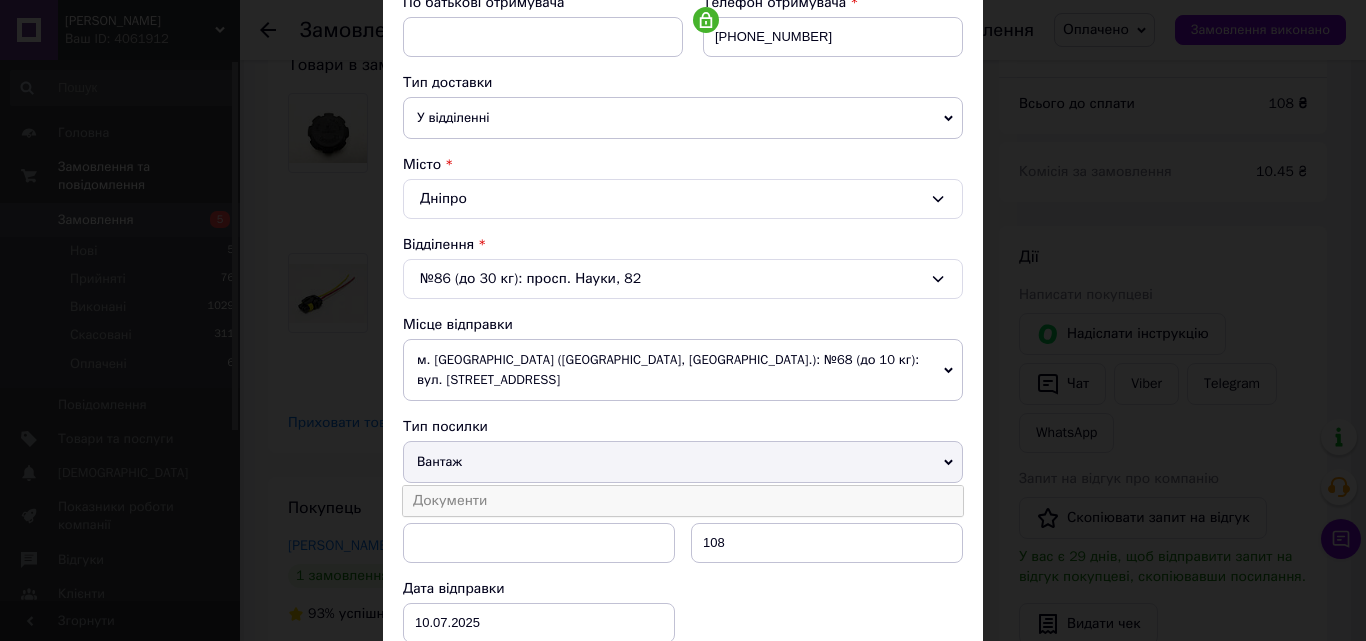 click on "Документи" at bounding box center [683, 501] 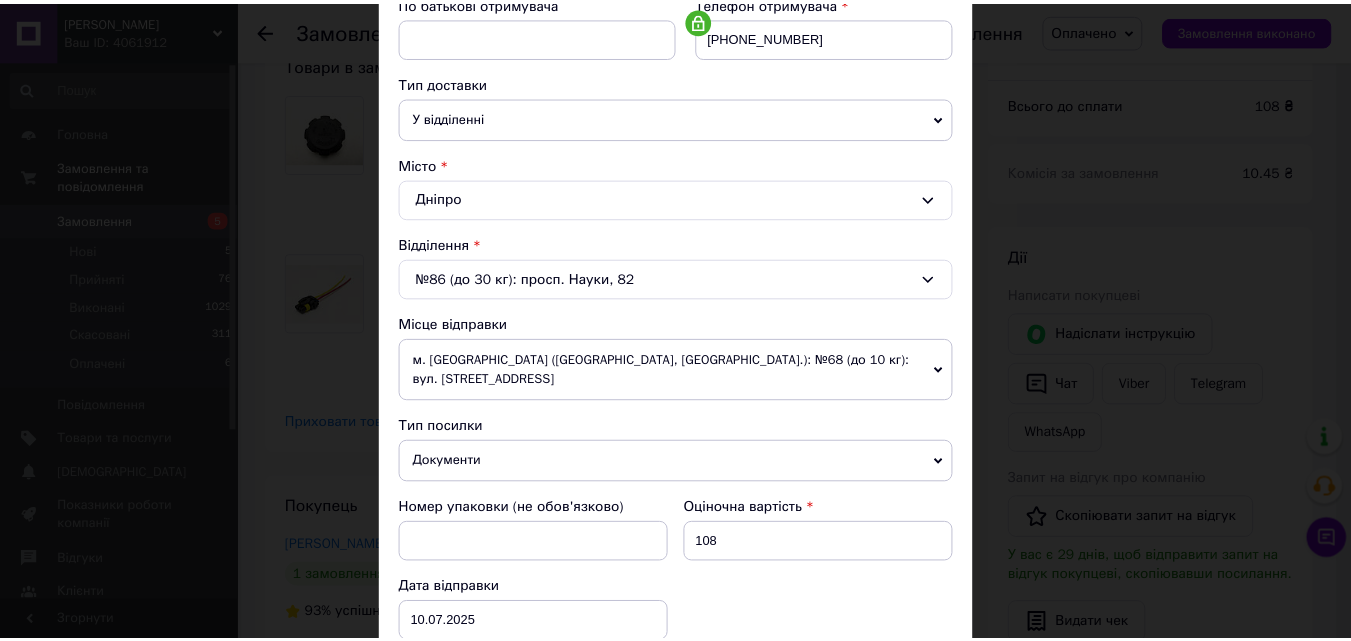 scroll, scrollTop: 951, scrollLeft: 0, axis: vertical 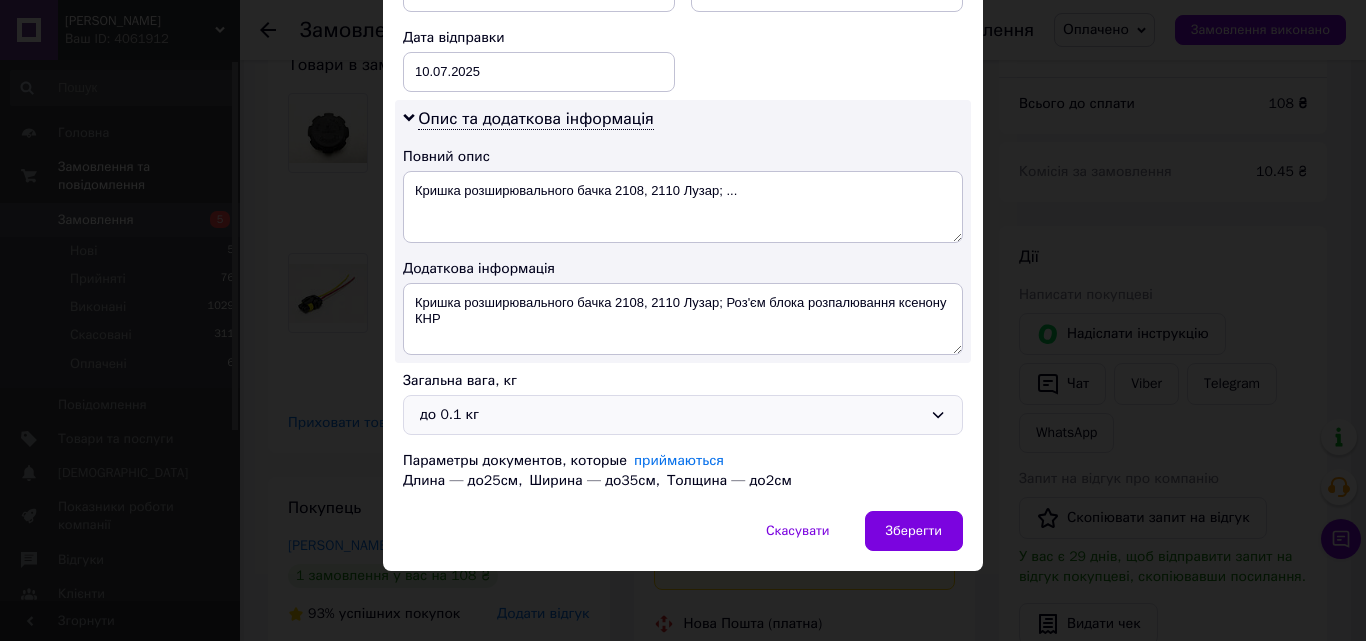 click on "до 0.1 кг" at bounding box center [671, 415] 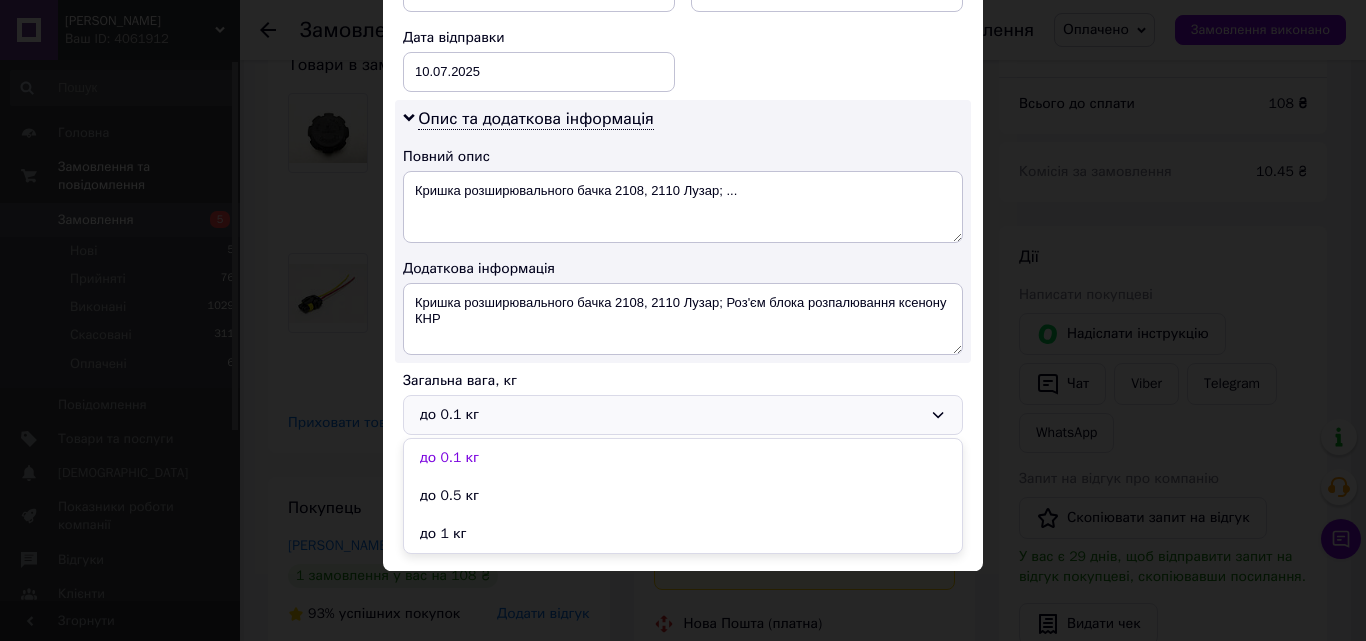 drag, startPoint x: 441, startPoint y: 530, endPoint x: 454, endPoint y: 527, distance: 13.341664 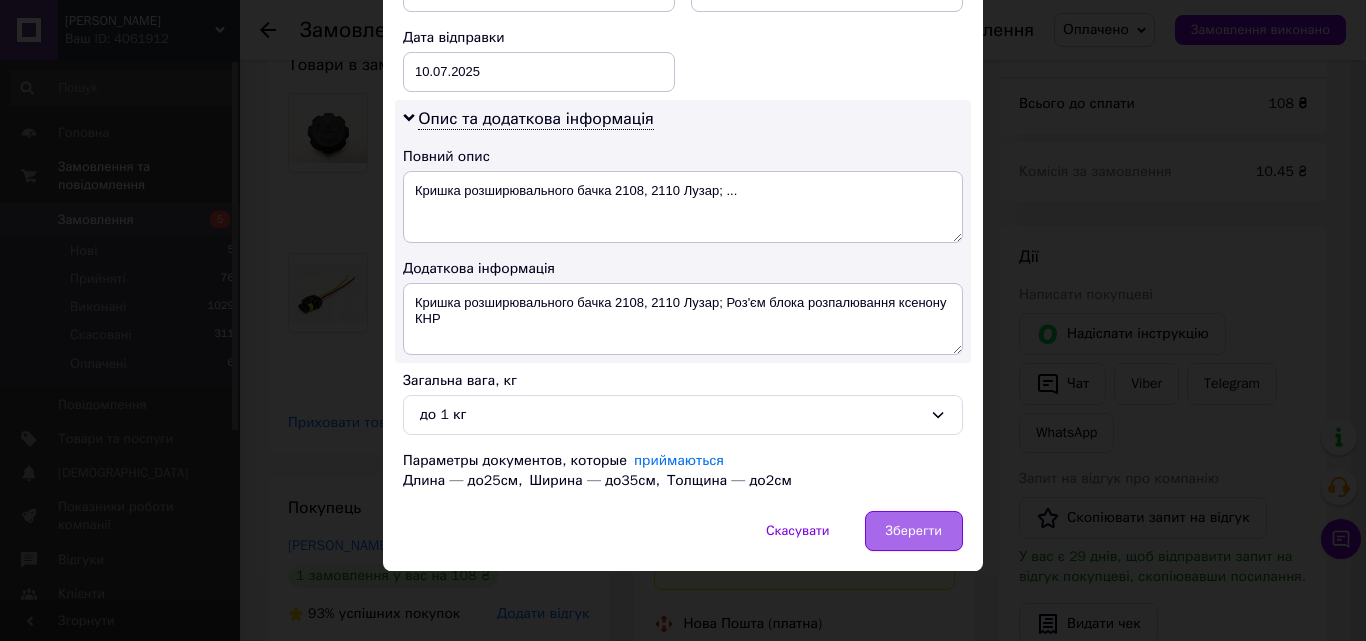 click on "Зберегти" at bounding box center [914, 531] 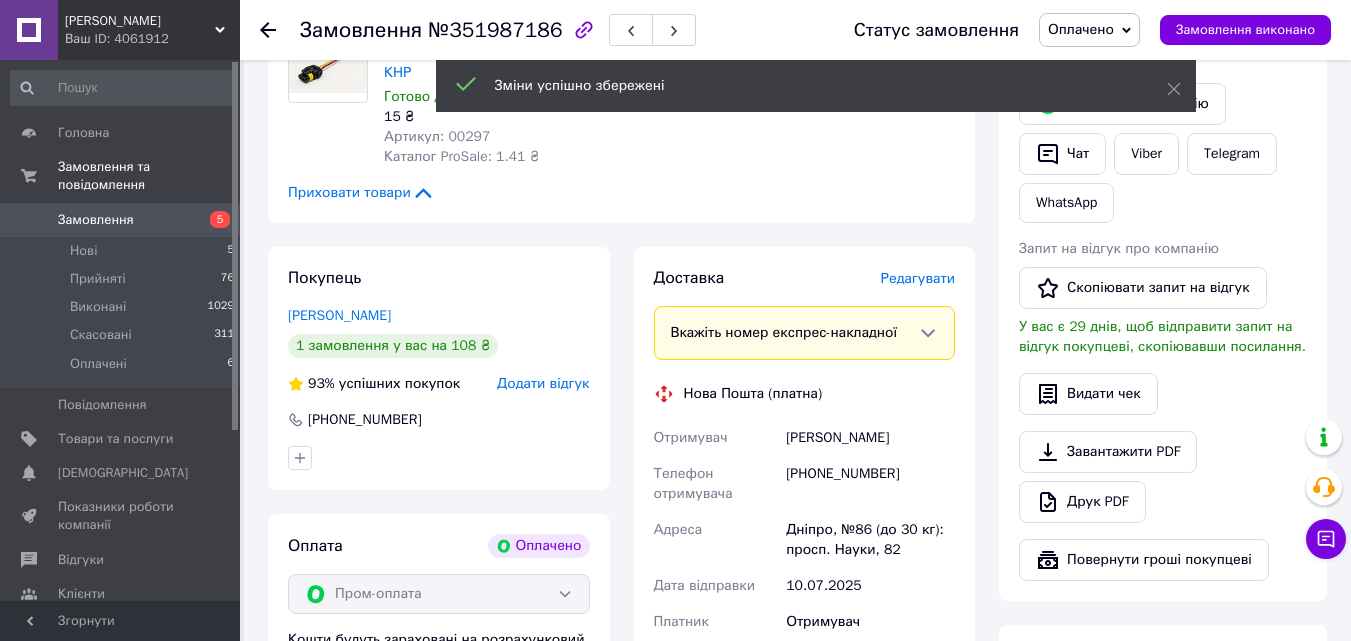 scroll, scrollTop: 800, scrollLeft: 0, axis: vertical 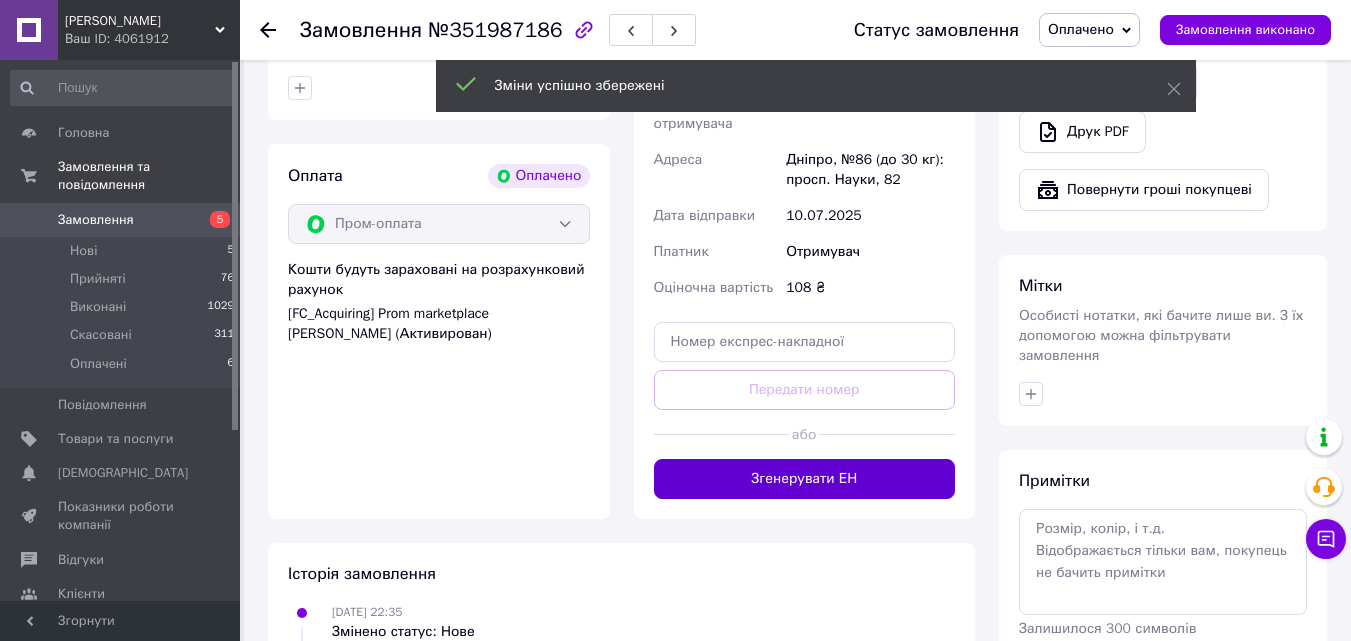 click on "Згенерувати ЕН" at bounding box center (805, 479) 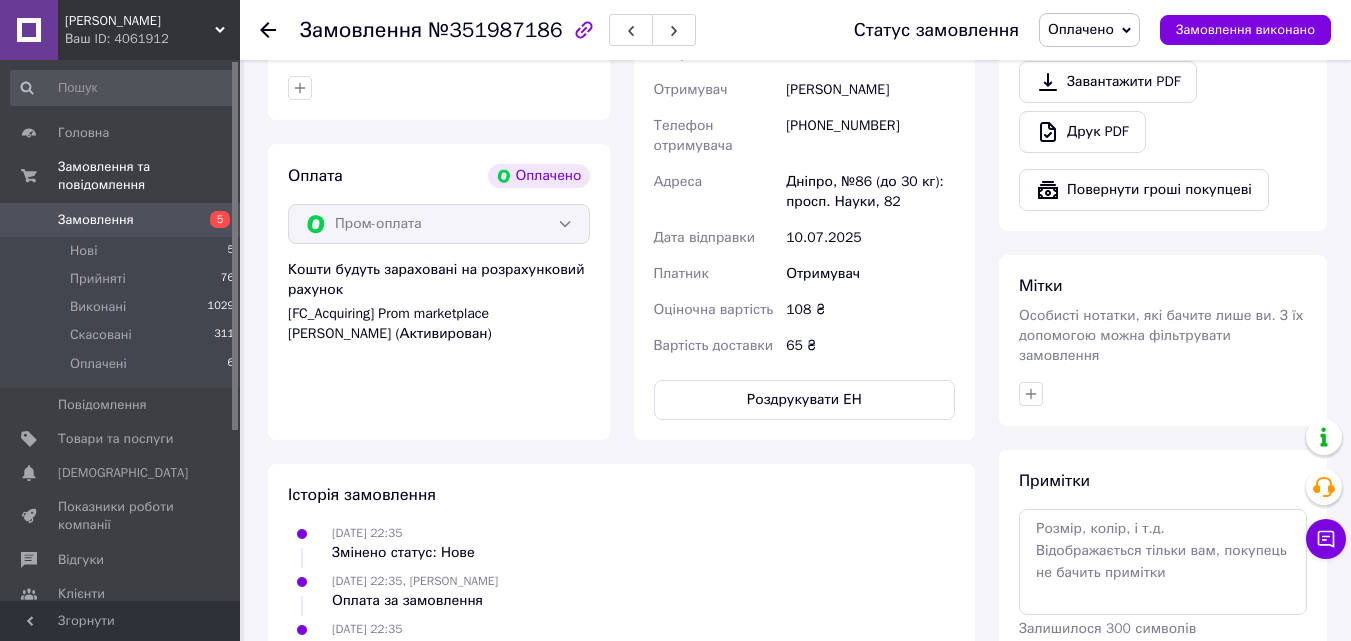 click on "Оплачено" at bounding box center (1081, 29) 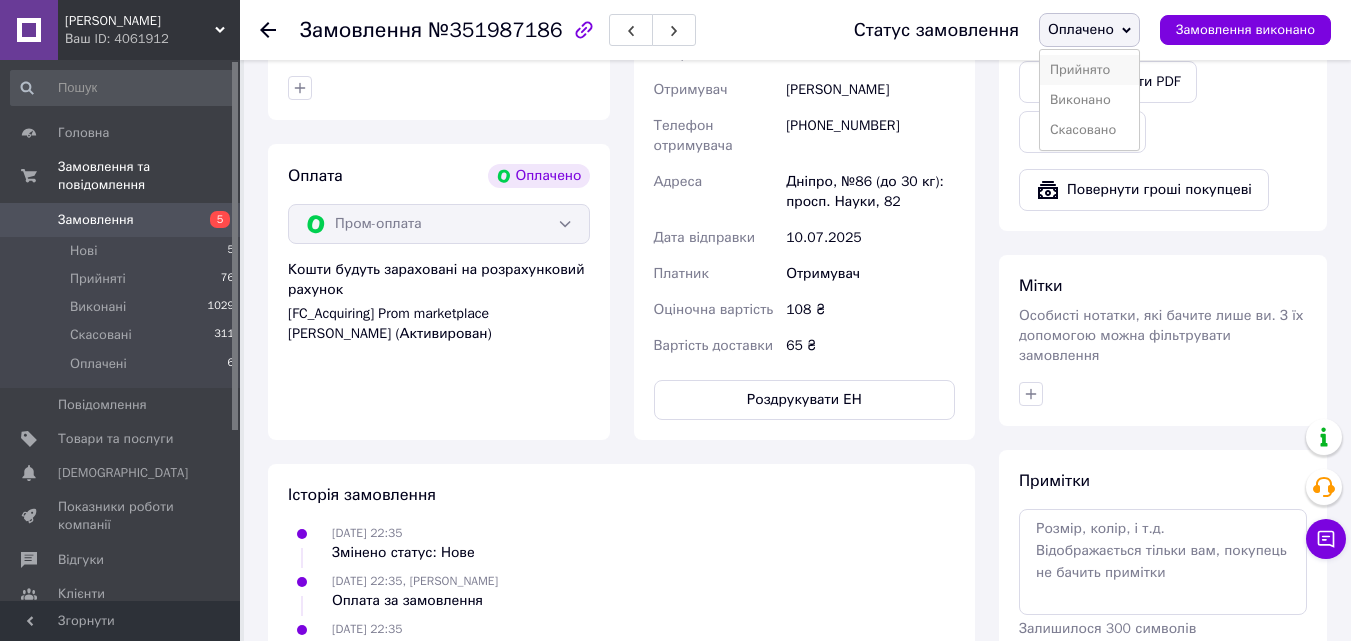 click on "Прийнято" at bounding box center (1089, 70) 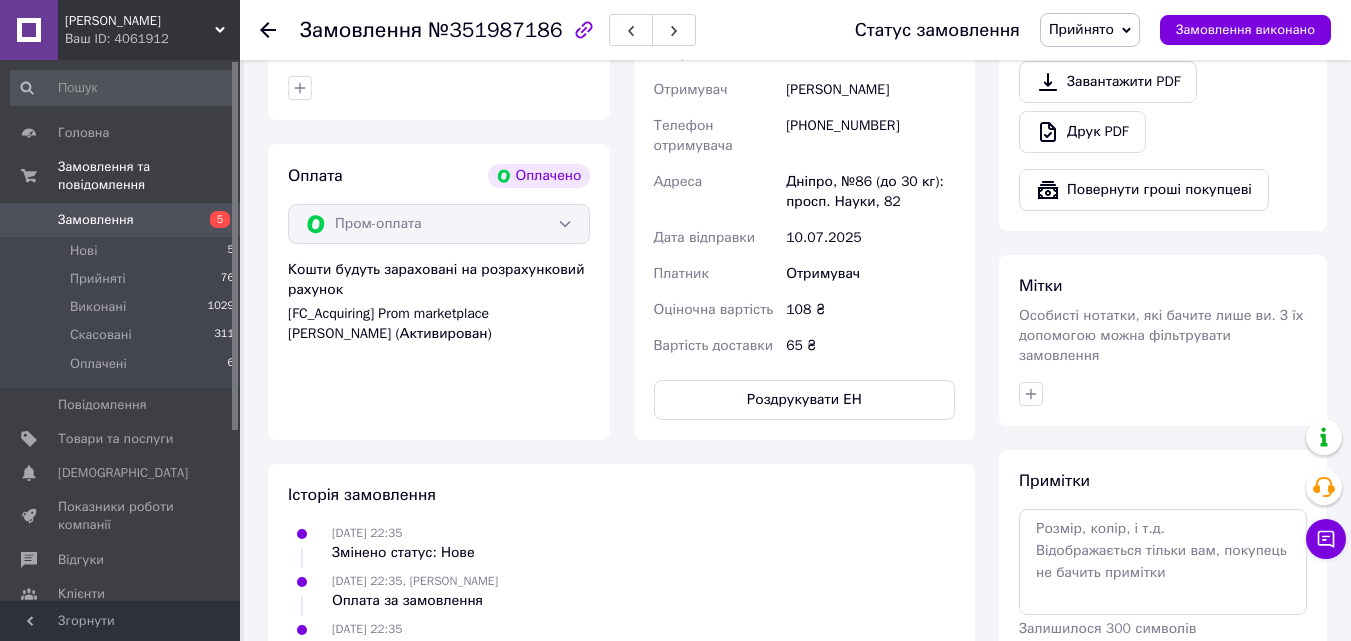 click 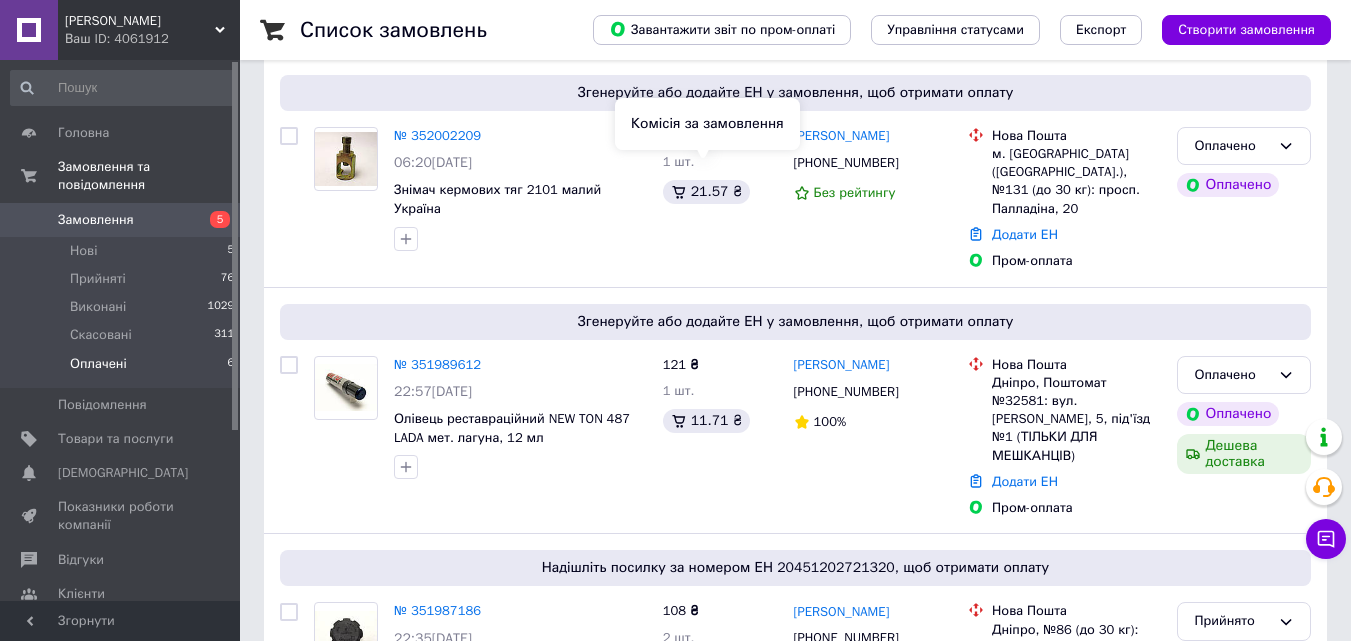 scroll, scrollTop: 500, scrollLeft: 0, axis: vertical 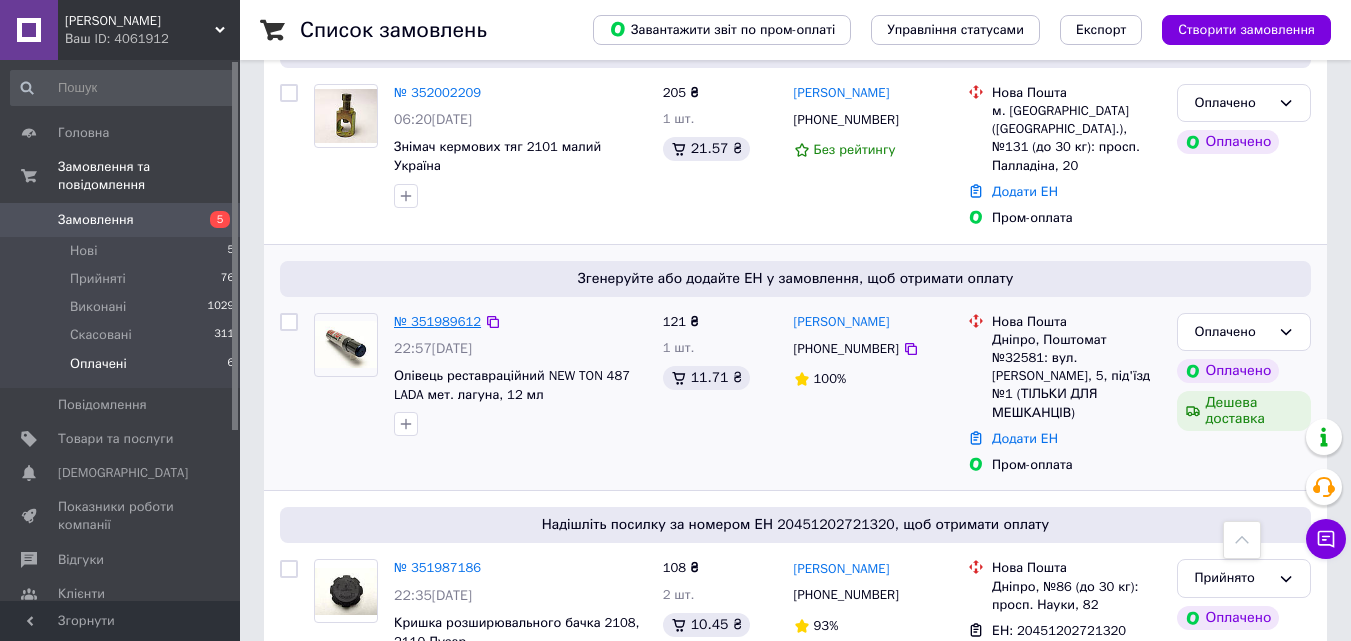 click on "№ 351989612" at bounding box center [437, 321] 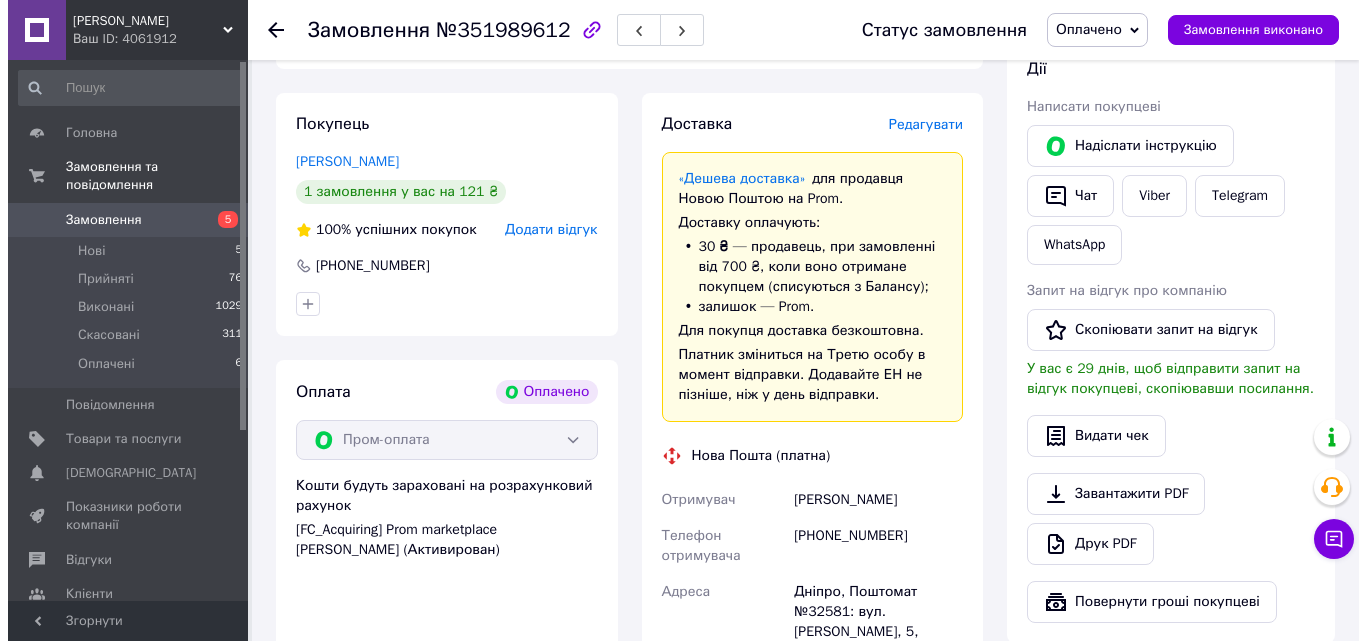 scroll, scrollTop: 200, scrollLeft: 0, axis: vertical 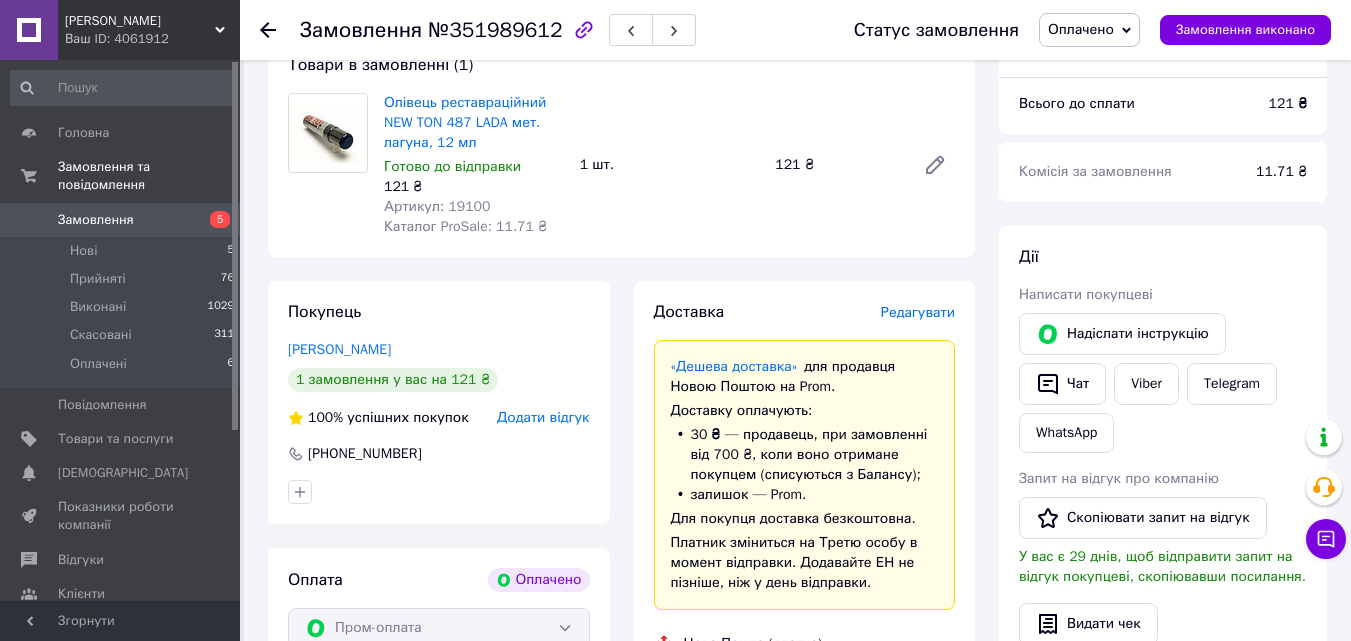 click on "Редагувати" at bounding box center [918, 312] 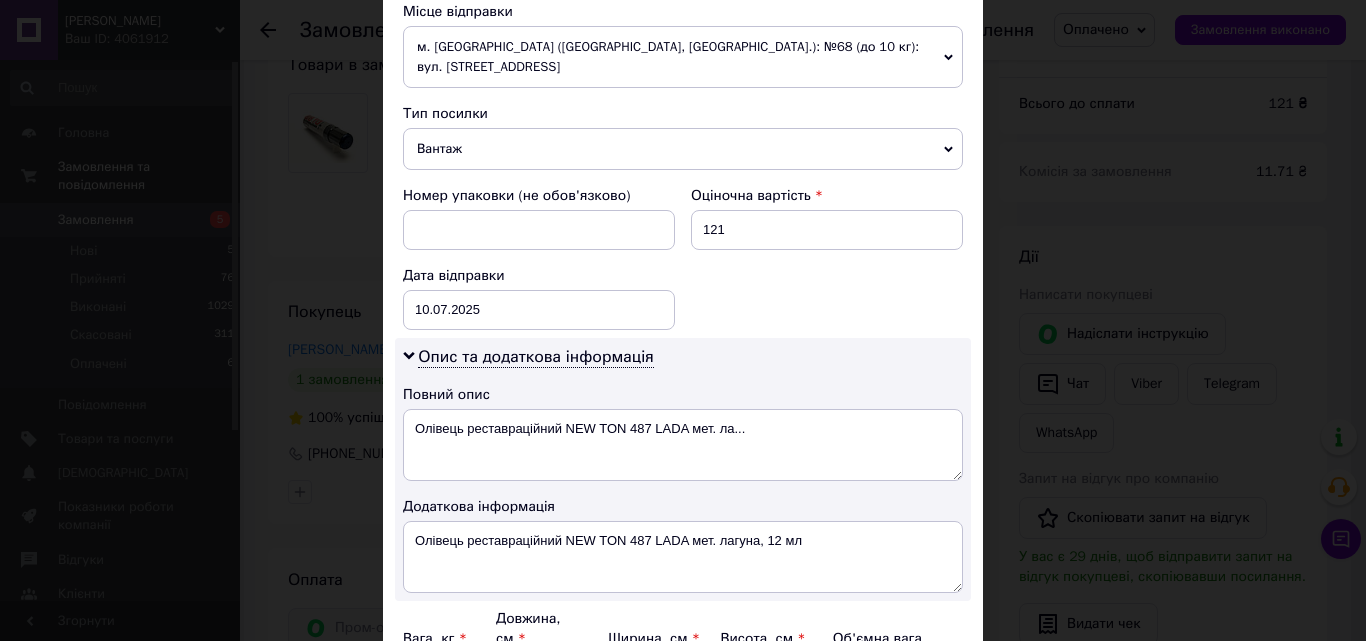 scroll, scrollTop: 722, scrollLeft: 0, axis: vertical 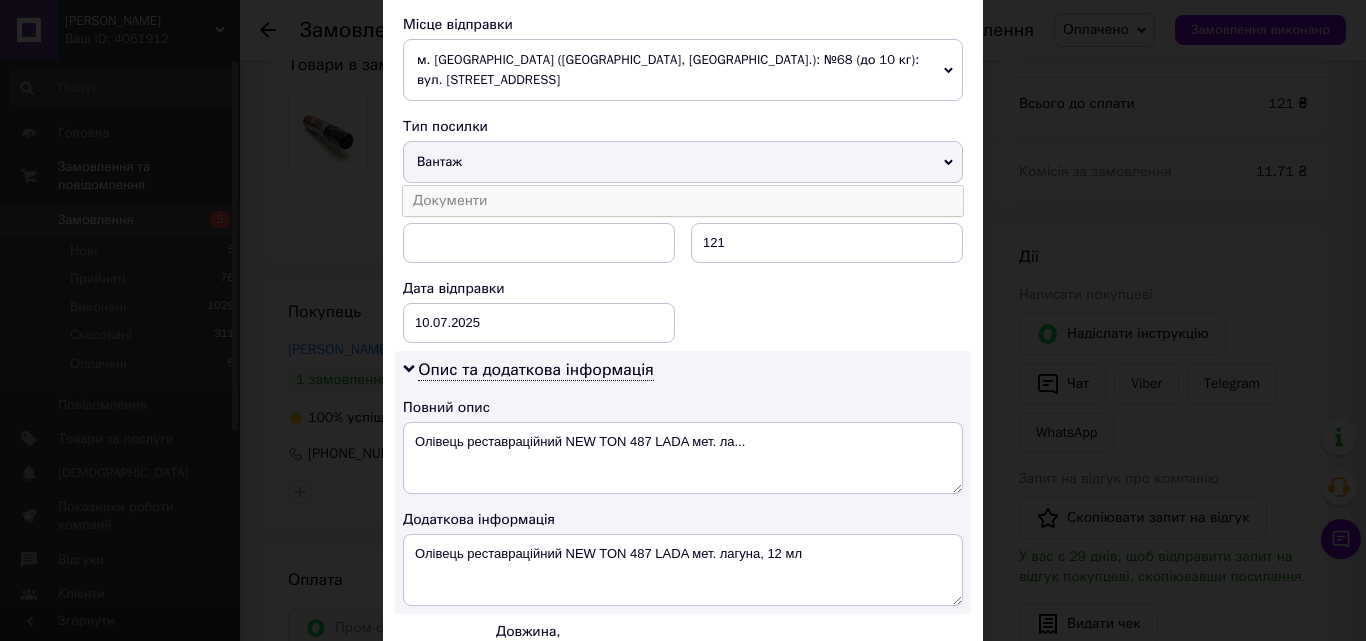 click on "Документи" at bounding box center (683, 201) 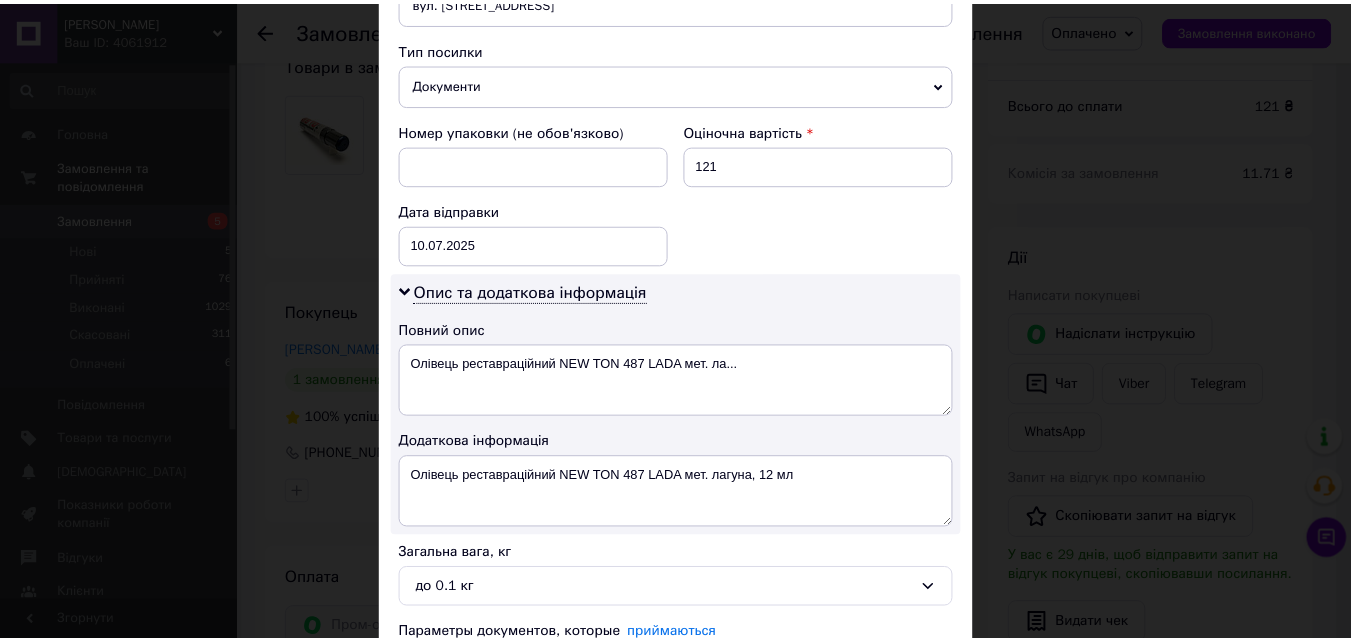 scroll, scrollTop: 973, scrollLeft: 0, axis: vertical 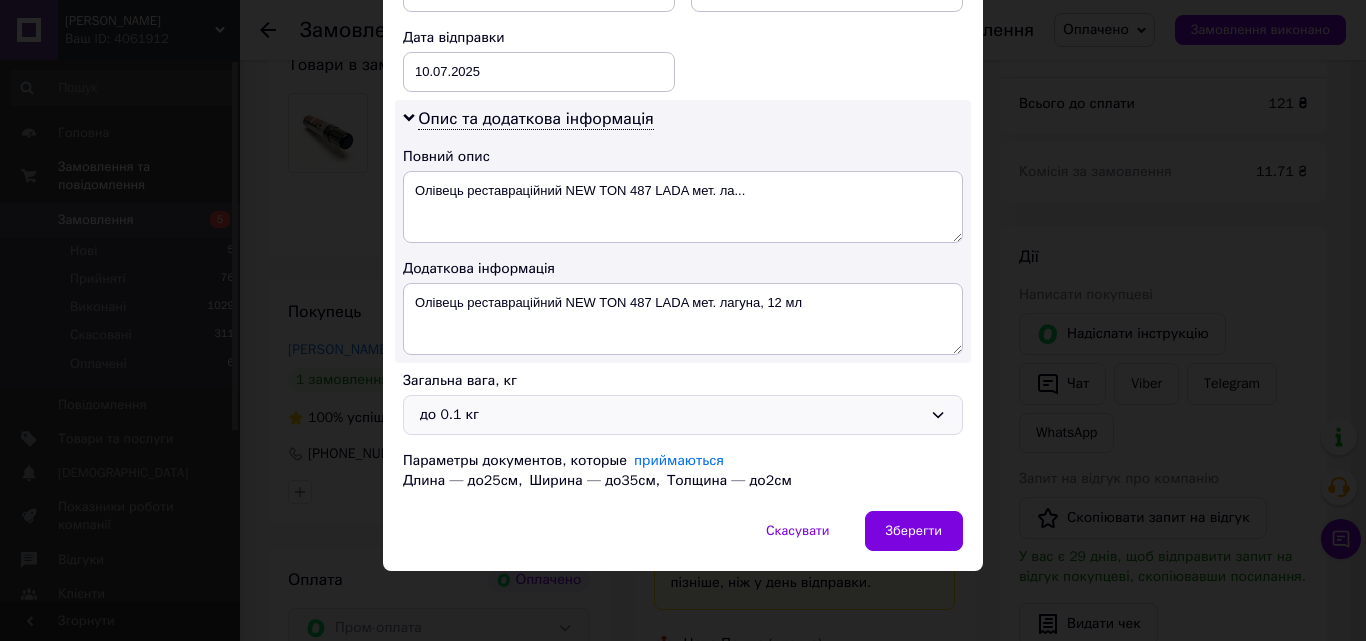 click on "до 0.1 кг" at bounding box center [671, 415] 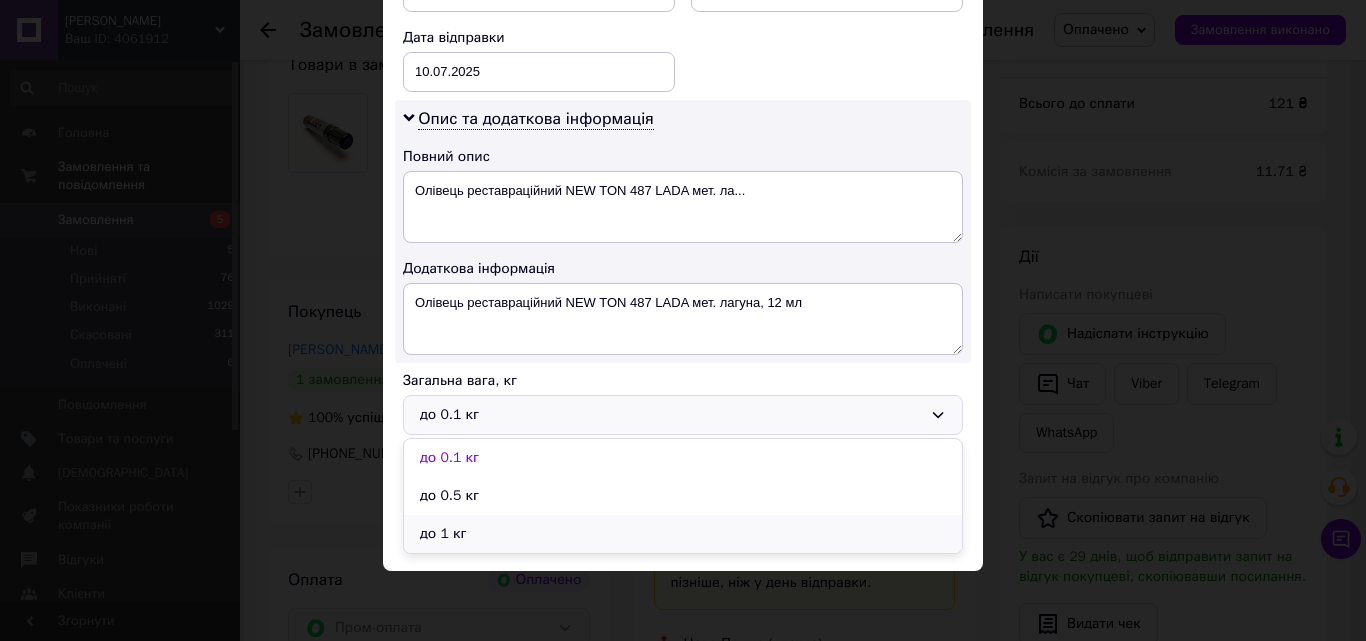 click on "до 1 кг" at bounding box center (683, 534) 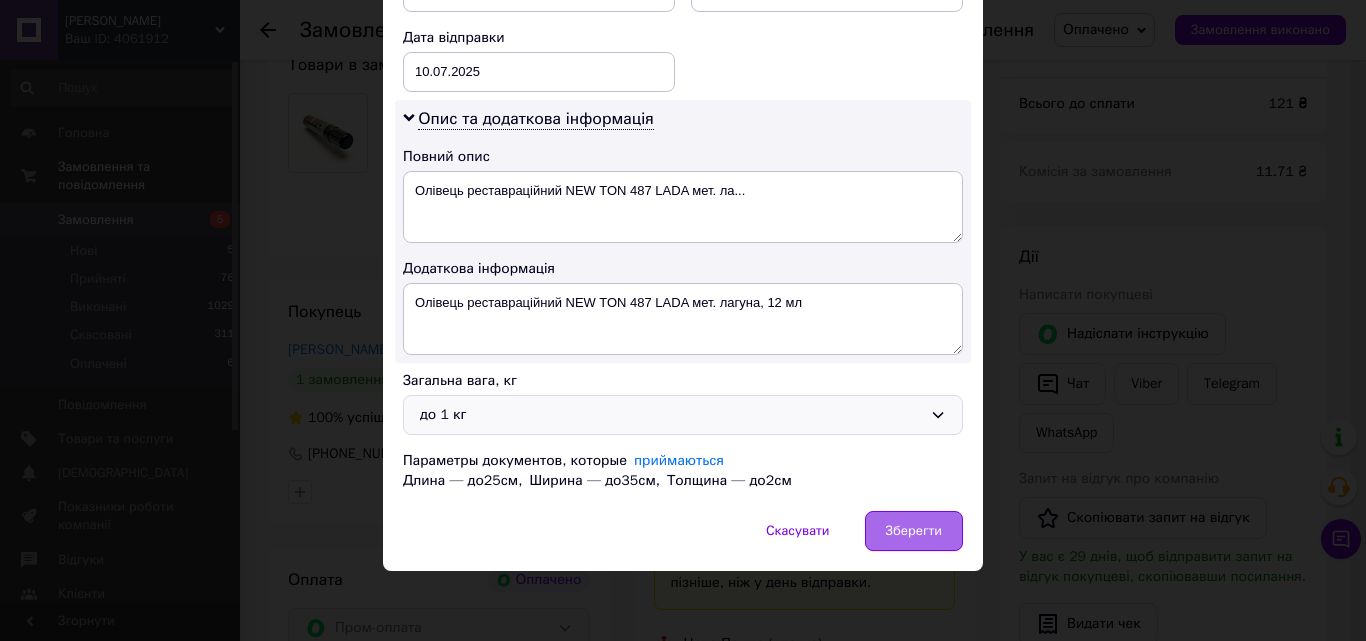 click on "Зберегти" at bounding box center (914, 531) 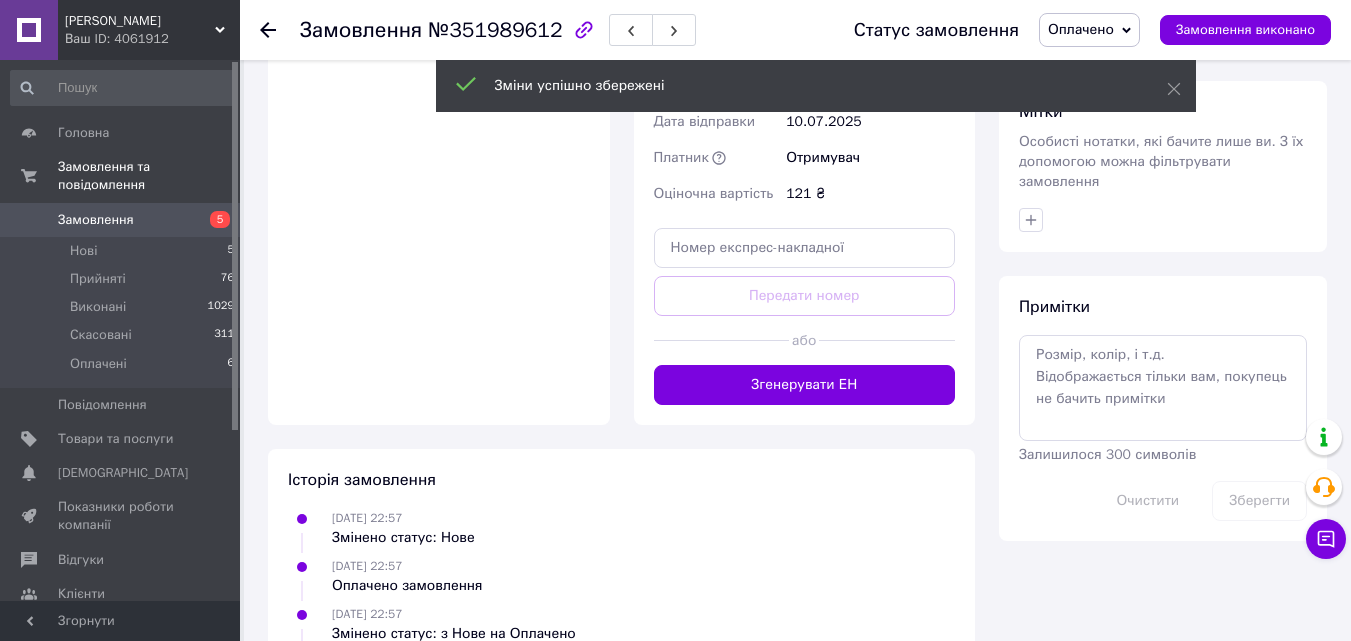 scroll, scrollTop: 1000, scrollLeft: 0, axis: vertical 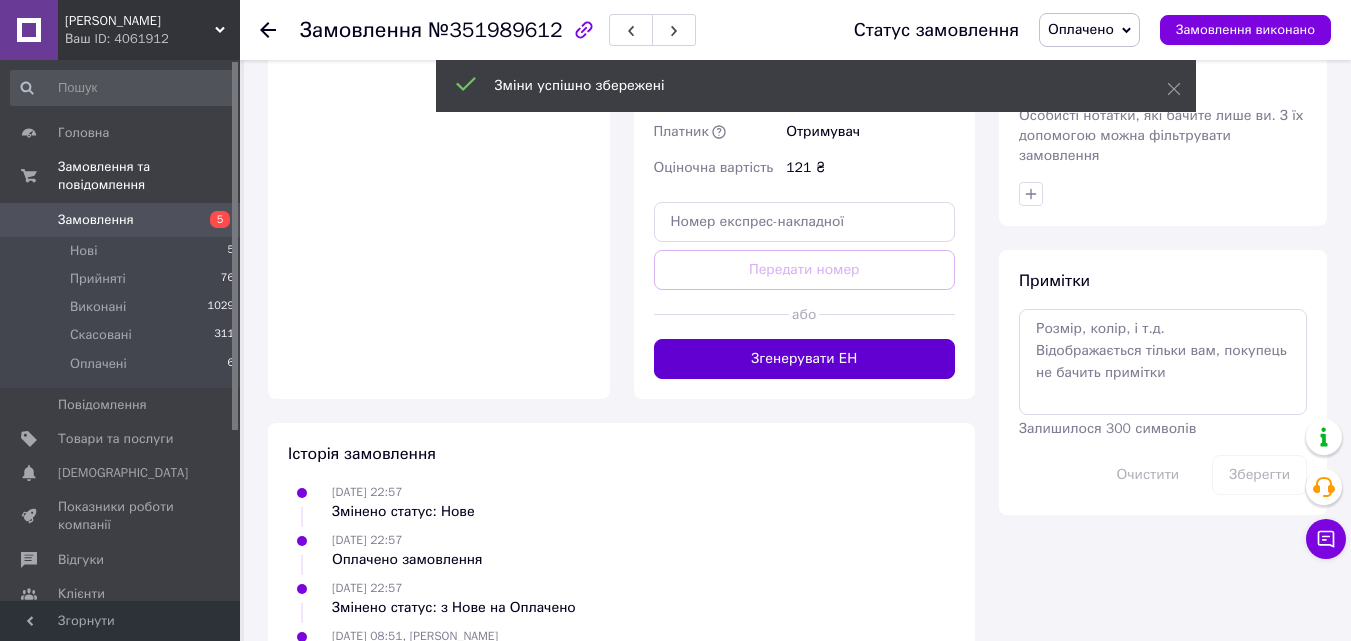 click on "Згенерувати ЕН" at bounding box center [805, 359] 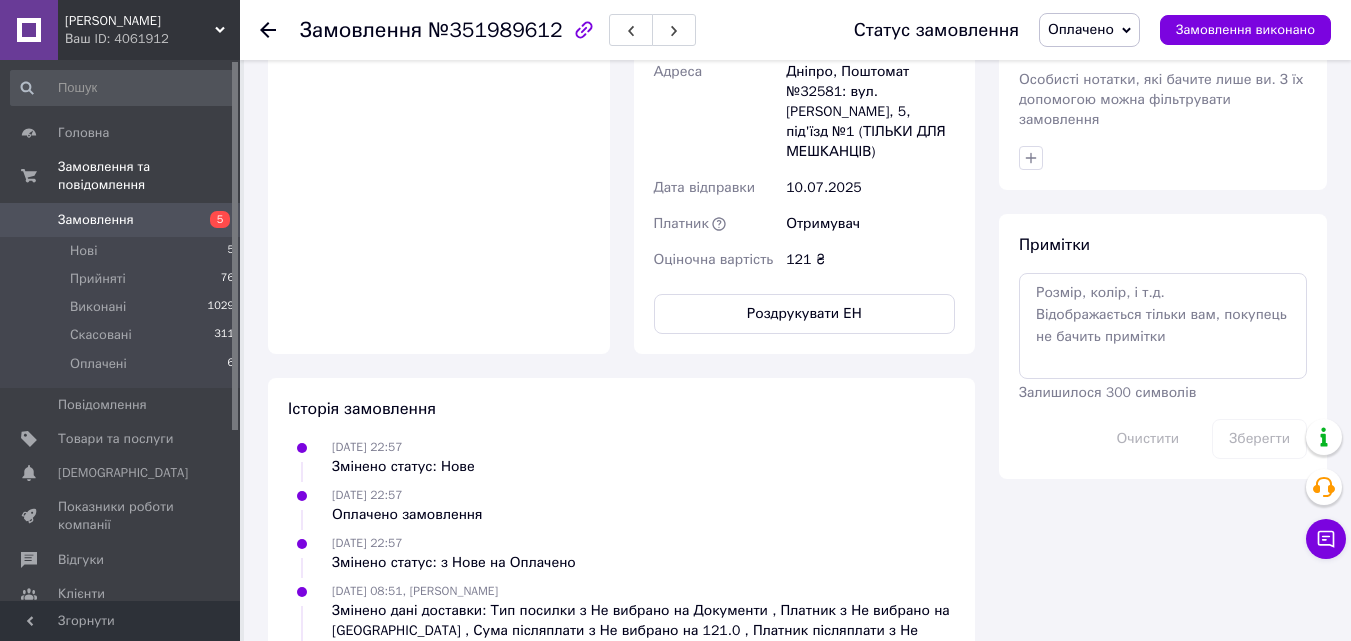 click on "Оплачено" at bounding box center [1081, 29] 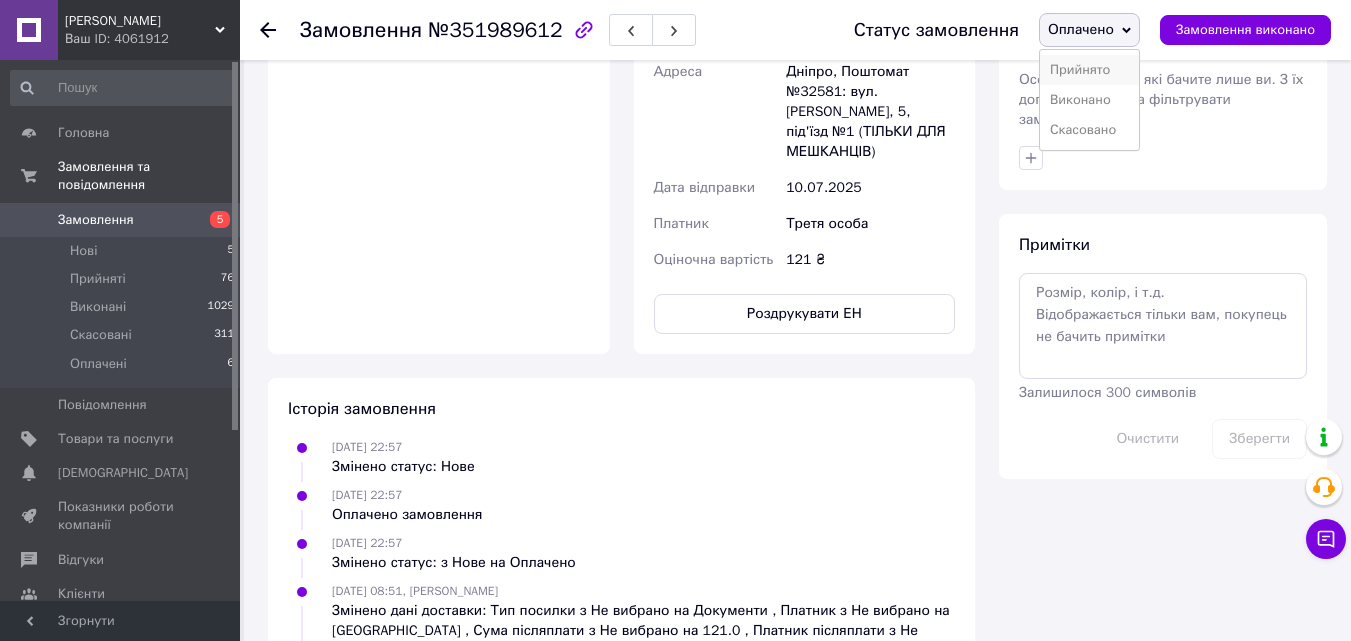 click on "Прийнято" at bounding box center (1089, 70) 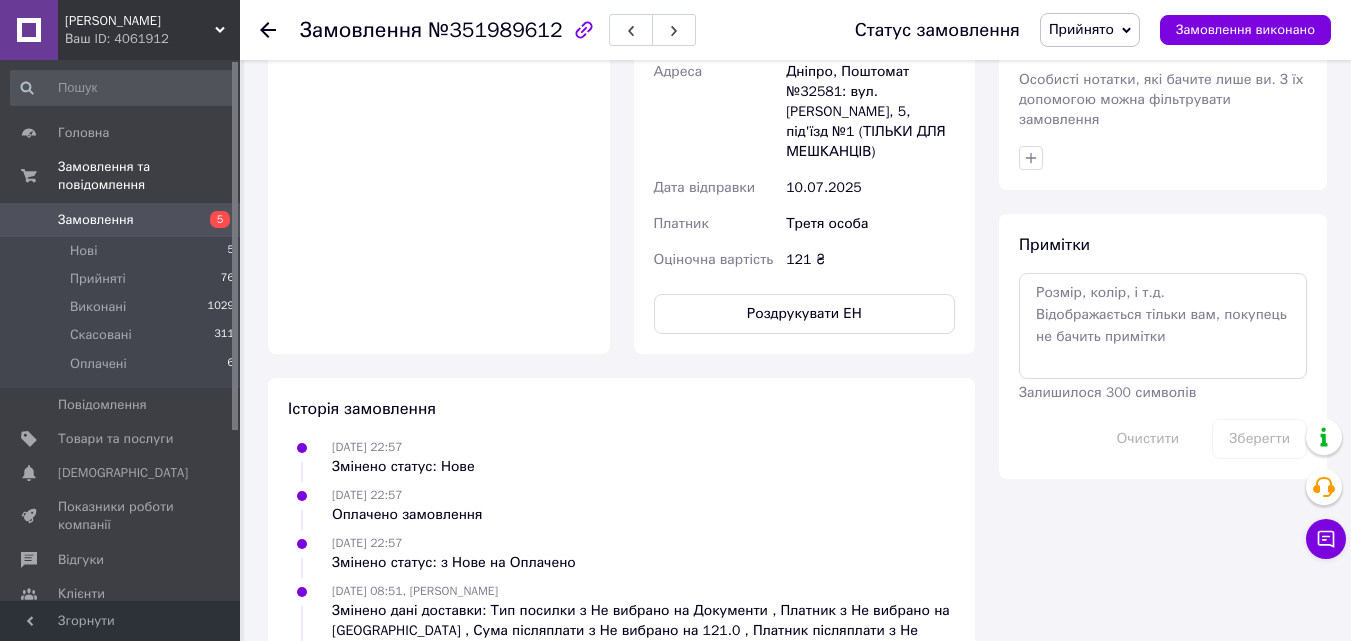 click 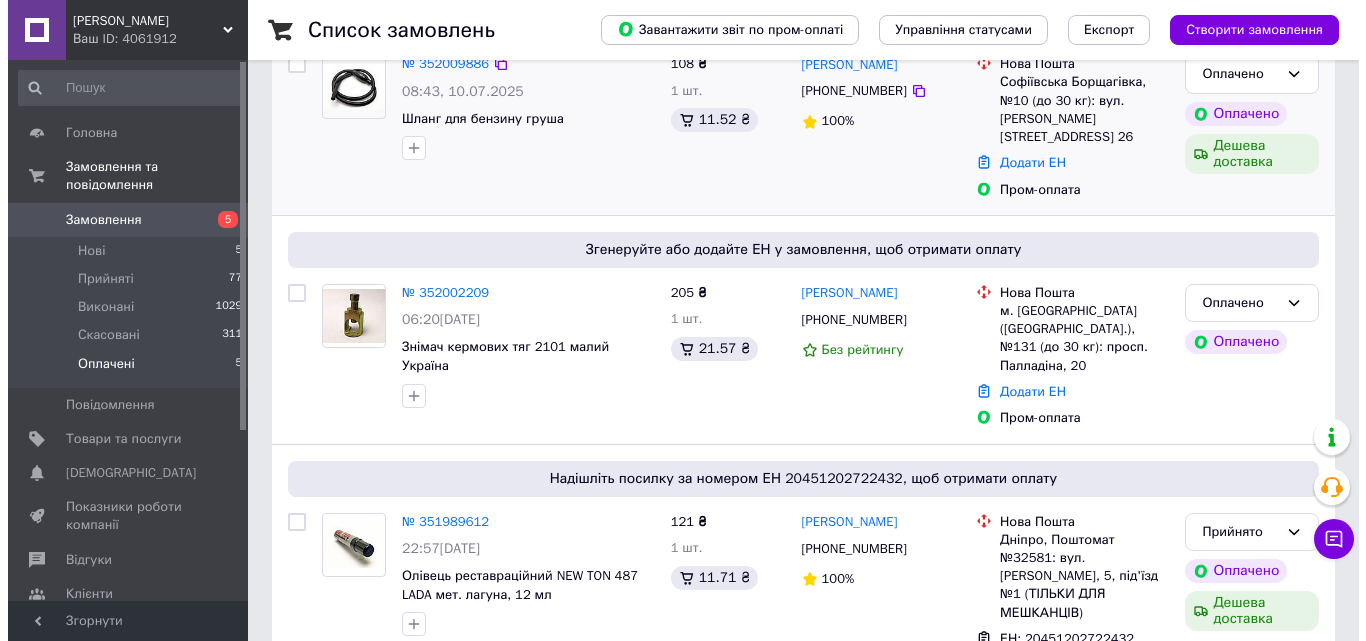 scroll, scrollTop: 200, scrollLeft: 0, axis: vertical 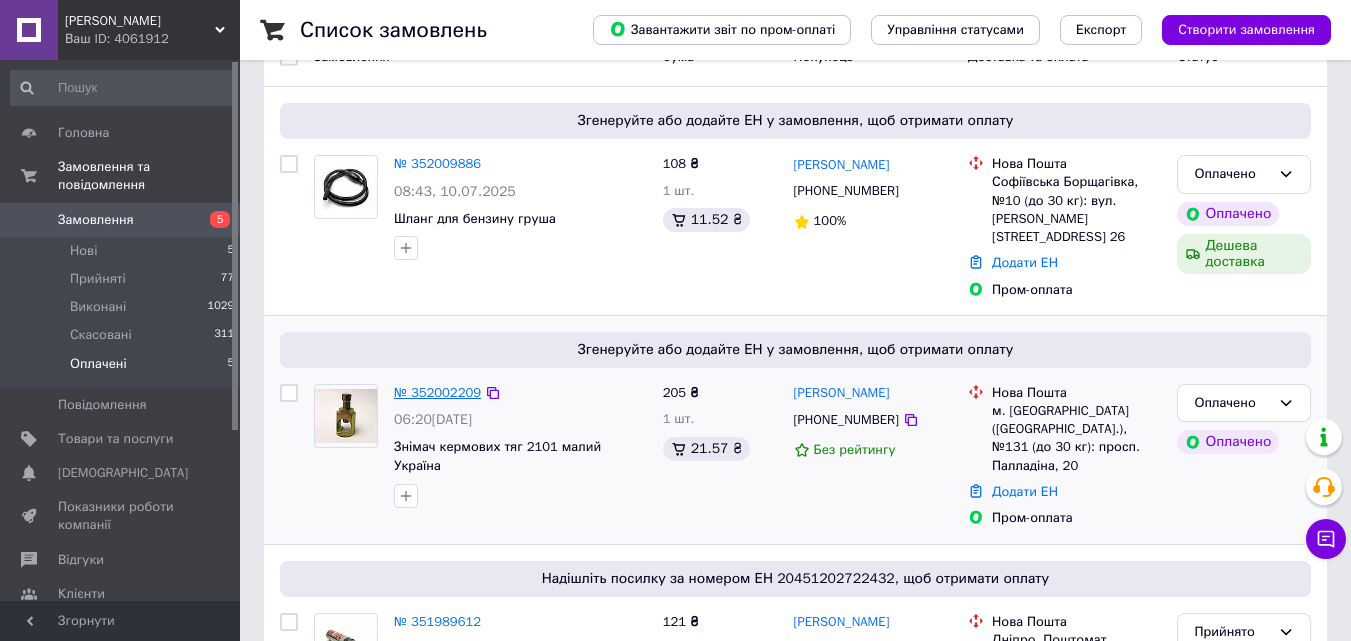 click on "№ 352002209" at bounding box center [437, 392] 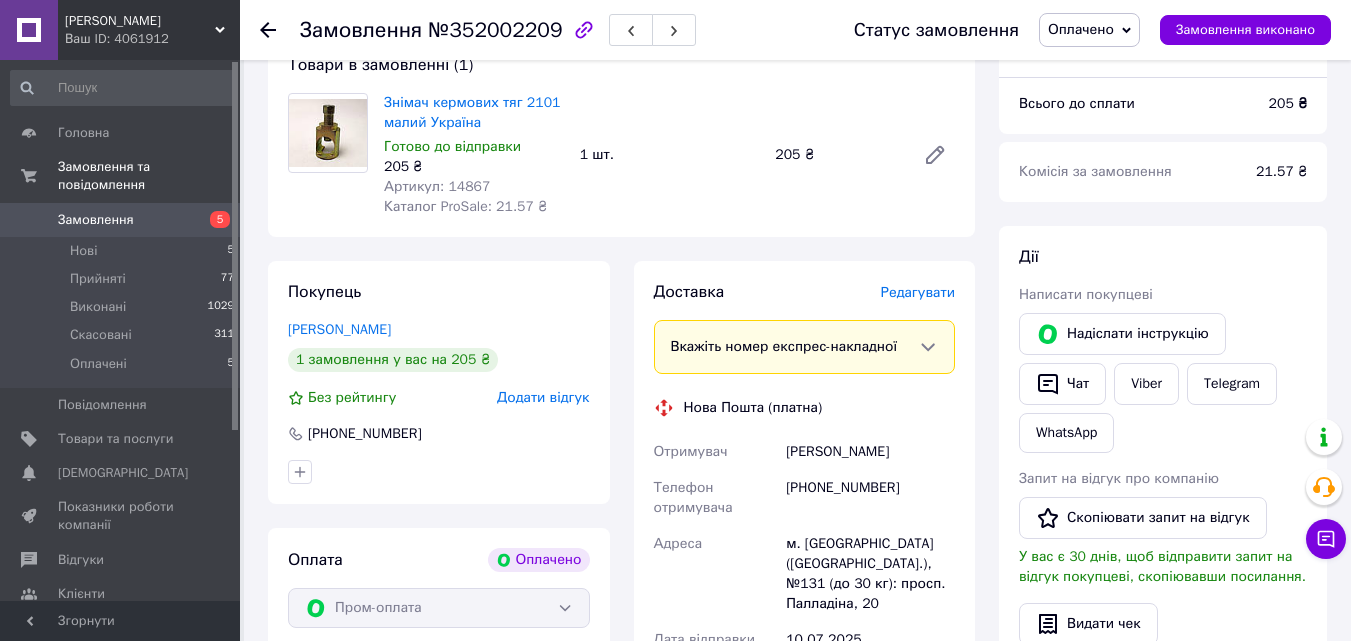click on "Редагувати" at bounding box center (918, 292) 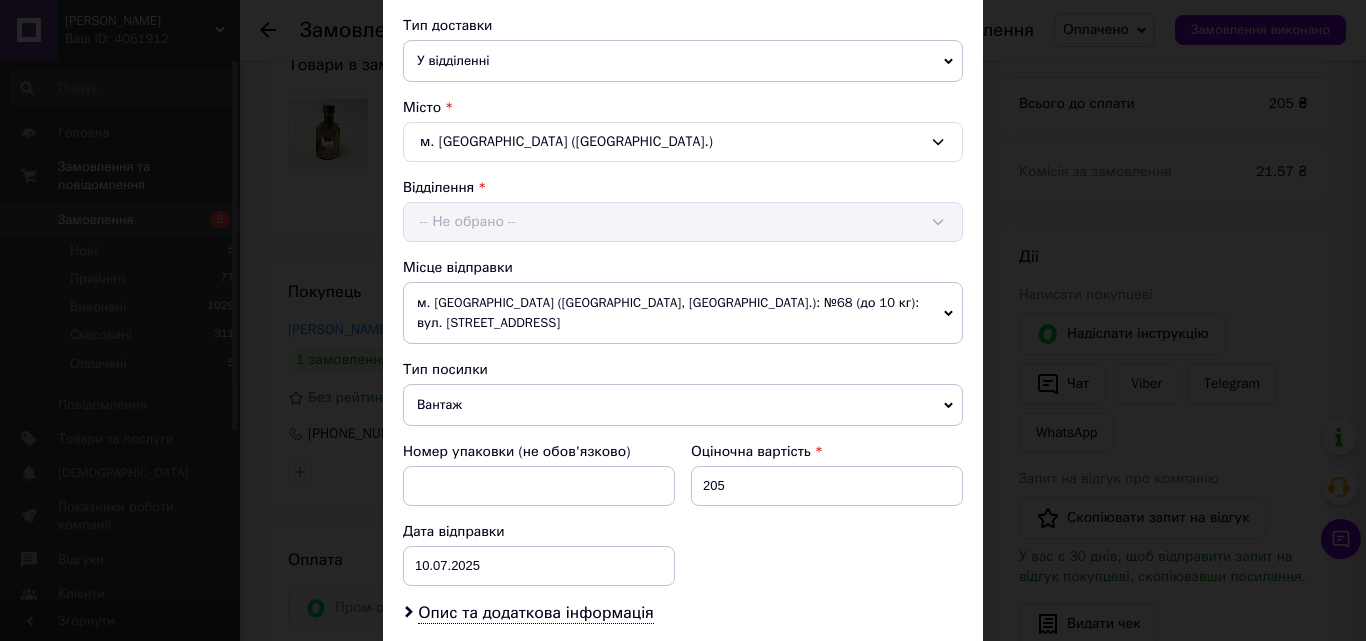 scroll, scrollTop: 600, scrollLeft: 0, axis: vertical 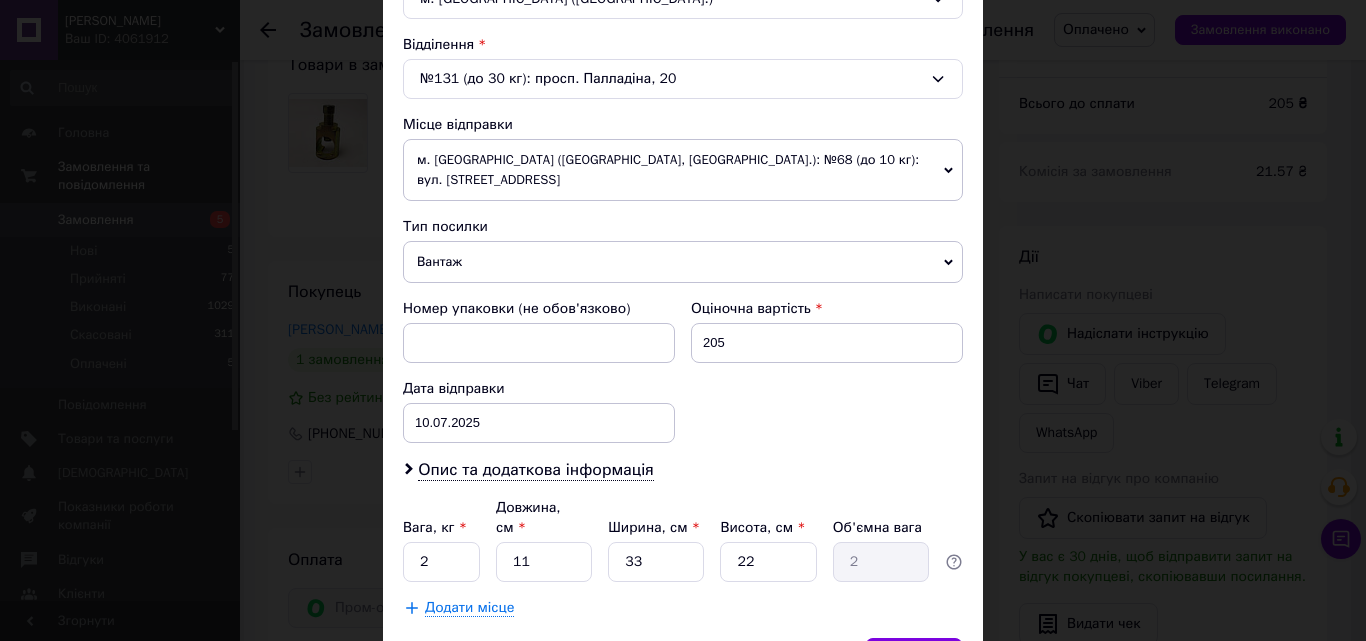 click on "Вантаж" at bounding box center (683, 262) 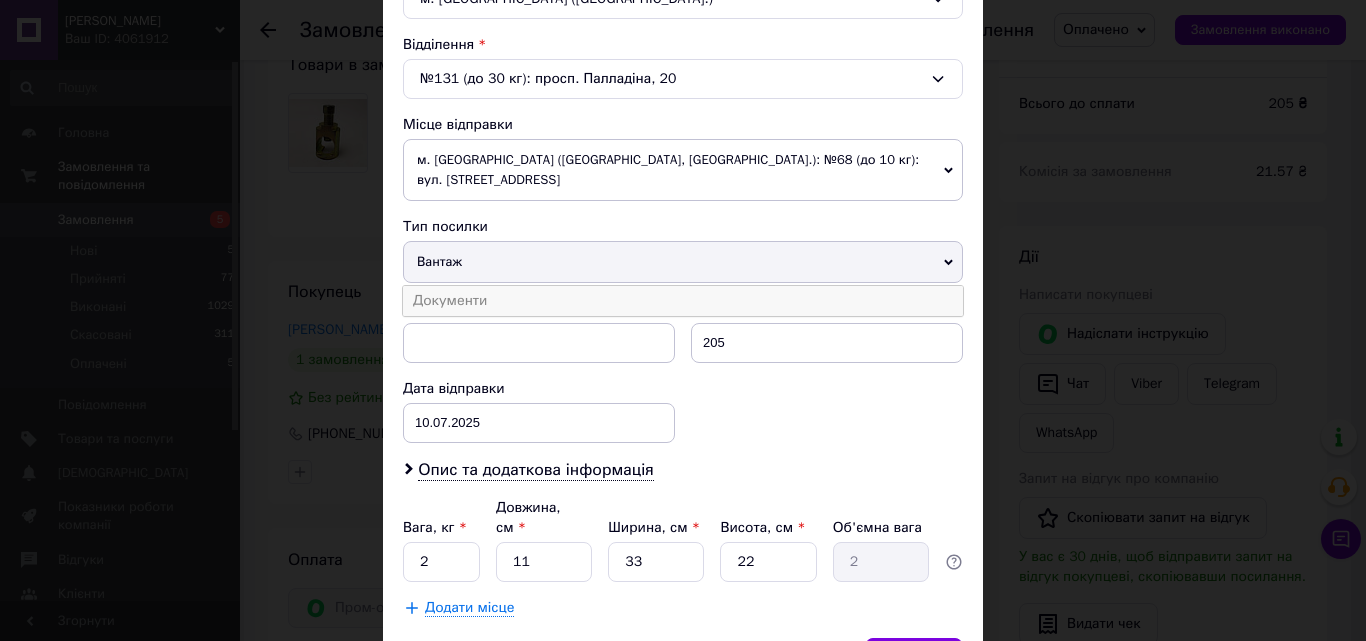 click on "Документи" at bounding box center [683, 301] 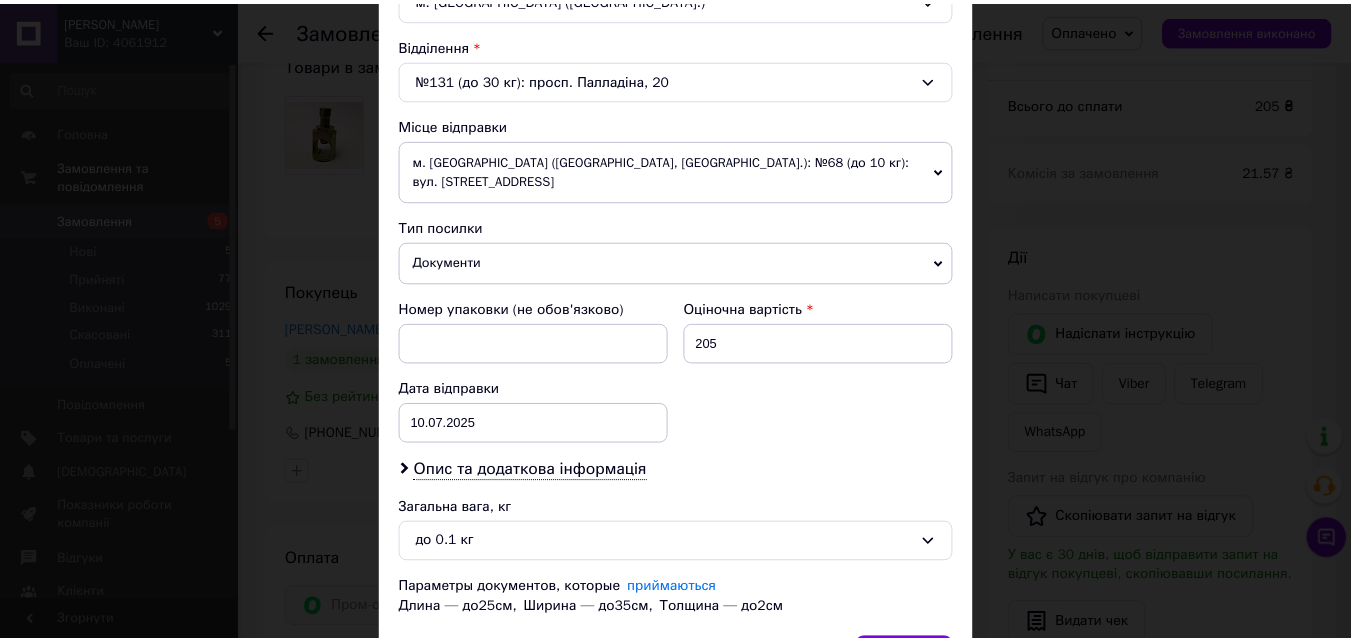 scroll, scrollTop: 727, scrollLeft: 0, axis: vertical 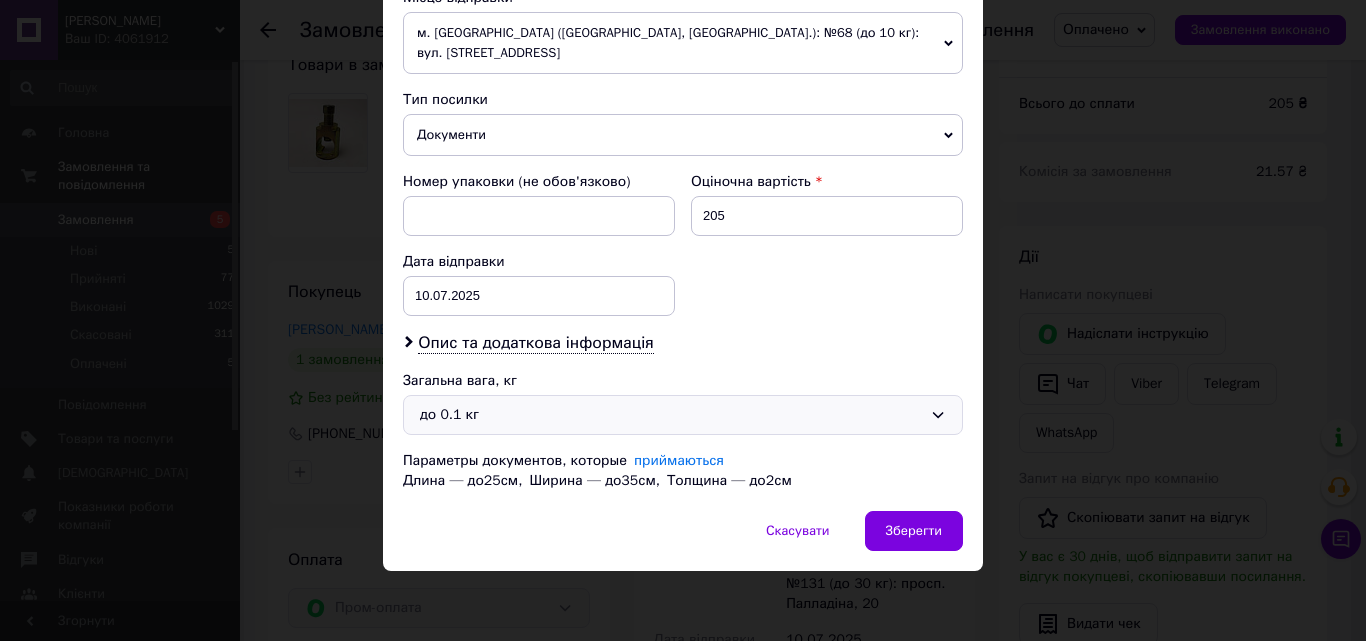 drag, startPoint x: 528, startPoint y: 405, endPoint x: 516, endPoint y: 434, distance: 31.38471 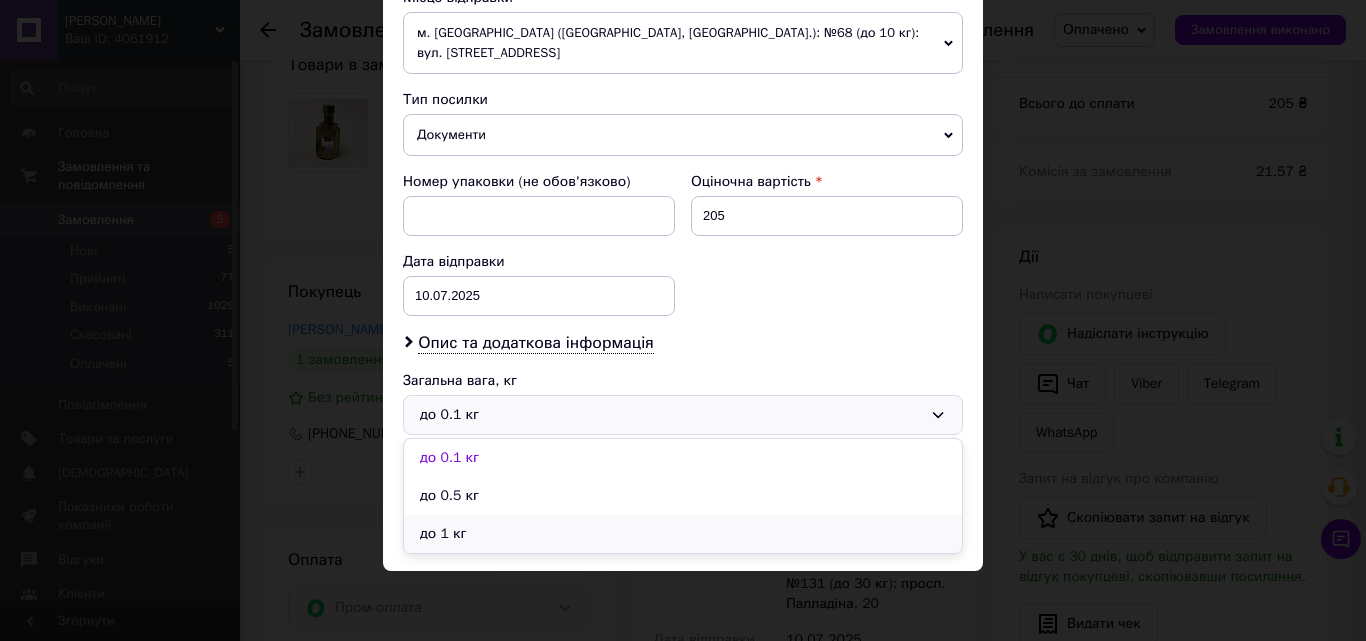 click on "до 1 кг" at bounding box center [683, 534] 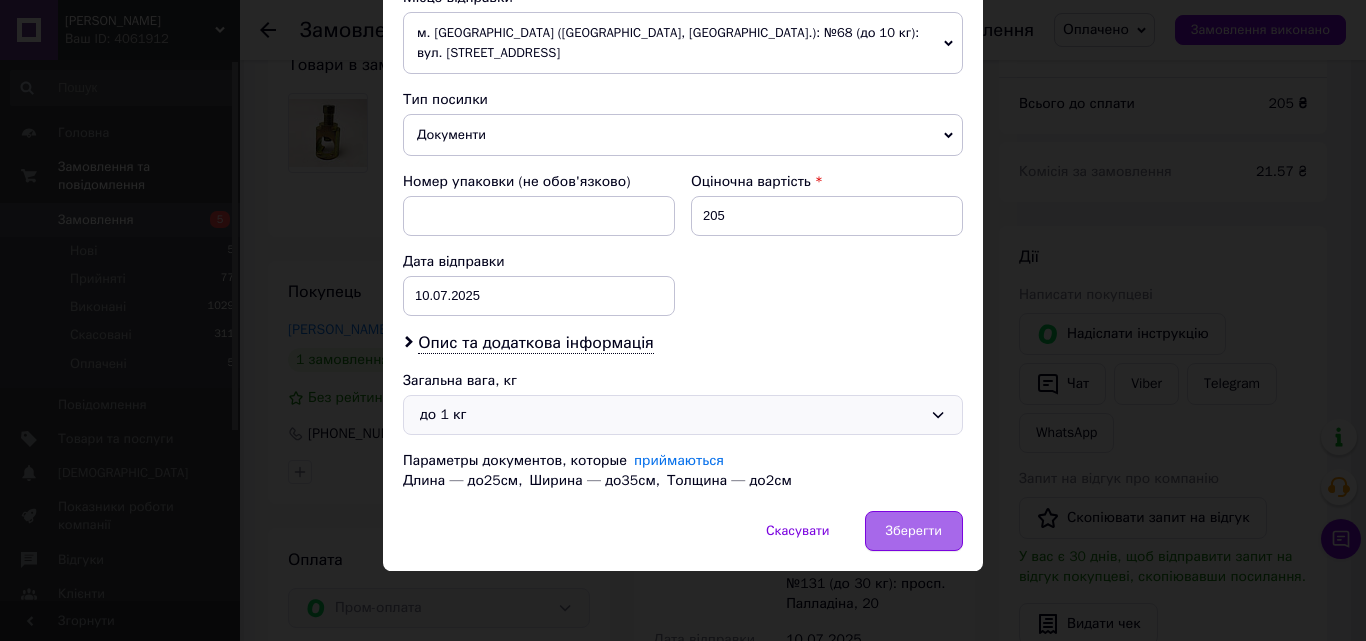 click on "Зберегти" at bounding box center (914, 531) 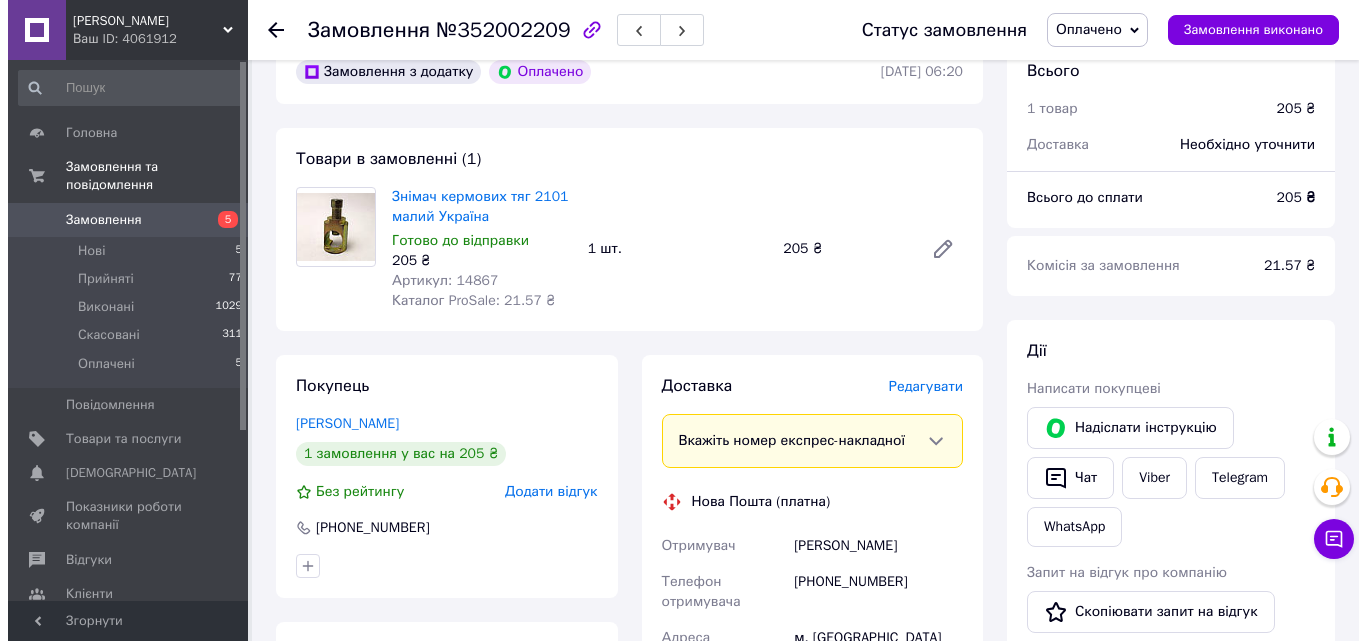scroll, scrollTop: 93, scrollLeft: 0, axis: vertical 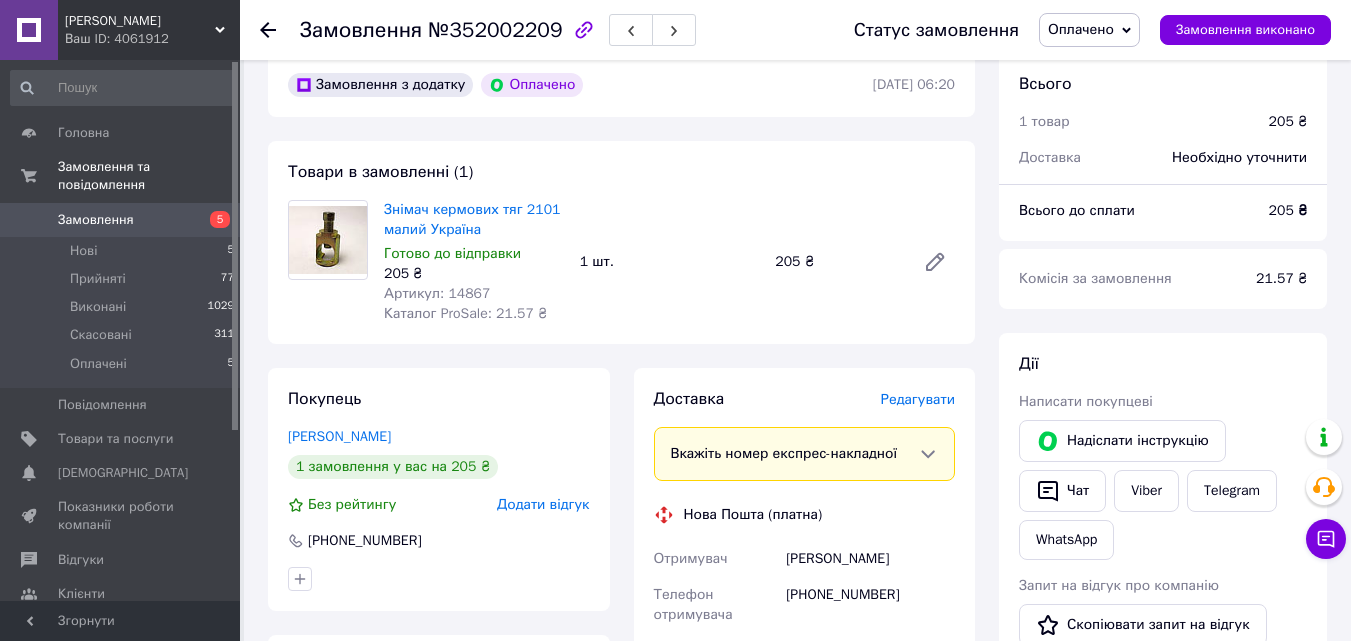 click on "Доставка Редагувати Вкажіть номер експрес-накладної Обов'язково введіть номер експрес-накладної,
якщо створювали її не на цій сторінці. У разі,
якщо номер ЕН не буде доданий, ми не зможемо
виплатити гроші за замовлення Мобільний номер покупця (із замовлення) повинен відповідати номеру отримувача за накладною Нова Пошта (платна) Отримувач Гончаренко Діма Телефон отримувача +380734153303 Адреса м. Київ (Київська обл.), №131 (до 30 кг): просп. Палладіна, 20 Дата відправки 10.07.2025 Платник Отримувач Оціночна вартість 205 ₴ Передати номер або Згенерувати ЕН Платник Діма 205 <" at bounding box center [805, 709] 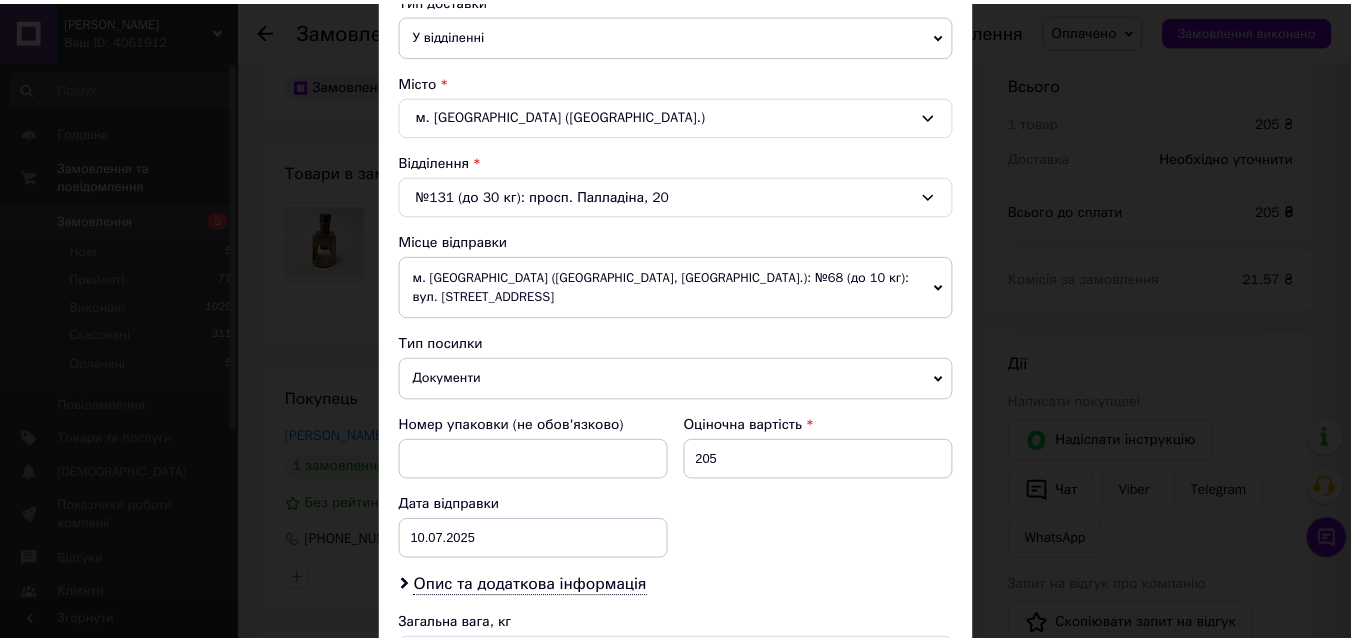scroll, scrollTop: 700, scrollLeft: 0, axis: vertical 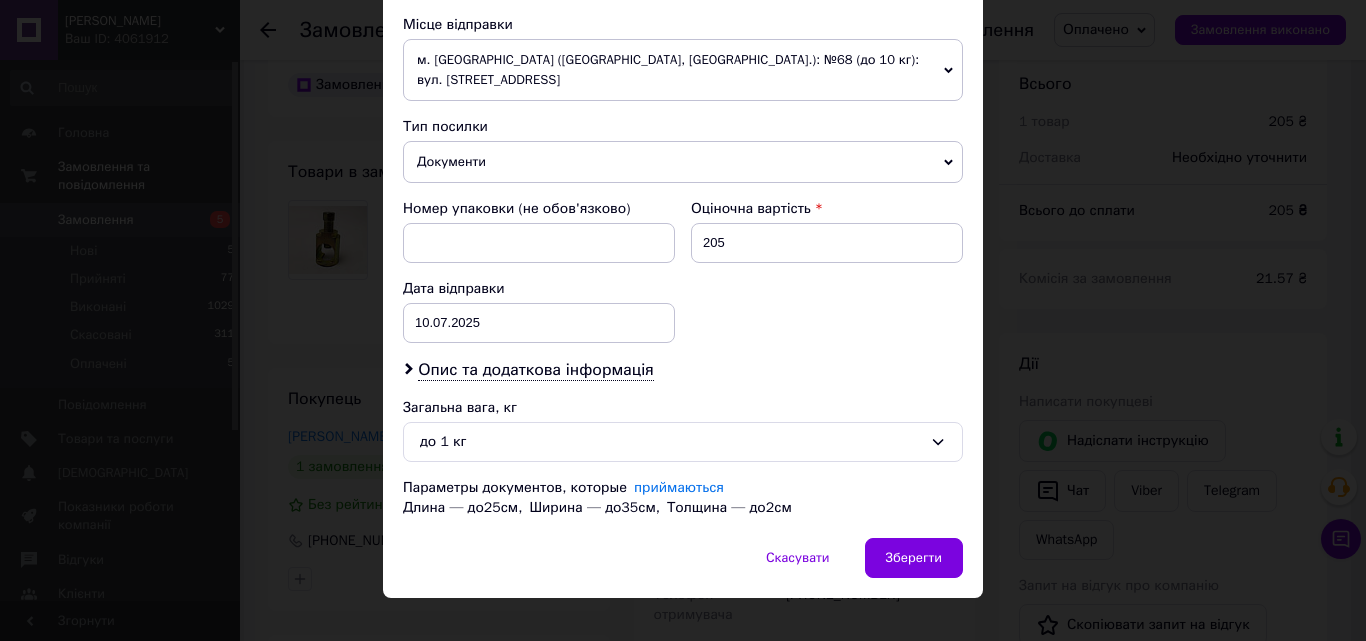 click on "× Редагування доставки Спосіб доставки Нова Пошта (платна) Платник Отримувач Відправник Прізвище отримувача Гончаренко Ім'я отримувача Діма По батькові отримувача Телефон отримувача +380734153303 Тип доставки У відділенні Кур'єром В поштоматі Місто м. Київ (Київська обл.) Відділення №131 (до 30 кг): просп. Палладіна, 20 Місце відправки м. Запоріжжя (Запорізька обл., Запорізький р-н.): №68 (до 10 кг): вул. Новокузнецька, 20 м. Запоріжжя (Запорізька обл., Запорізький р-н.): №10 (до 30 кг на одне місце): вул. Водограйна, 7А Додати ще місце відправки Тип посилки Документи Вантаж 205 < > <" at bounding box center (683, 320) 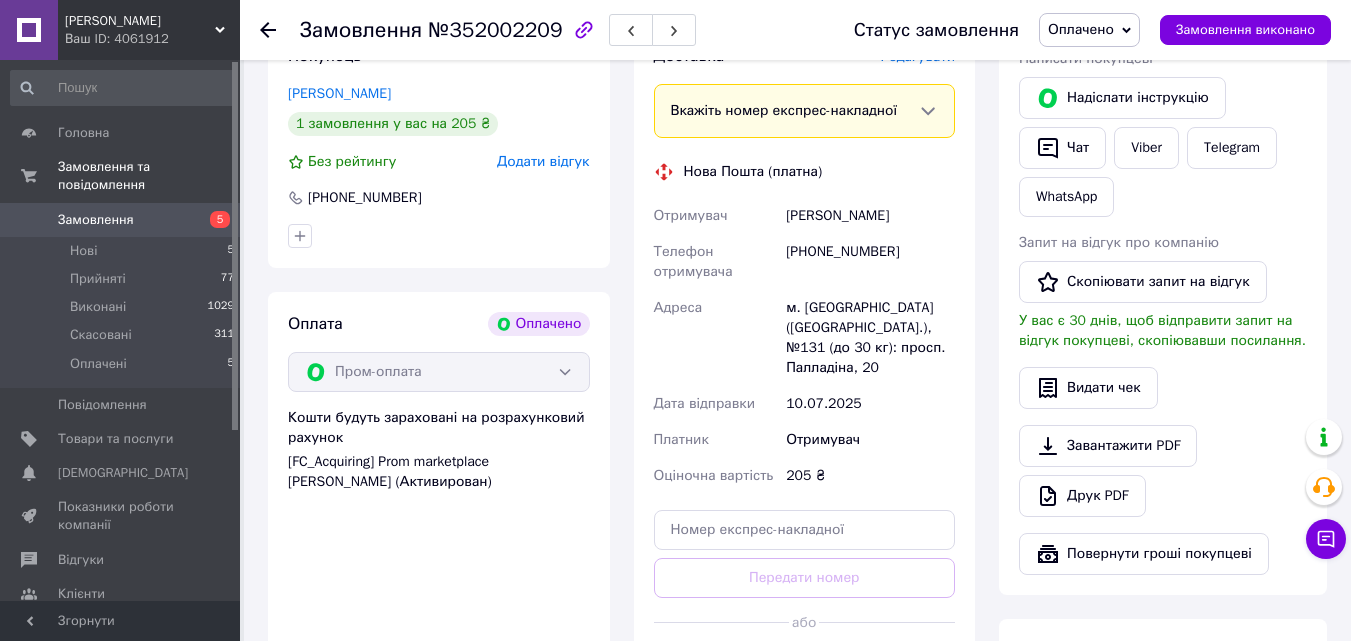 scroll, scrollTop: 793, scrollLeft: 0, axis: vertical 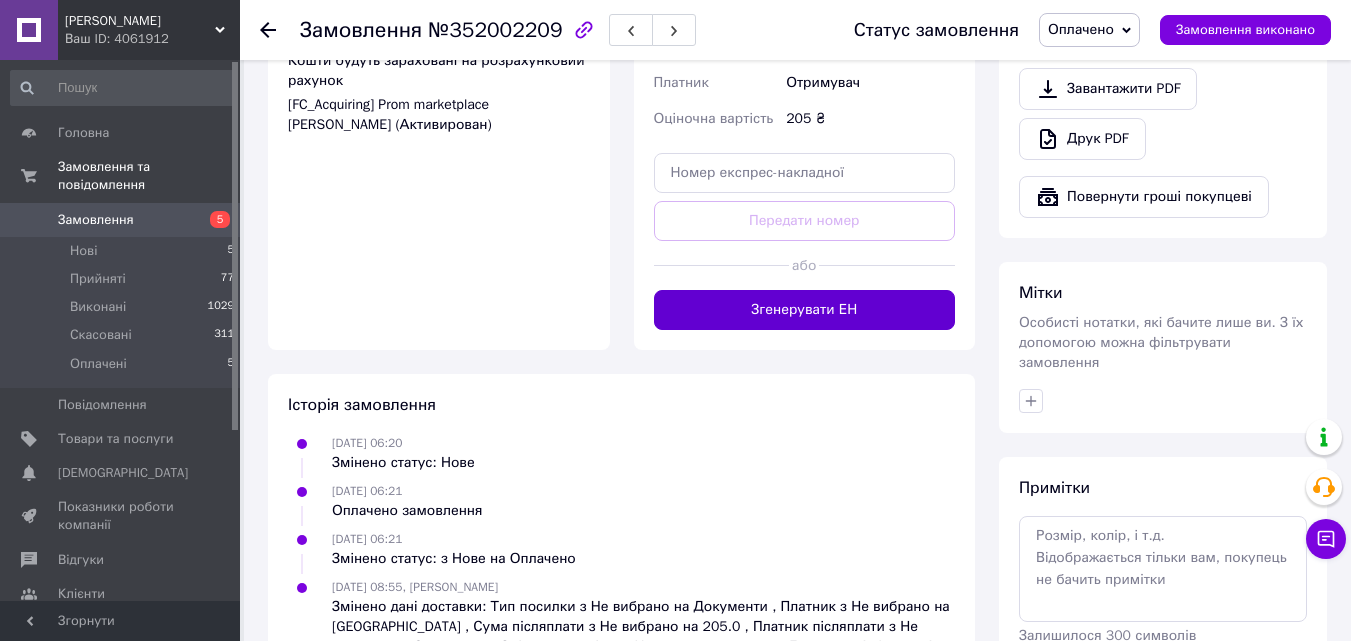 click on "Згенерувати ЕН" at bounding box center (805, 310) 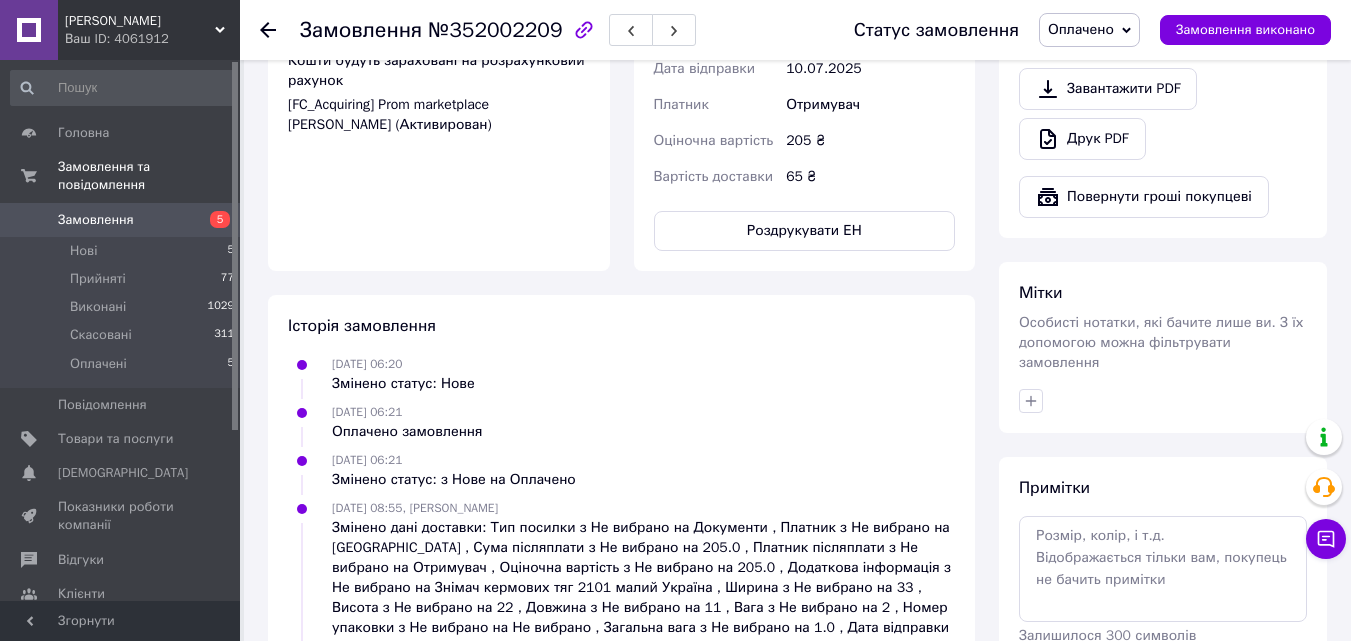 click on "Оплачено" at bounding box center (1081, 29) 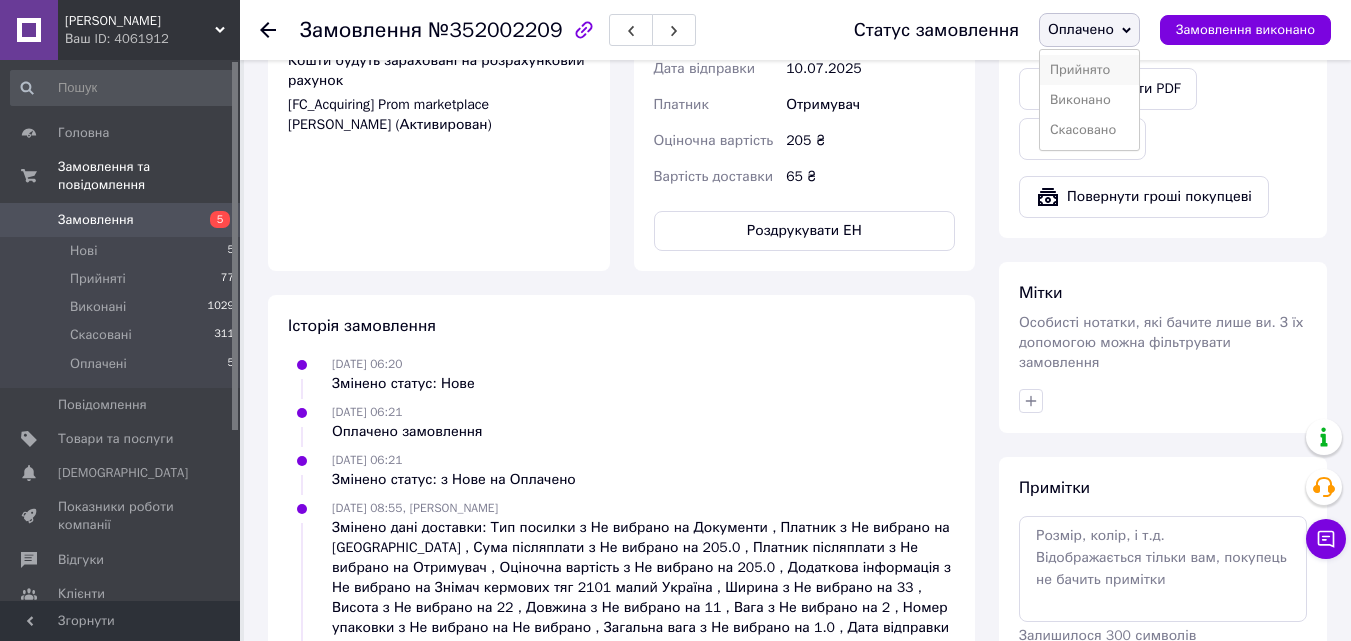 click on "Прийнято" at bounding box center [1089, 70] 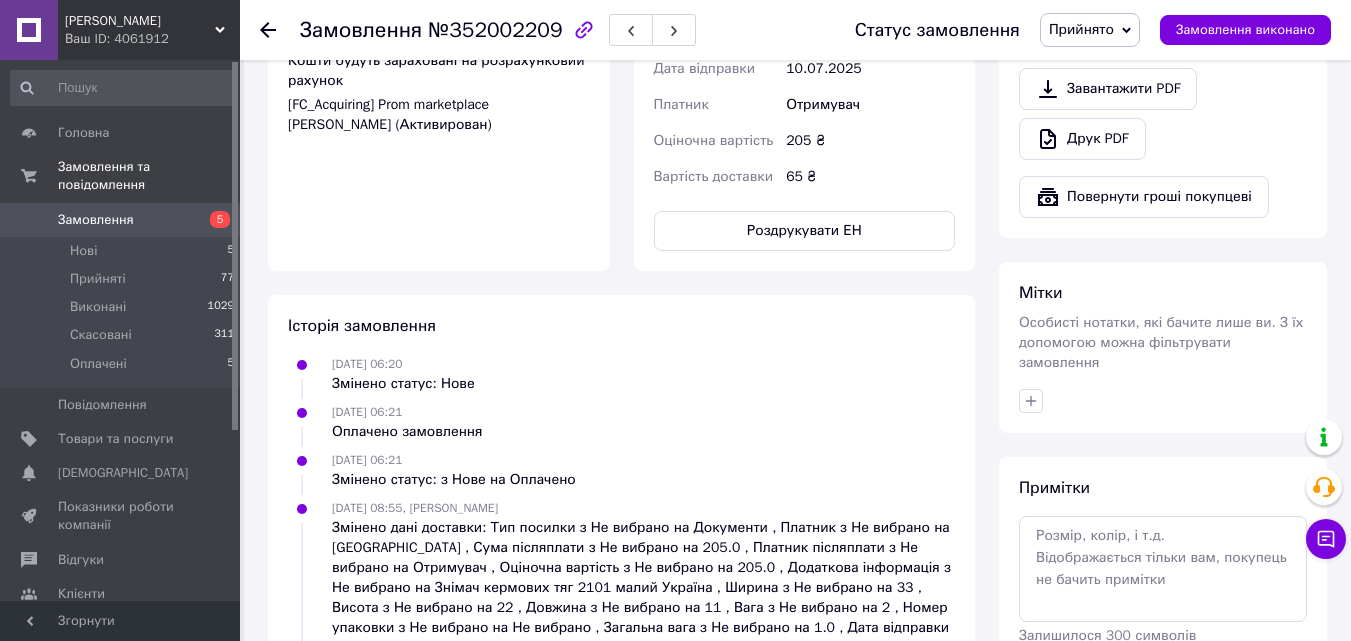 click 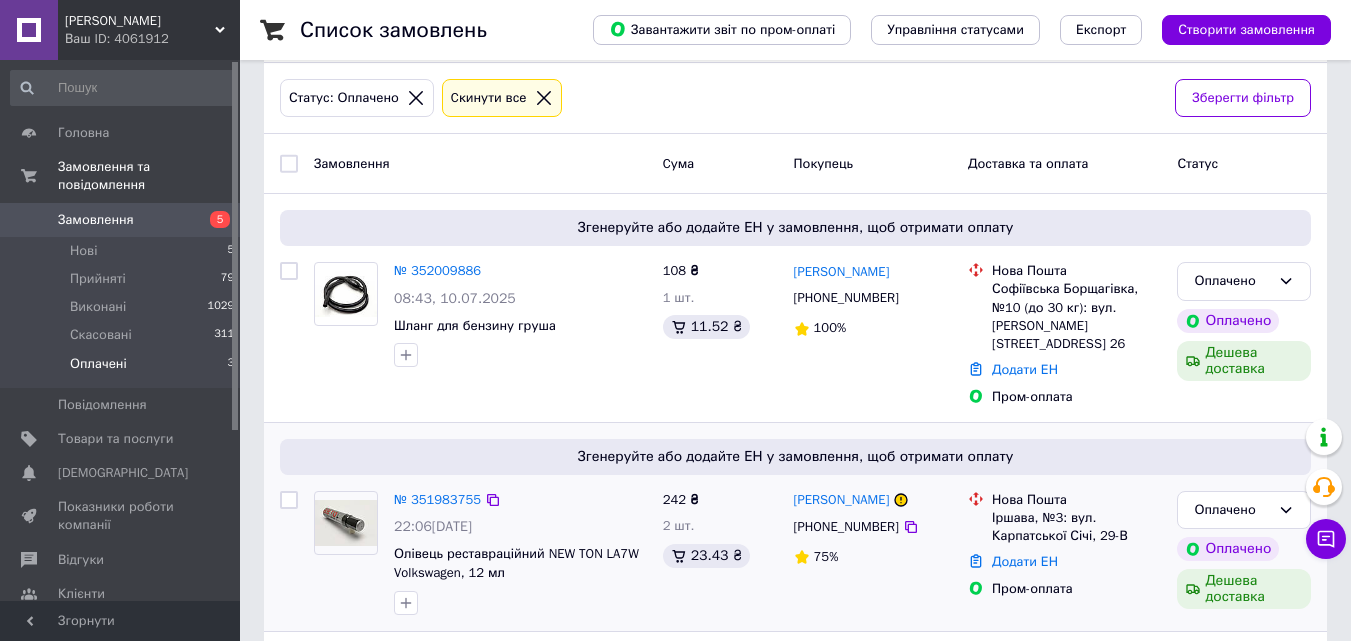 scroll, scrollTop: 0, scrollLeft: 0, axis: both 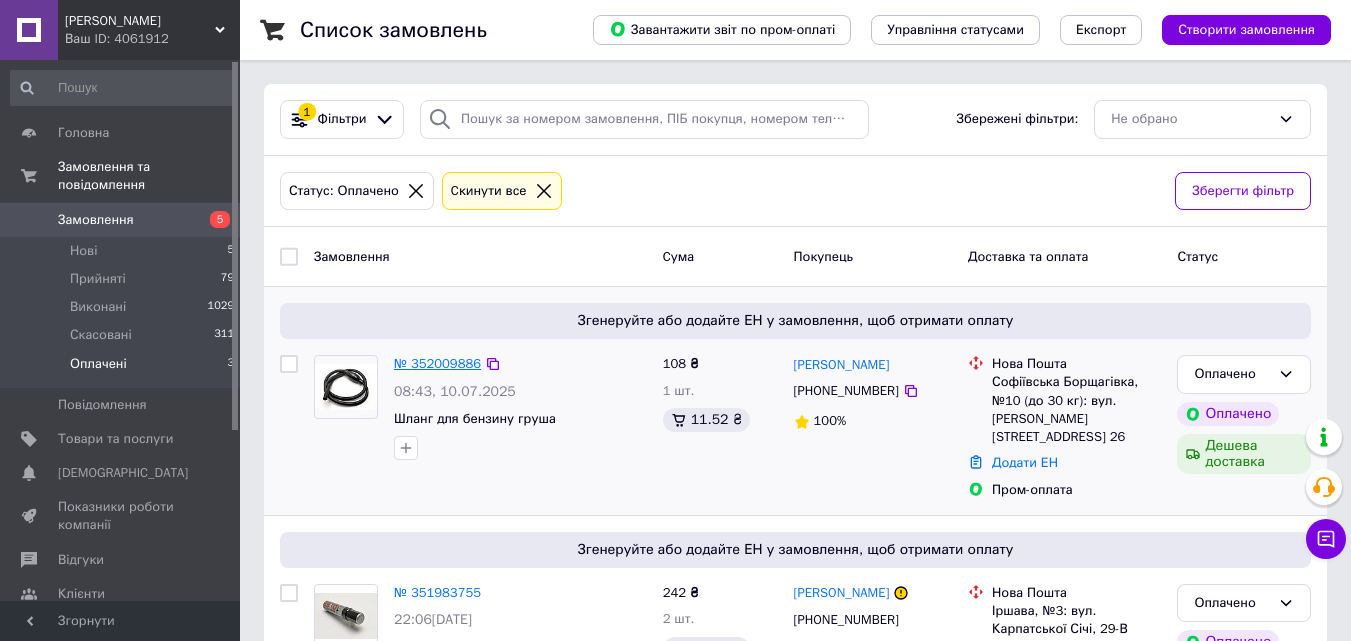 click on "№ 352009886" at bounding box center [437, 363] 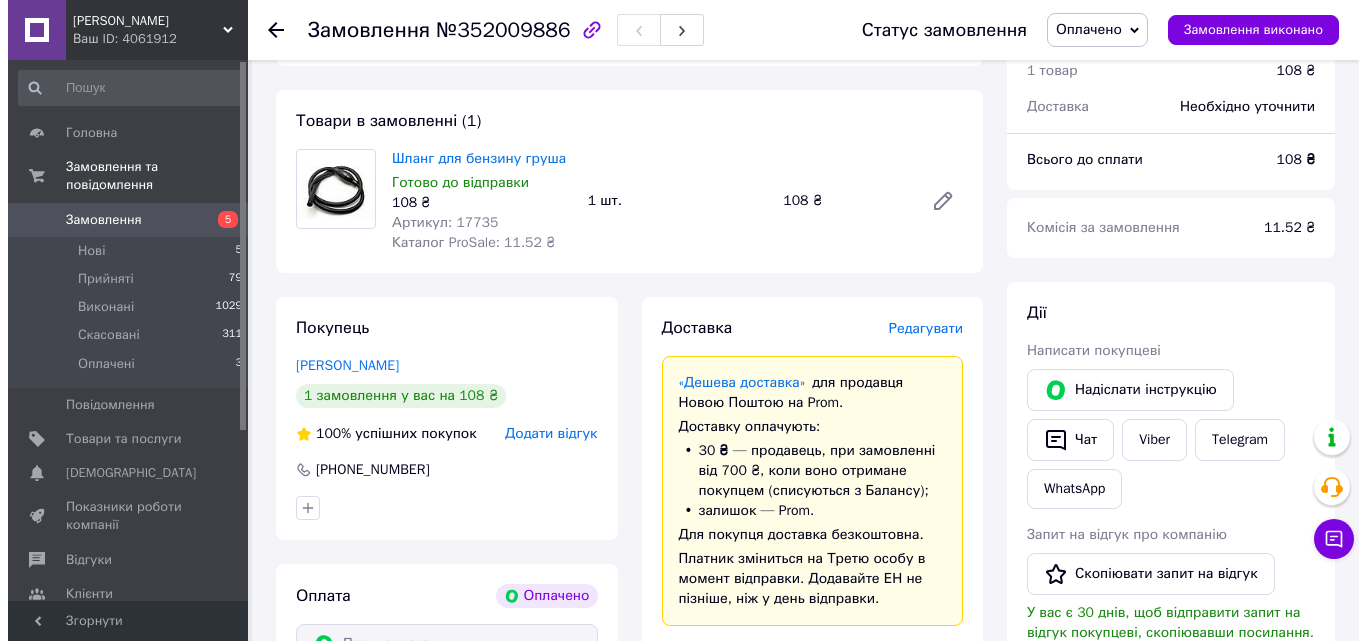 scroll, scrollTop: 200, scrollLeft: 0, axis: vertical 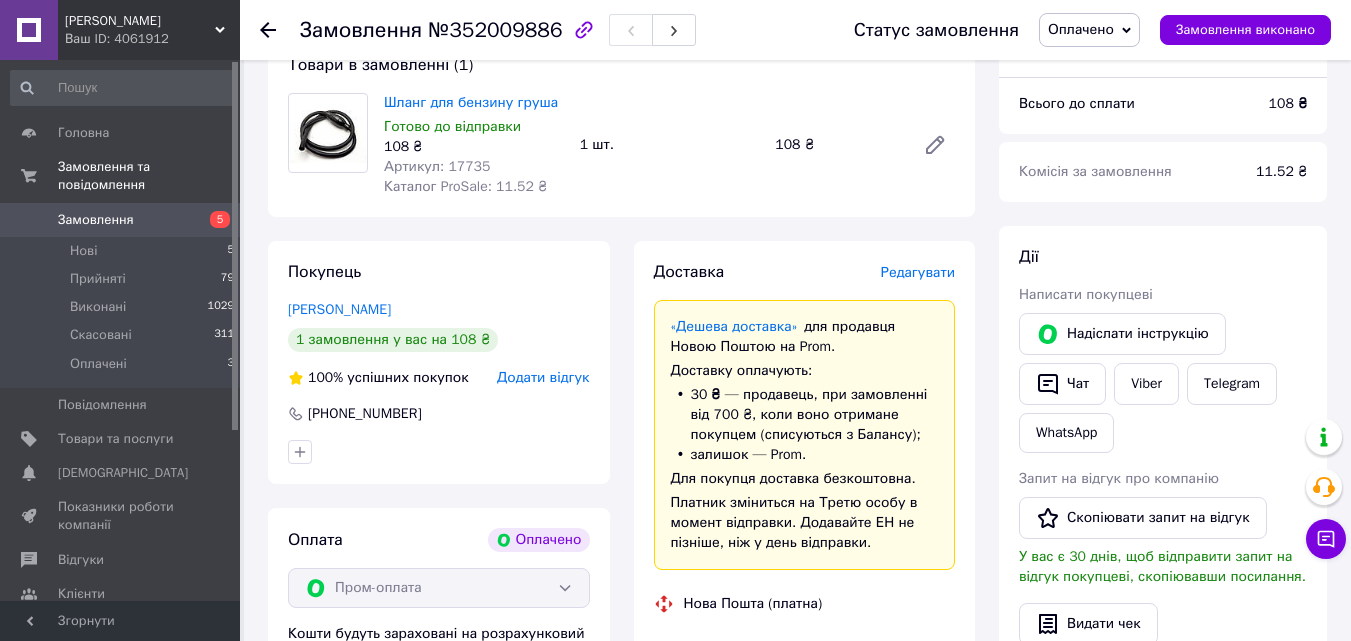 click on "Редагувати" at bounding box center [918, 272] 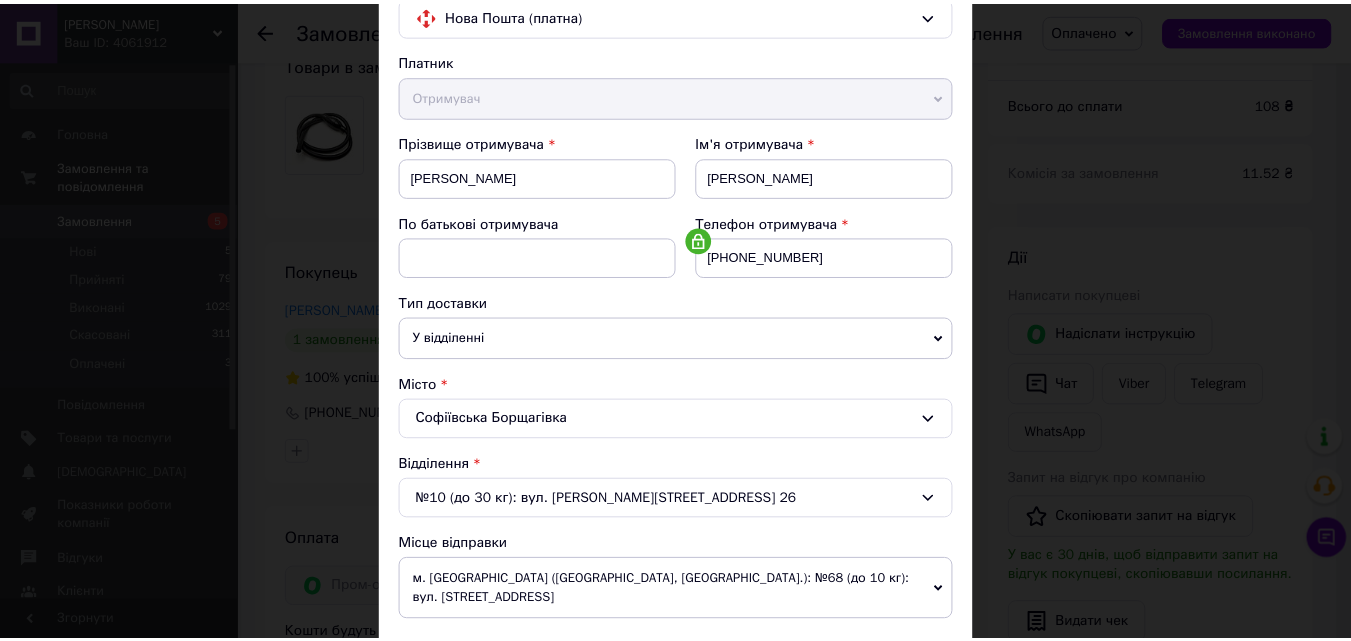 scroll, scrollTop: 700, scrollLeft: 0, axis: vertical 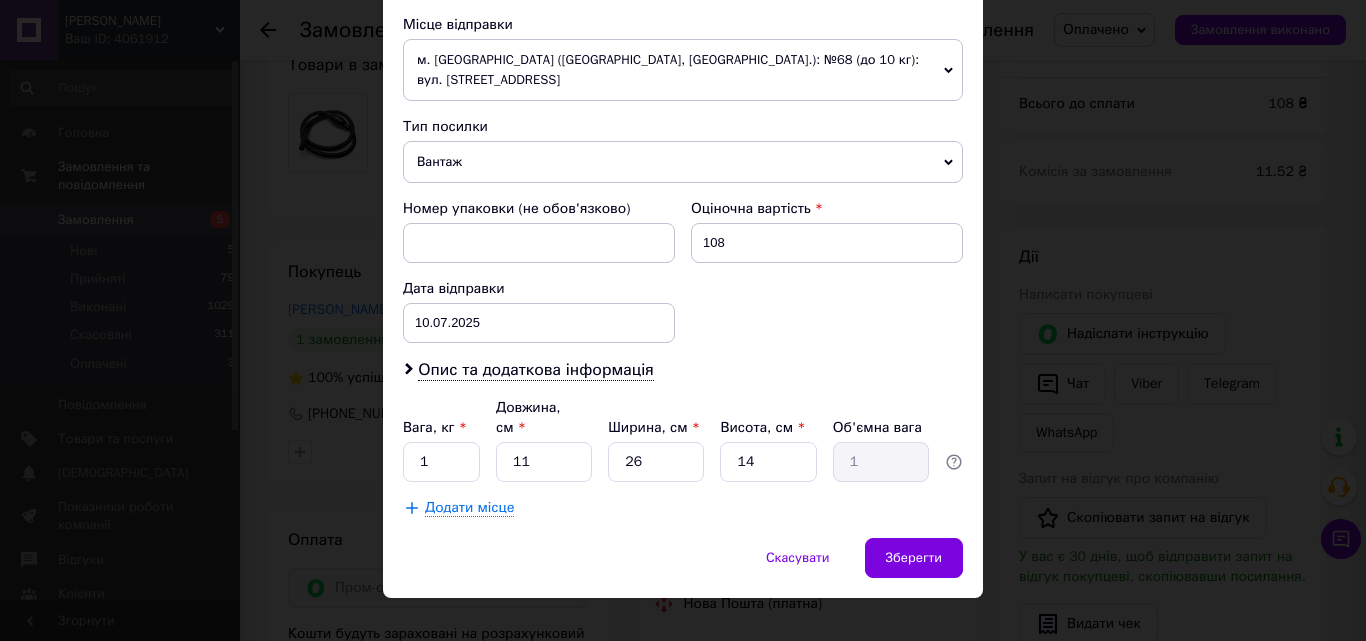 drag, startPoint x: 464, startPoint y: 162, endPoint x: 457, endPoint y: 170, distance: 10.630146 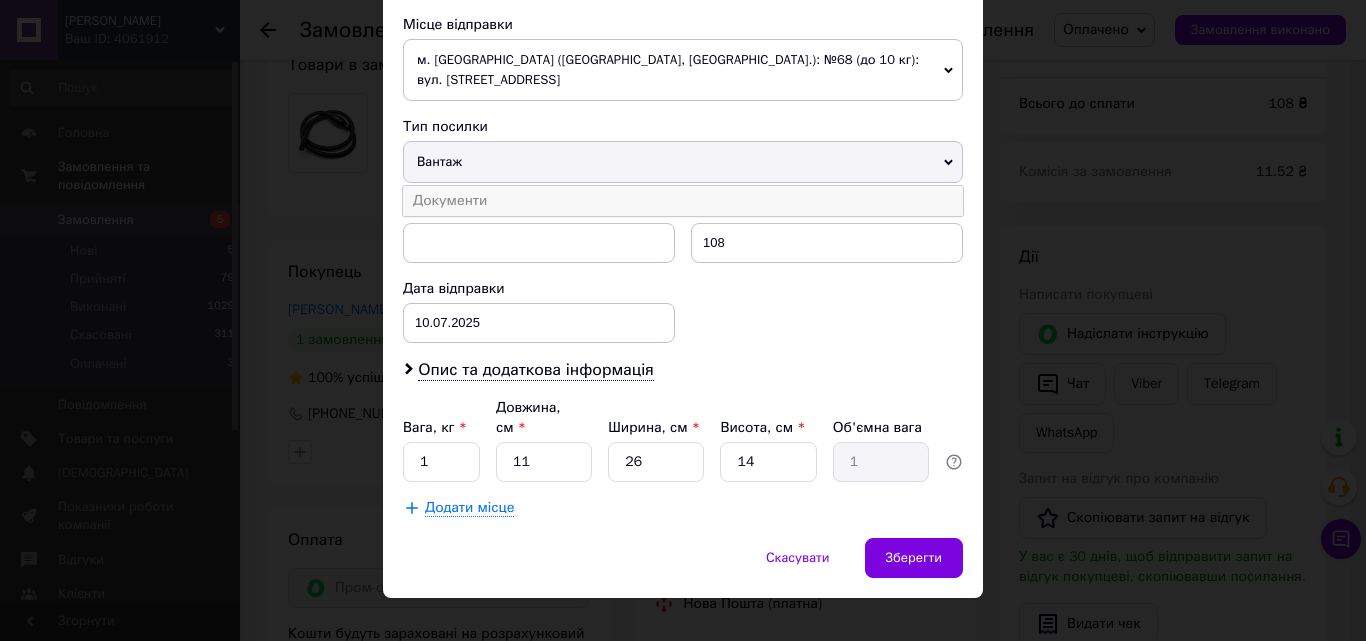 click on "Документи" at bounding box center [683, 201] 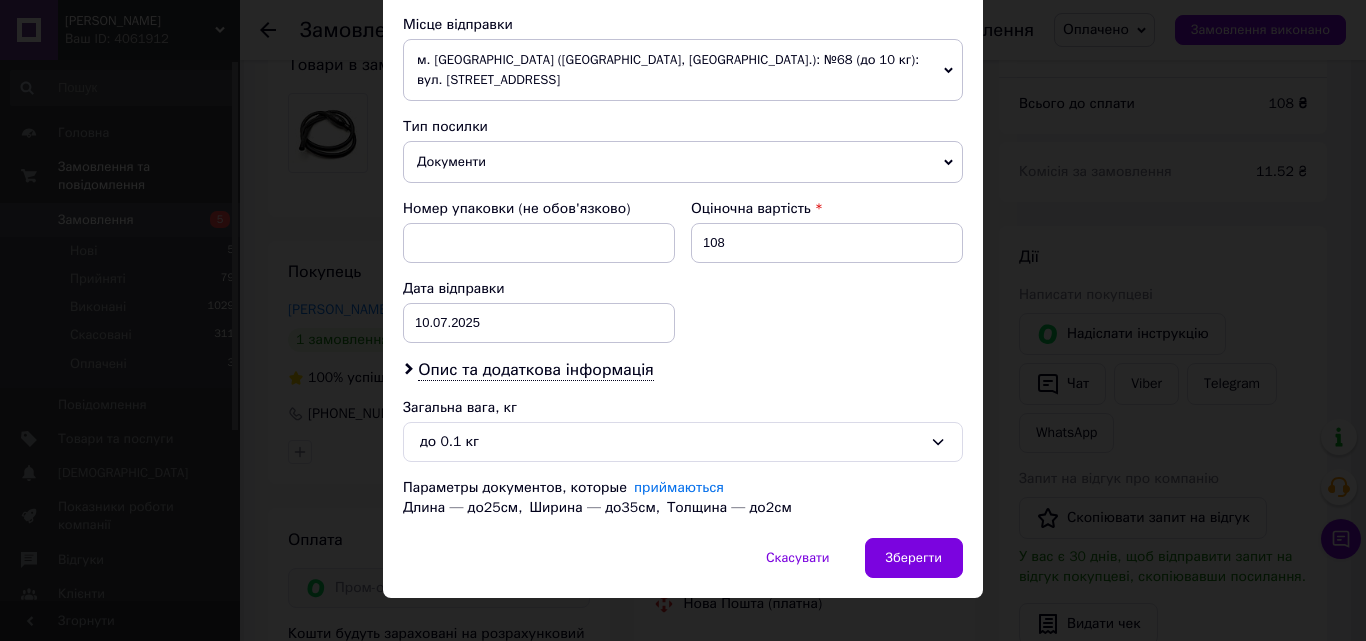 click on "Платник Отримувач Відправник Прізвище отримувача Хекало Ім'я отримувача Сергій По батькові отримувача Телефон отримувача +380672243998 Тип доставки У відділенні Кур'єром В поштоматі Місто Софіївська Борщагівка Відділення №10 (до 30 кг): вул. Боголюбова, 32, оф. 26 Місце відправки м. Запоріжжя (Запорізька обл., Запорізький р-н.): №68 (до 10 кг): вул. Новокузнецька, 20 м. Запоріжжя (Запорізька обл., Запорізький р-н.): №10 (до 30 кг на одне місце): вул. Водограйна, 7А м. Запоріжжя (Запорізька обл., Запорізький р-н.): №1: вул. Фортечна, 2в (Набережна магістраль) Додати ще місце відправки <" at bounding box center (683, 24) 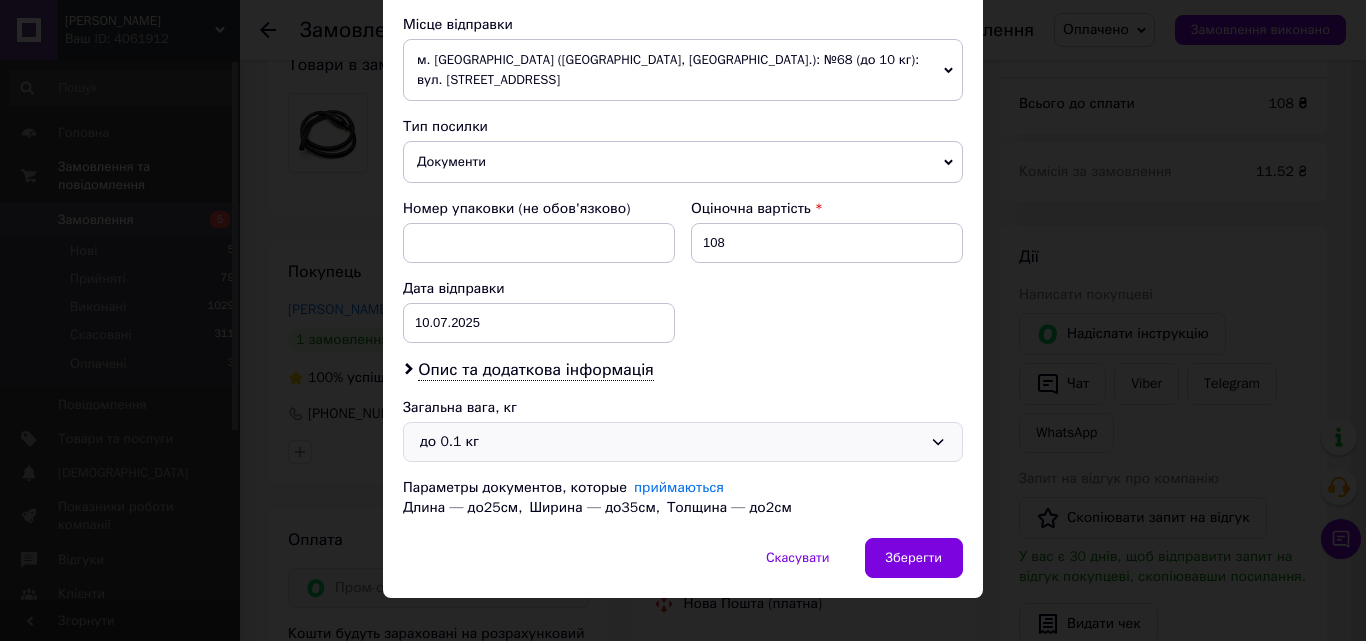 click on "до 0.1 кг" at bounding box center [683, 442] 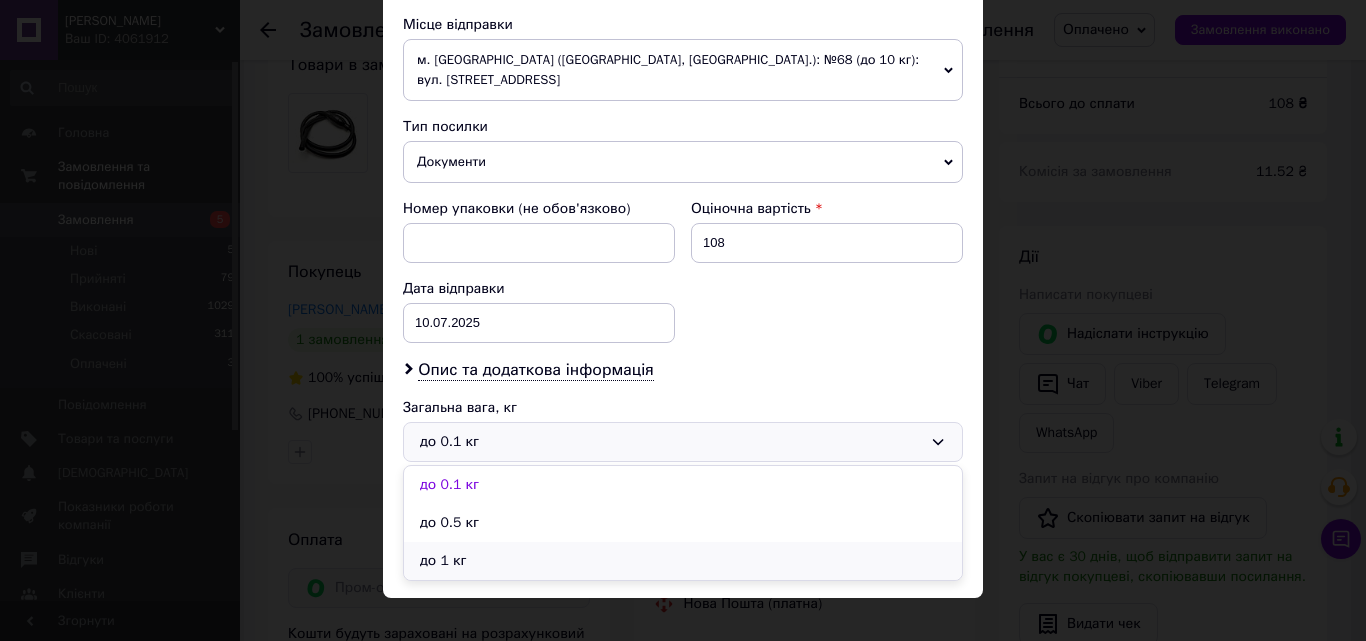 click on "до 1 кг" at bounding box center (683, 561) 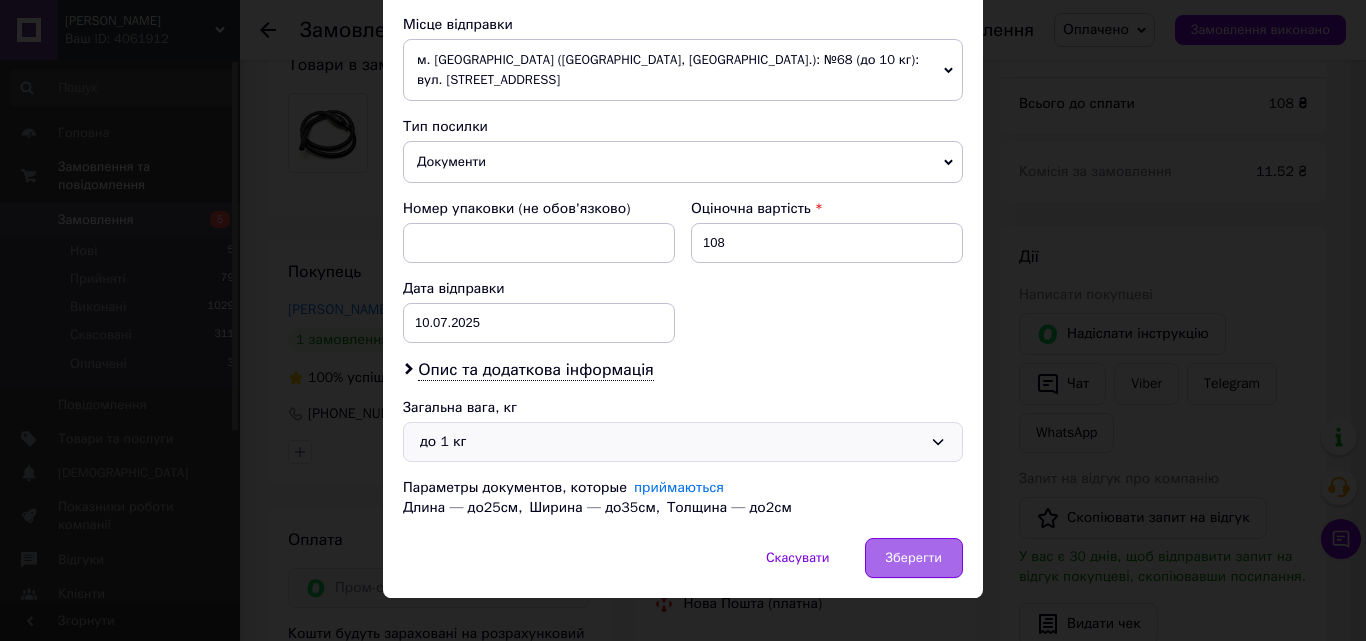 click on "Зберегти" at bounding box center (914, 558) 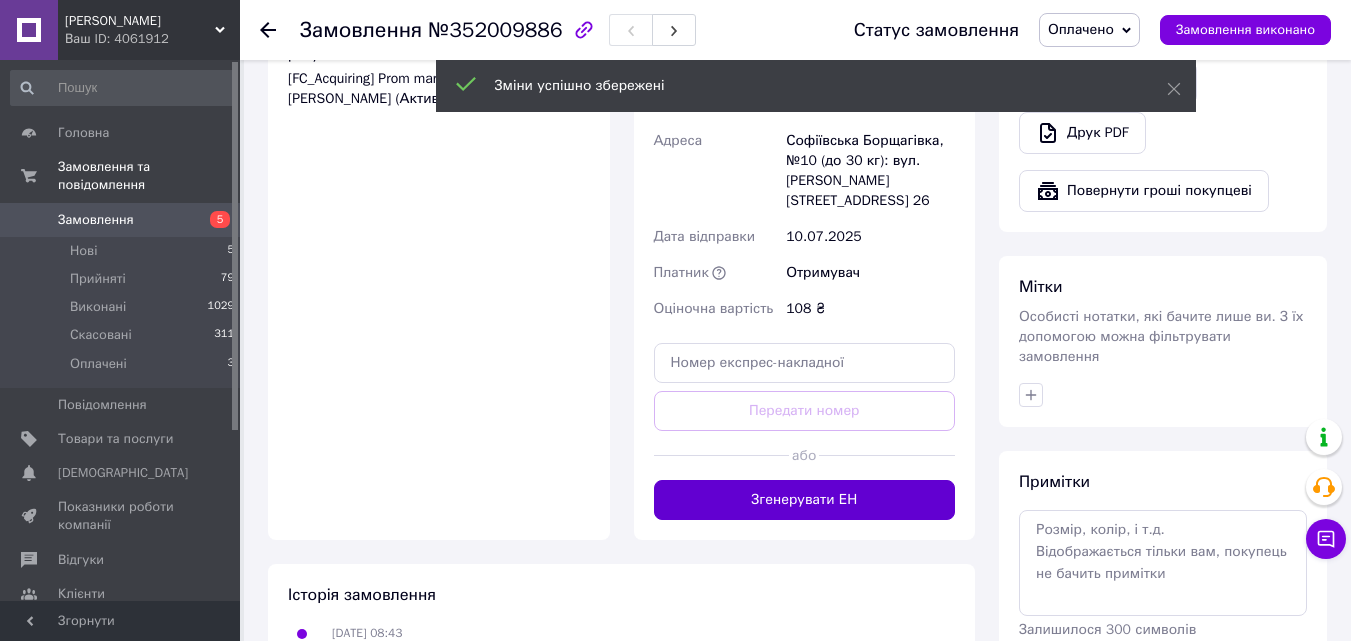 scroll, scrollTop: 800, scrollLeft: 0, axis: vertical 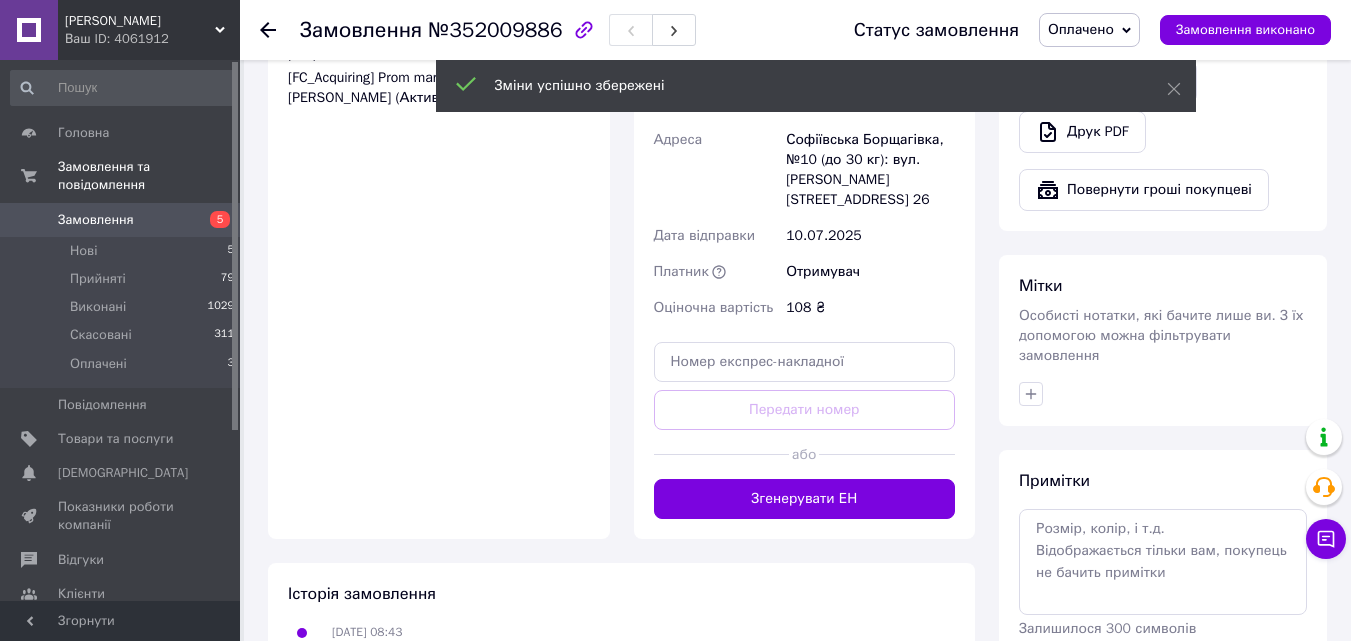 click on "Згенерувати ЕН" at bounding box center (805, 499) 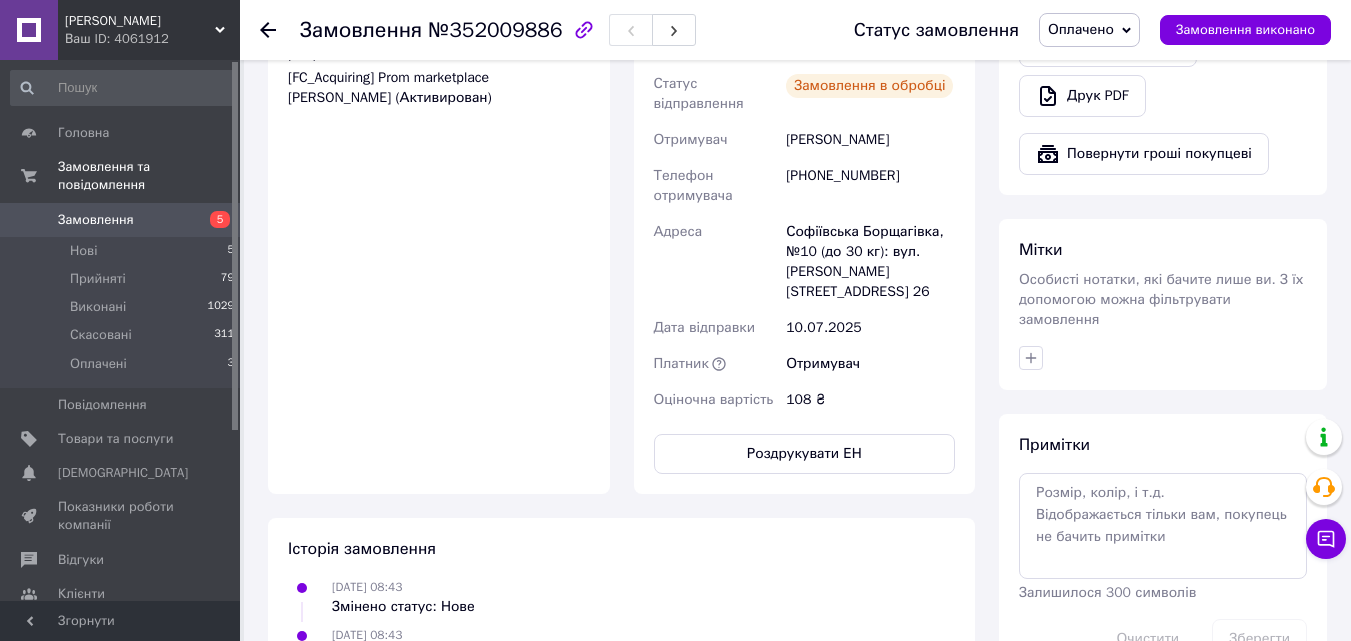 click on "Оплачено" at bounding box center (1081, 29) 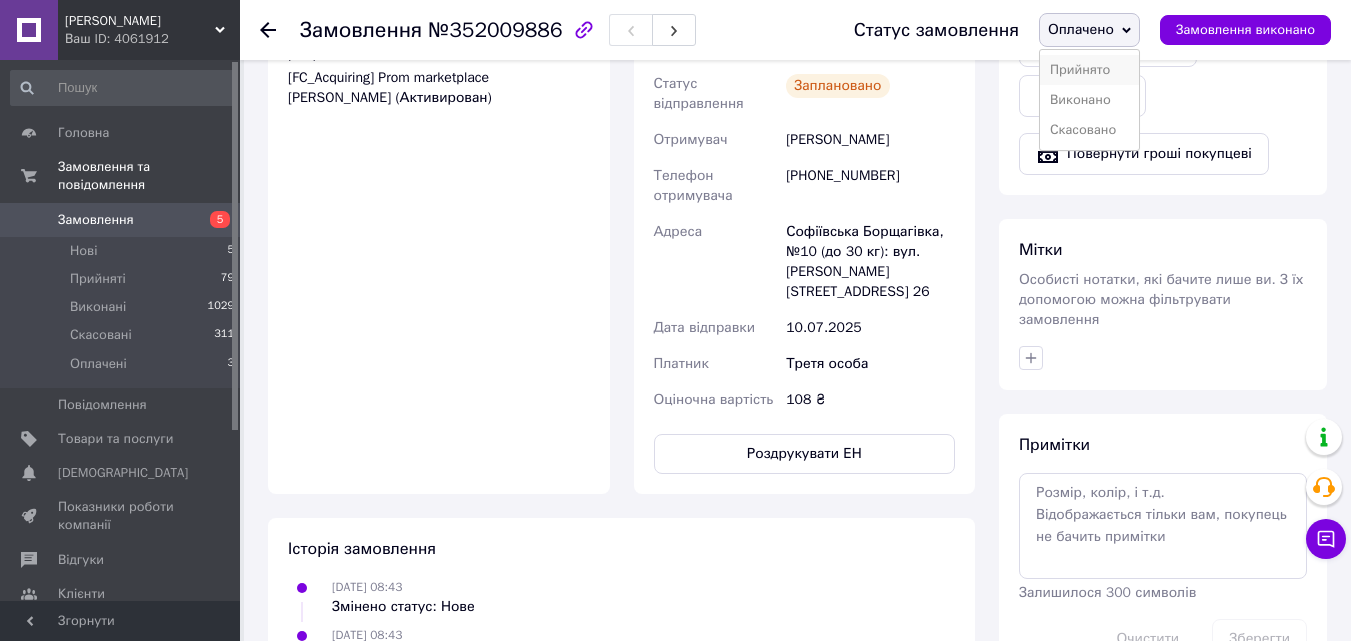 click on "Прийнято" at bounding box center [1089, 70] 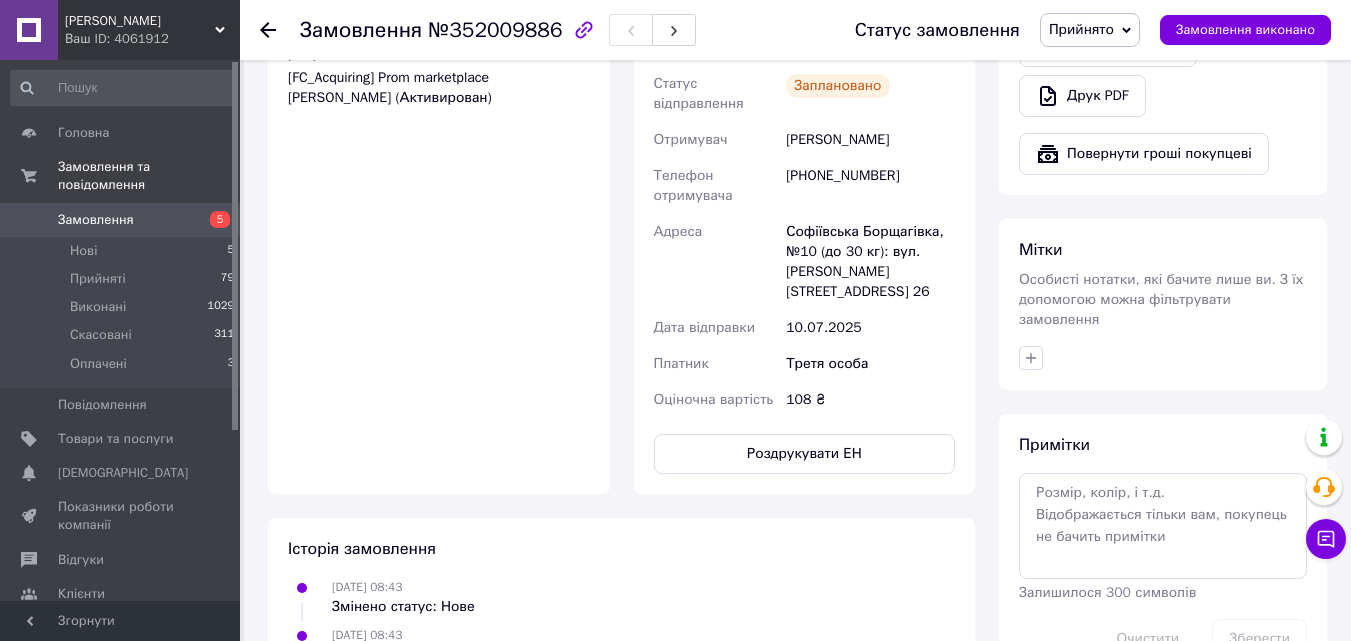 click on "Замовлення" at bounding box center [121, 220] 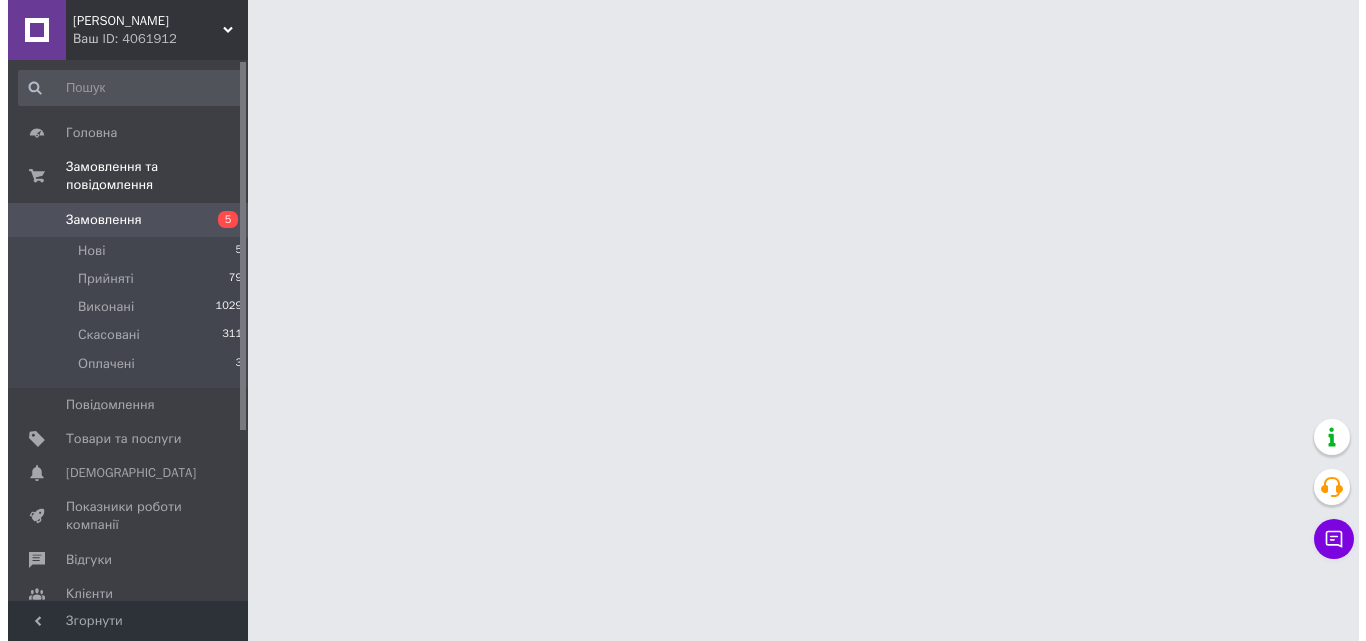 scroll, scrollTop: 0, scrollLeft: 0, axis: both 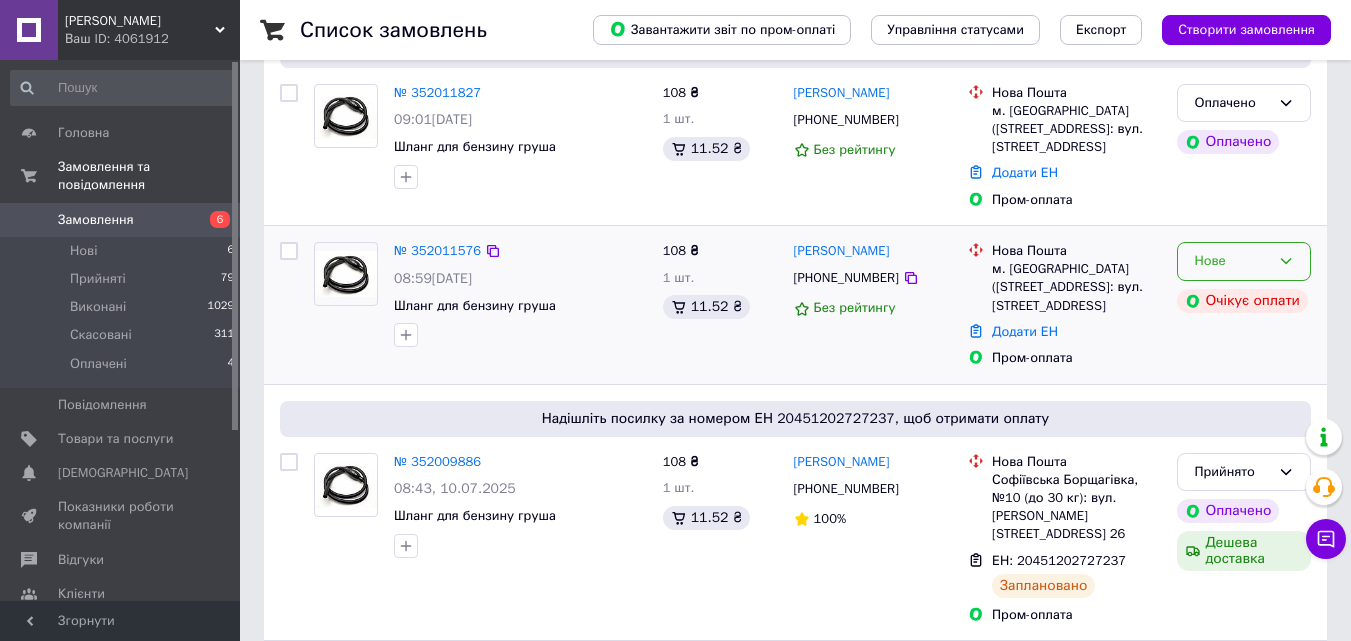 click on "Нове" at bounding box center (1232, 261) 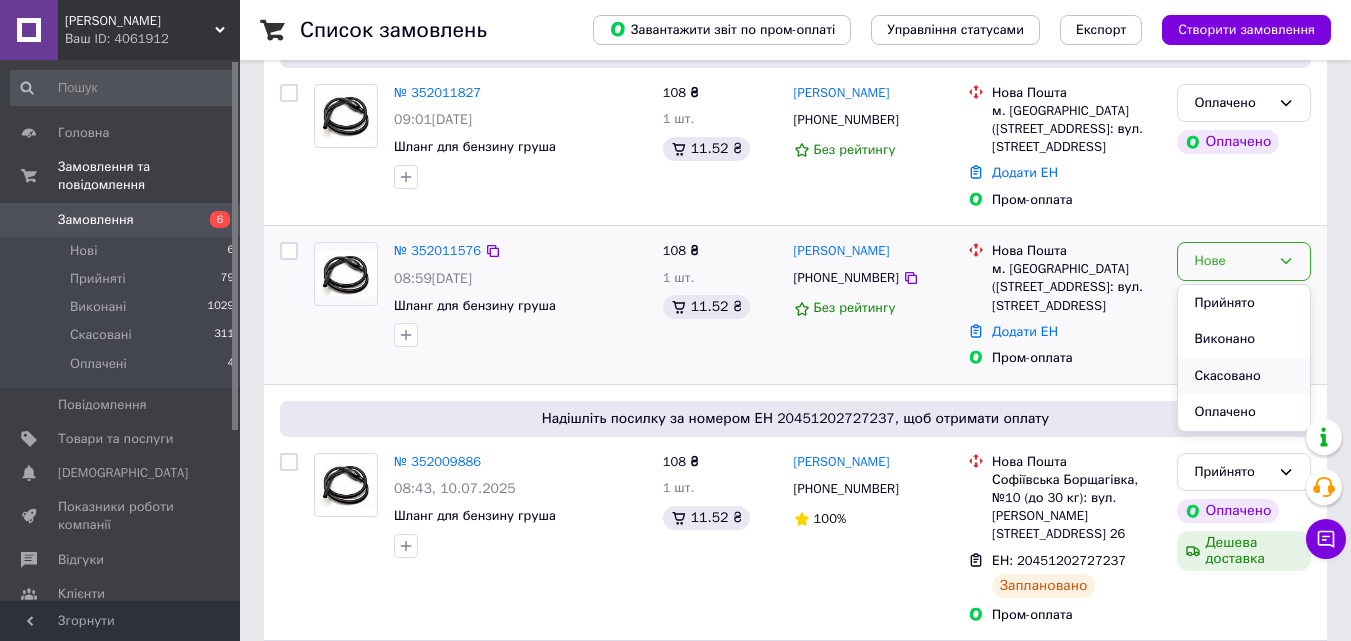 click on "Скасовано" at bounding box center [1244, 376] 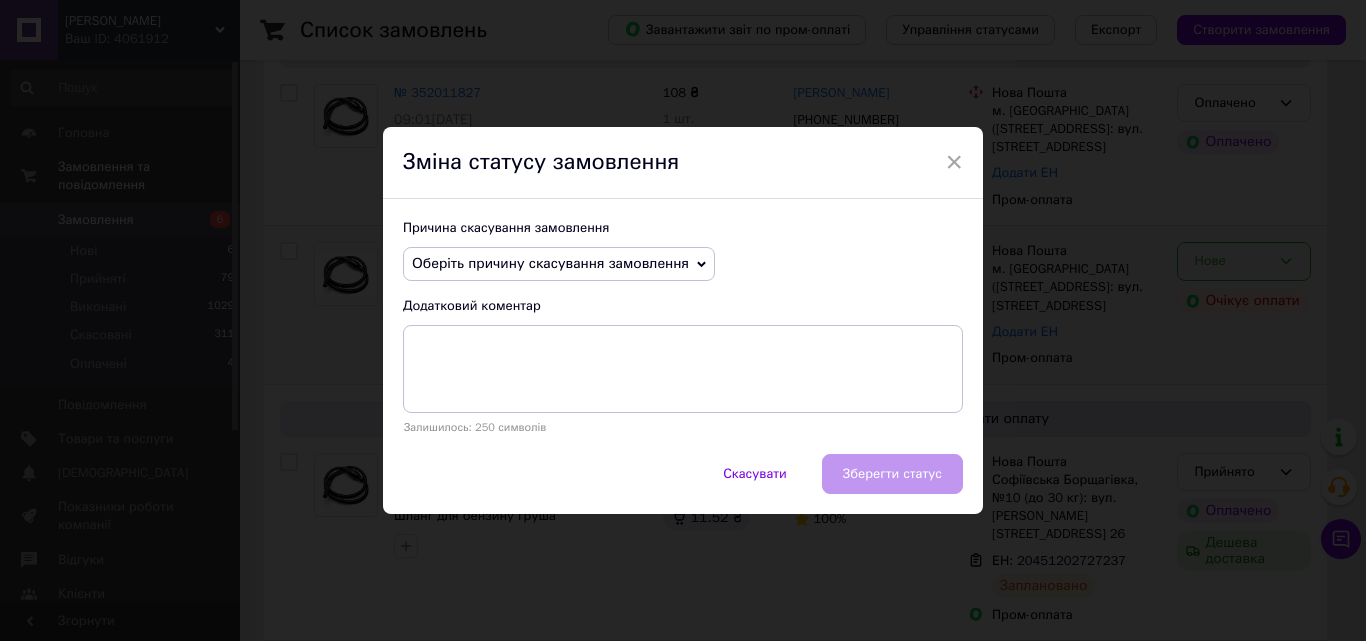 click on "Оберіть причину скасування замовлення" at bounding box center [550, 263] 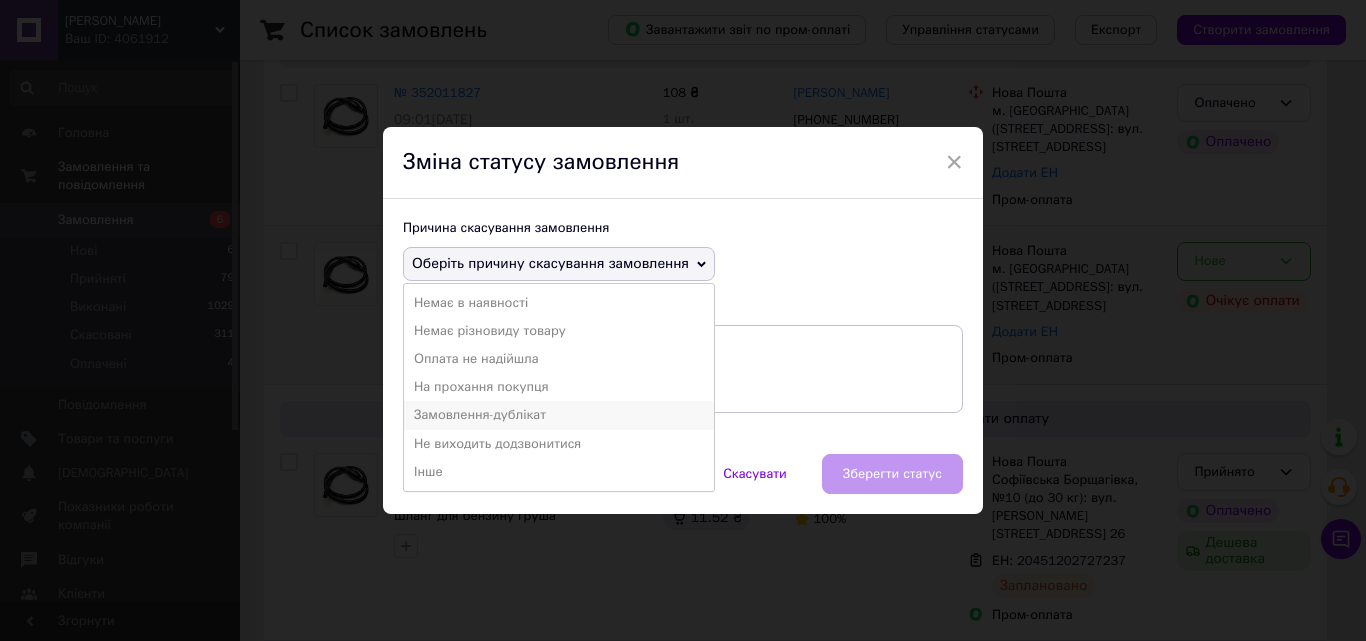 click on "Замовлення-дублікат" at bounding box center [559, 415] 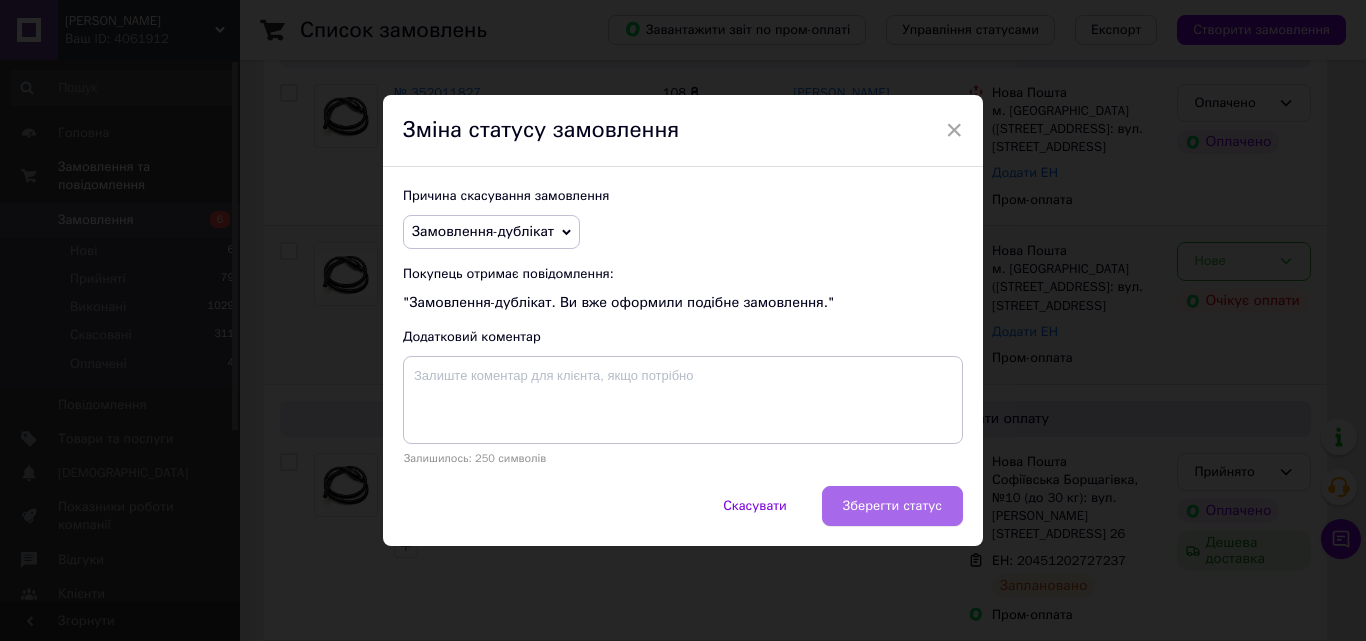 click on "Зберегти статус" at bounding box center [892, 506] 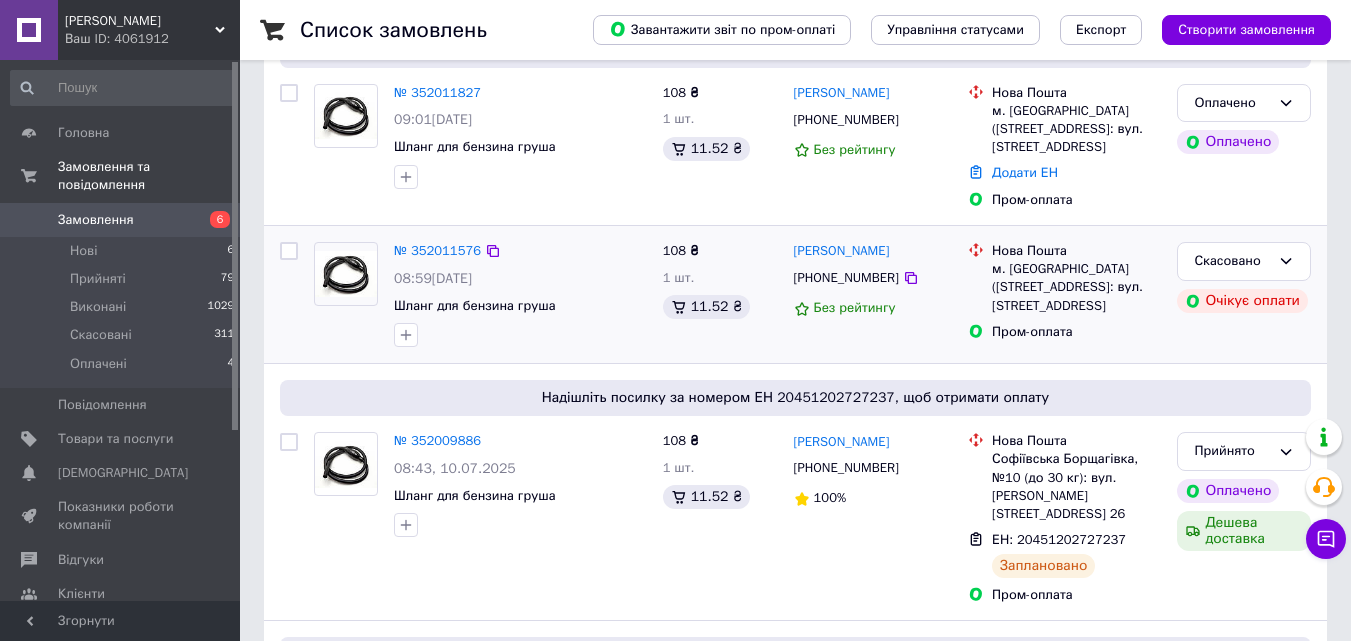 scroll, scrollTop: 0, scrollLeft: 0, axis: both 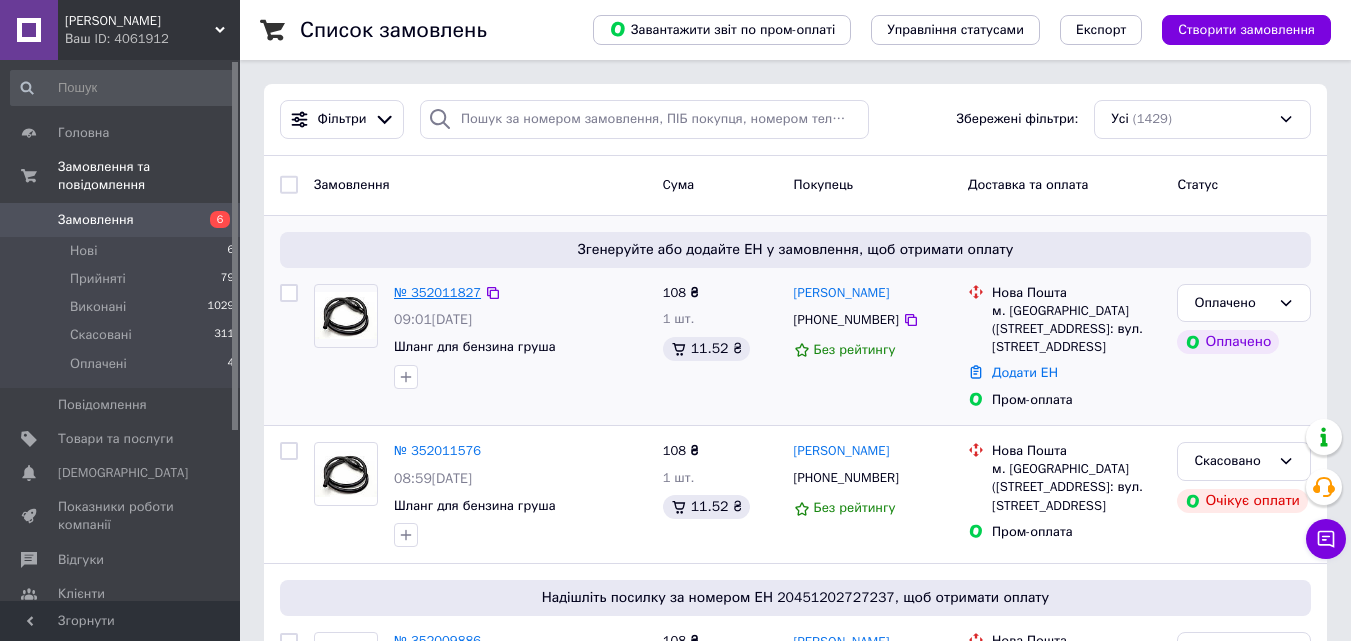 click on "№ 352011827" at bounding box center [437, 292] 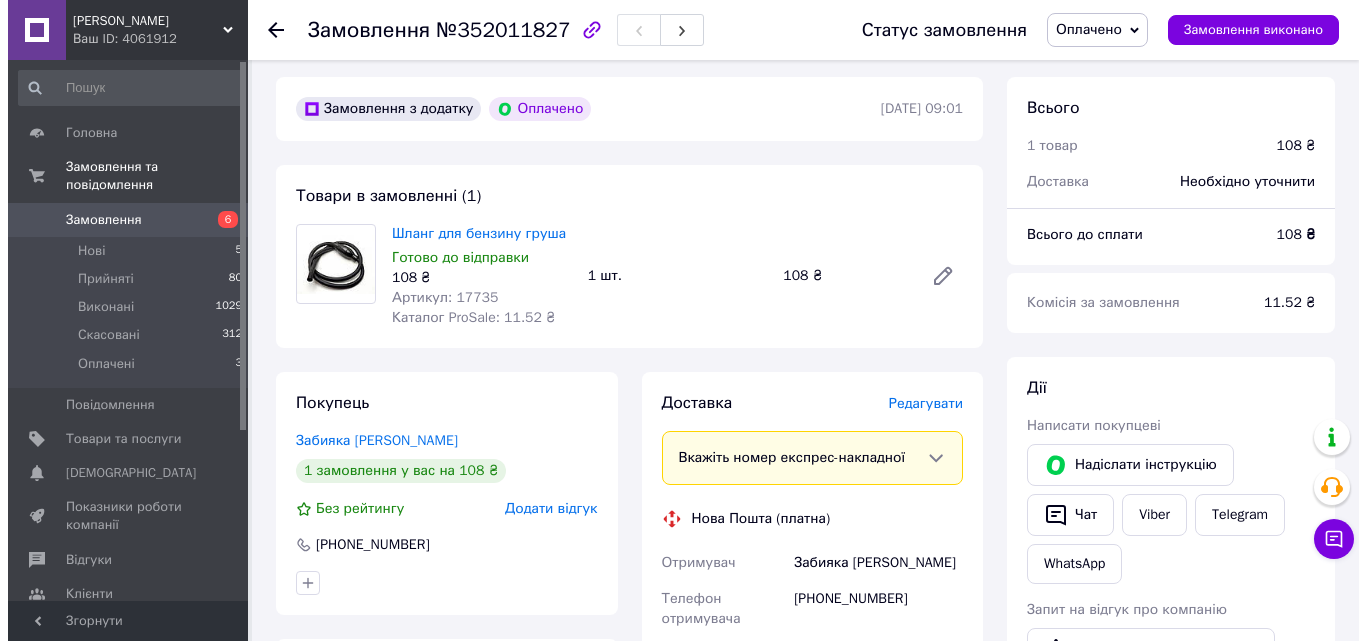 scroll, scrollTop: 100, scrollLeft: 0, axis: vertical 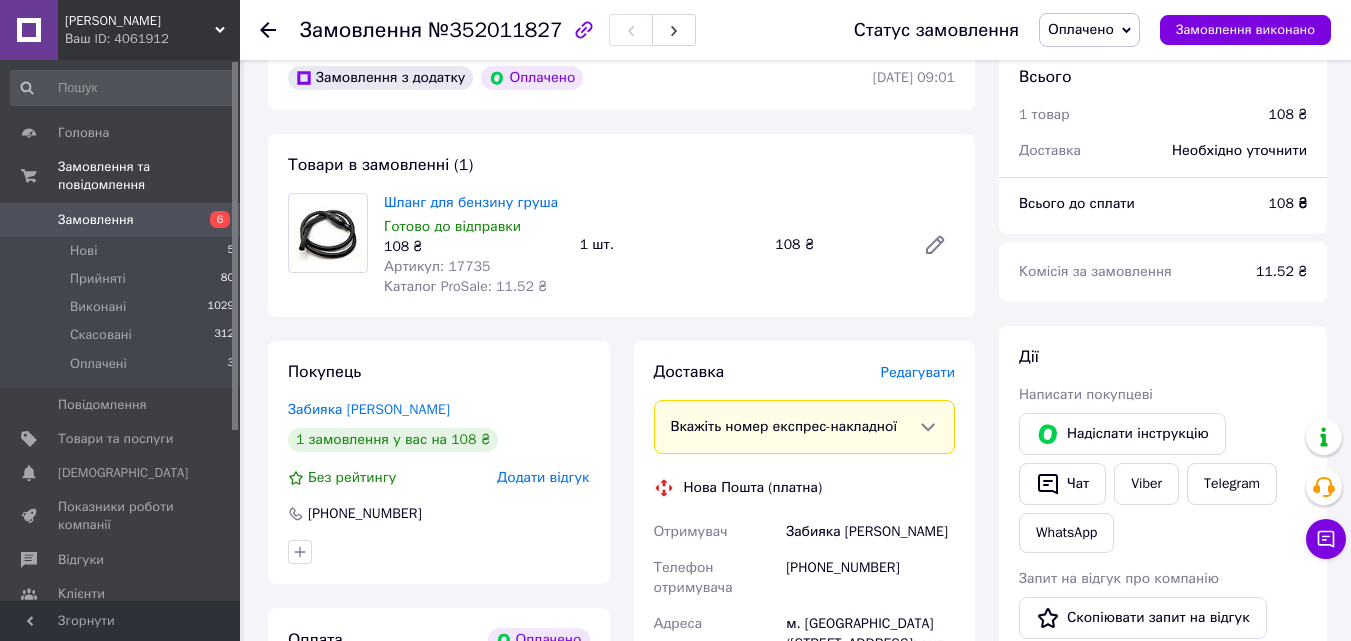 click on "Редагувати" at bounding box center [918, 372] 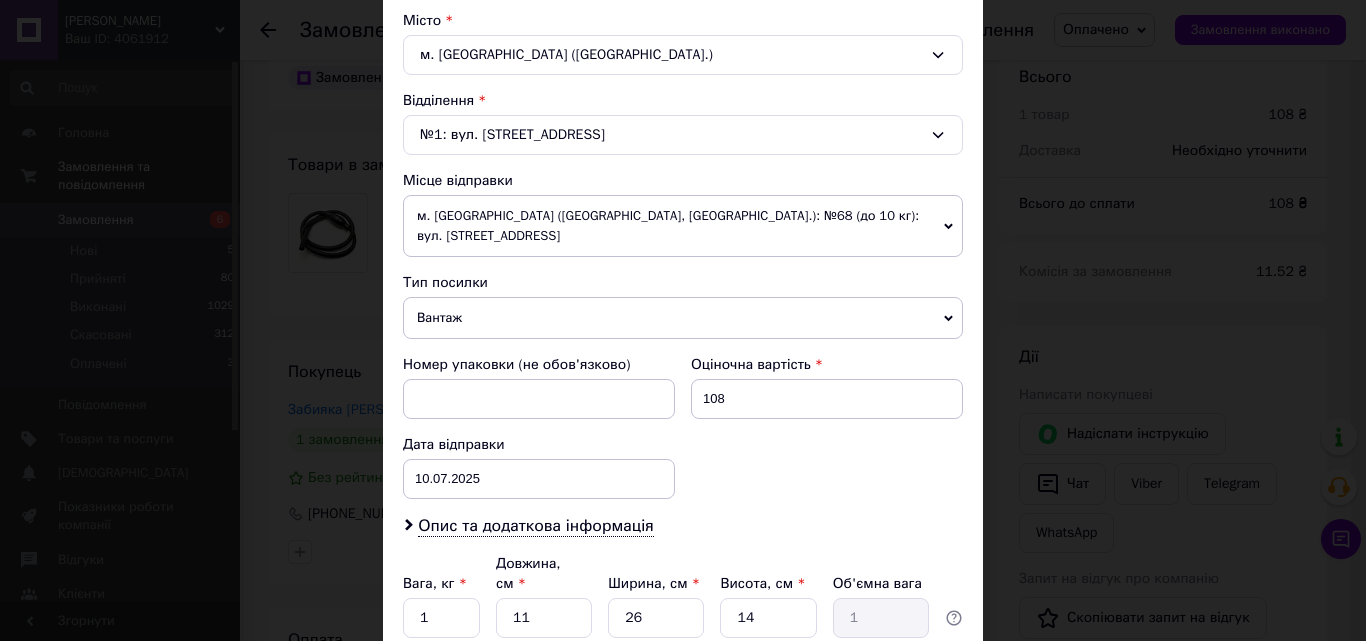 scroll, scrollTop: 600, scrollLeft: 0, axis: vertical 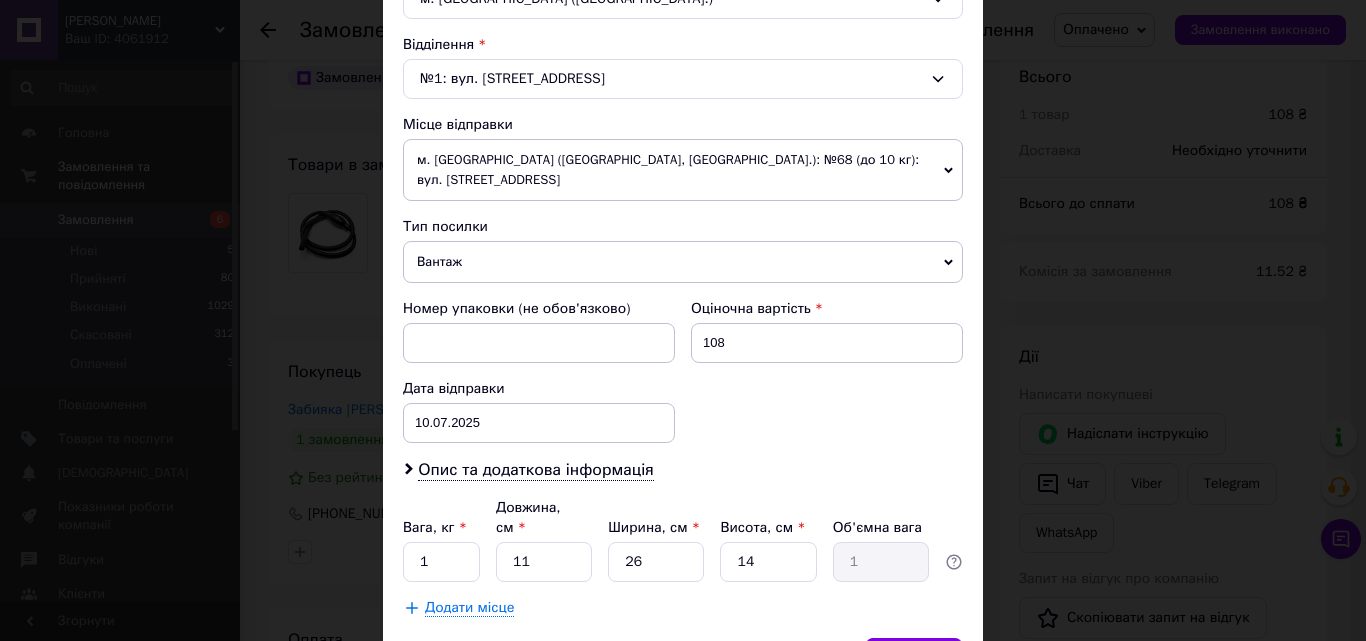 click on "Вантаж" at bounding box center (683, 262) 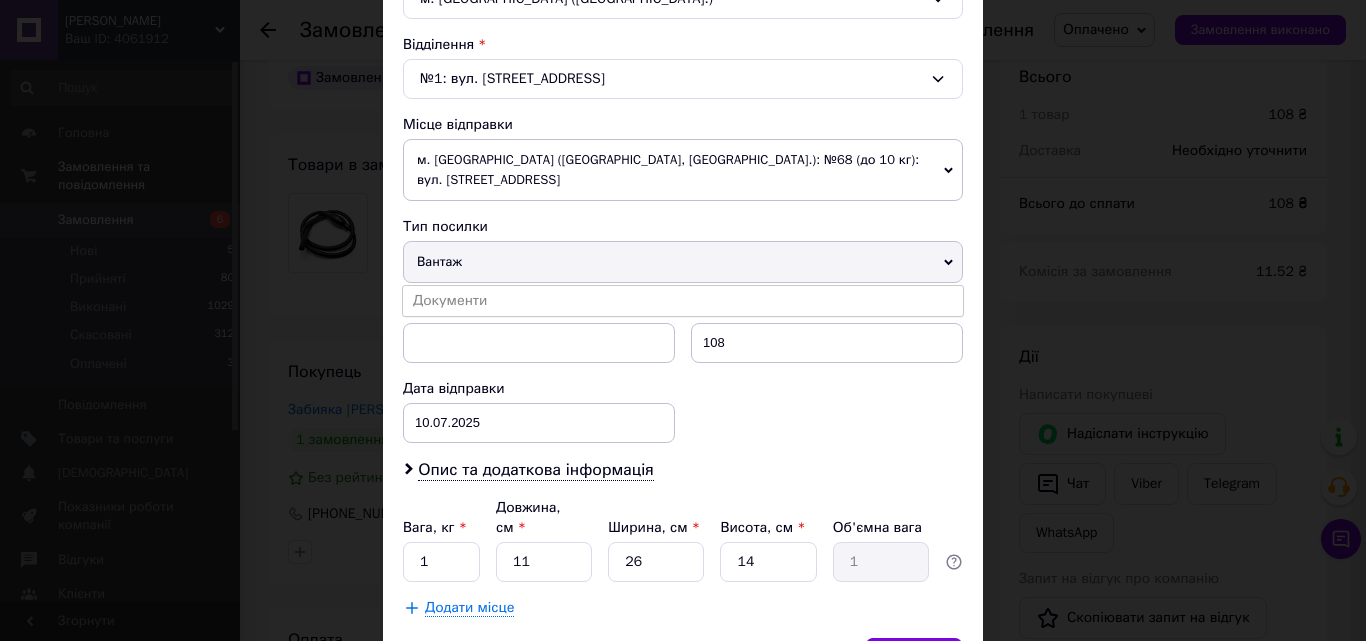 click on "Документи" at bounding box center [683, 301] 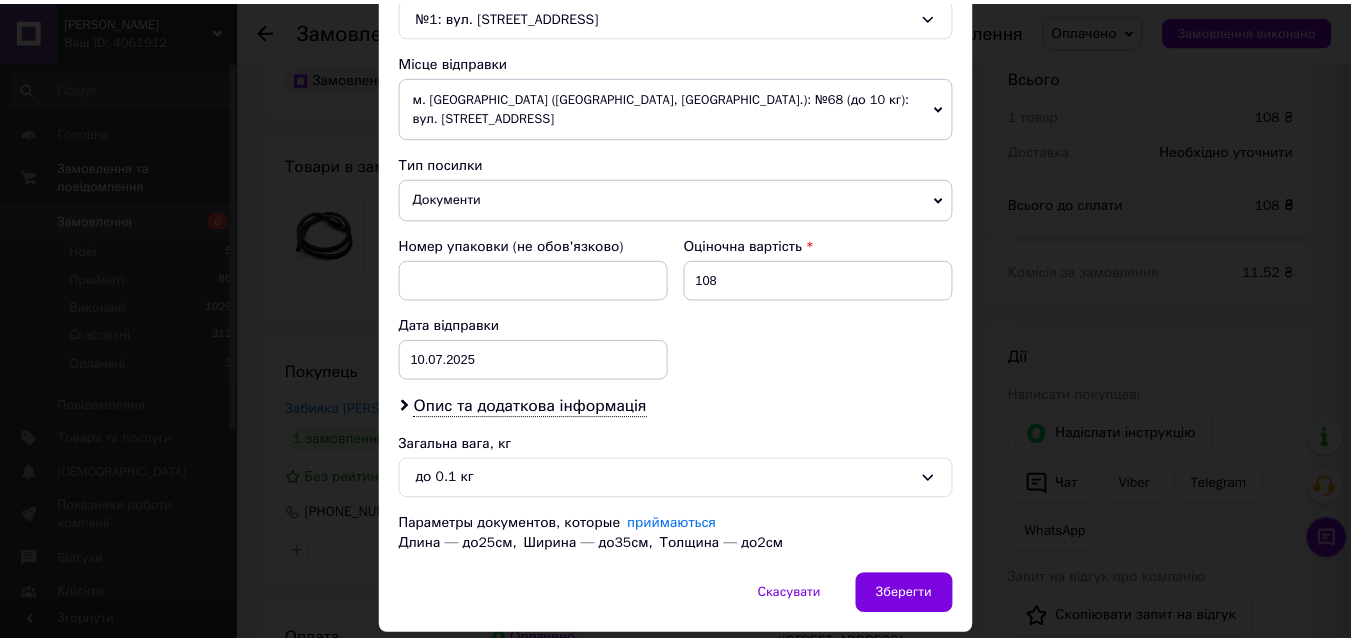 scroll, scrollTop: 727, scrollLeft: 0, axis: vertical 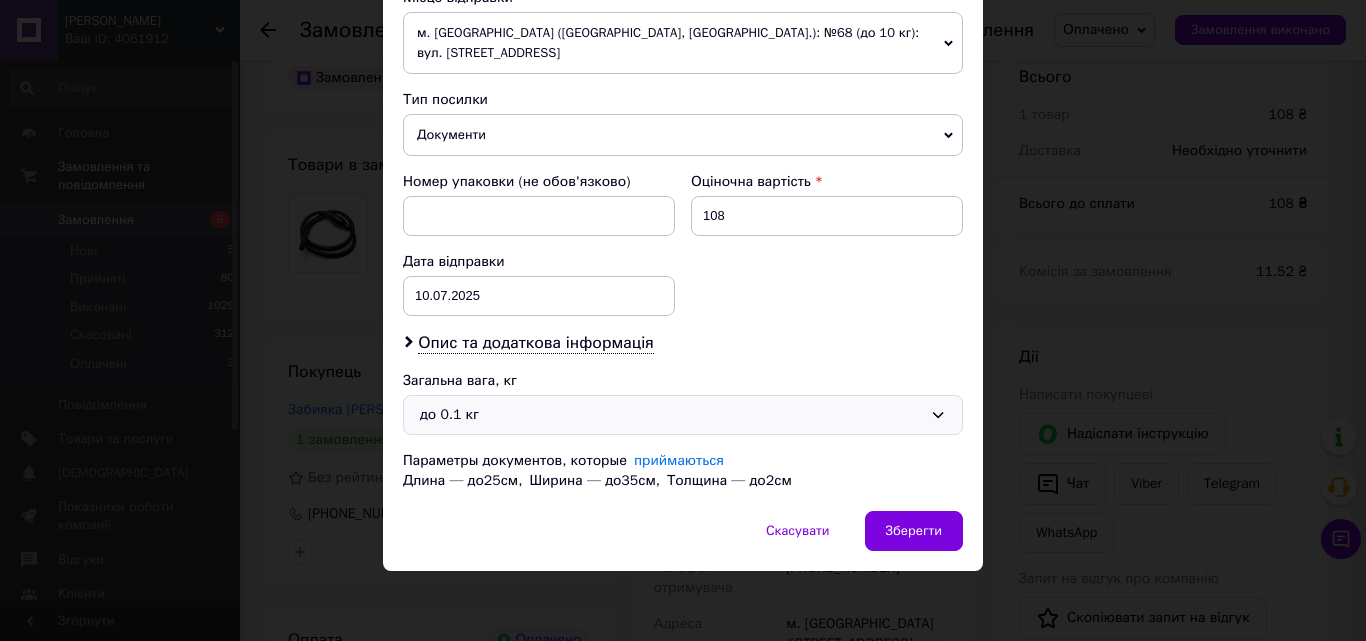 click on "до 0.1 кг" at bounding box center [671, 415] 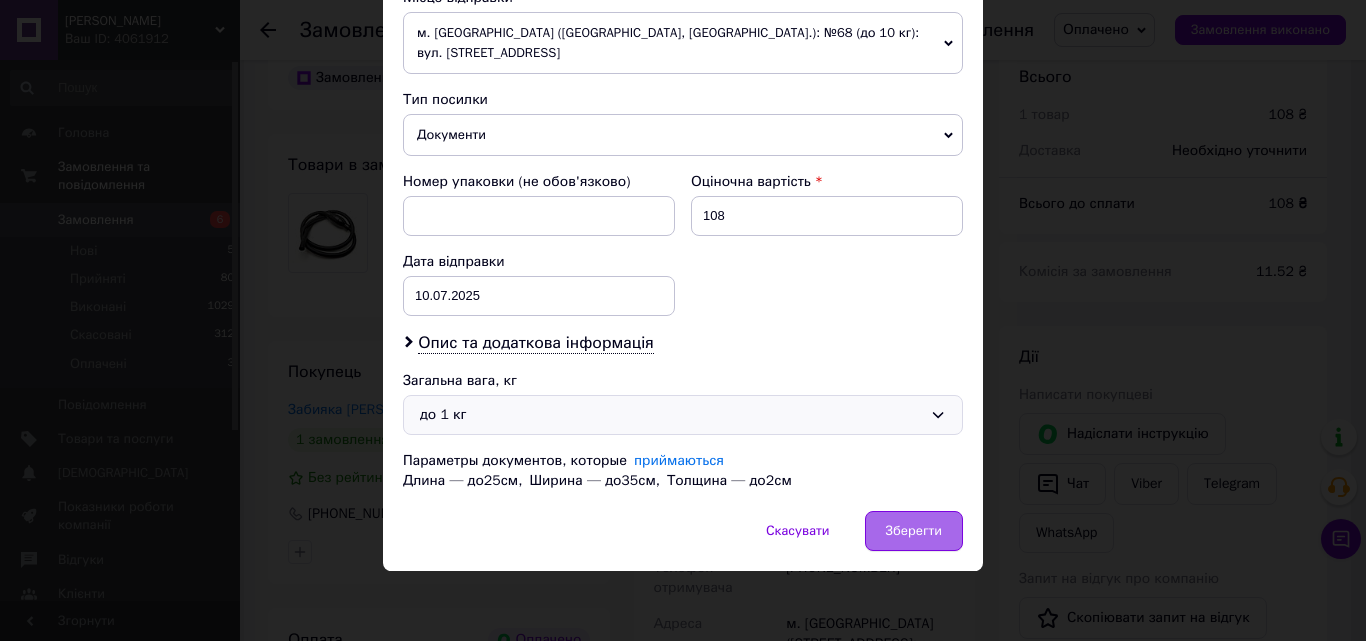 click on "Зберегти" at bounding box center [914, 531] 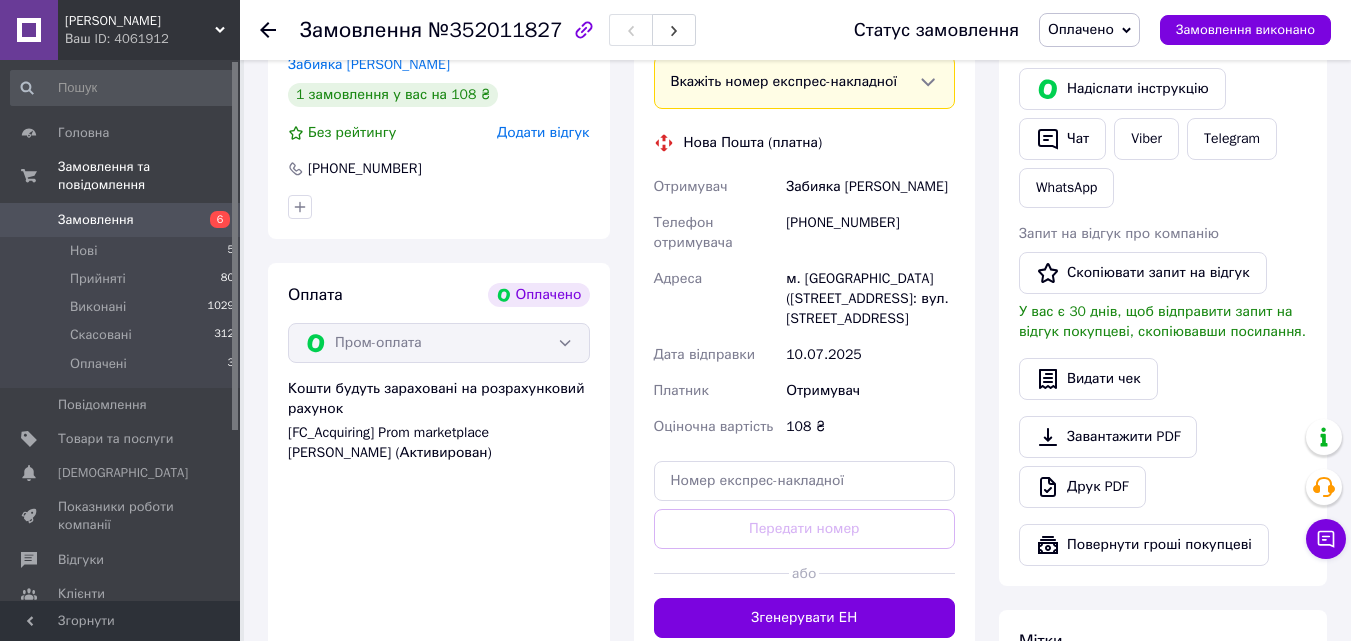 scroll, scrollTop: 600, scrollLeft: 0, axis: vertical 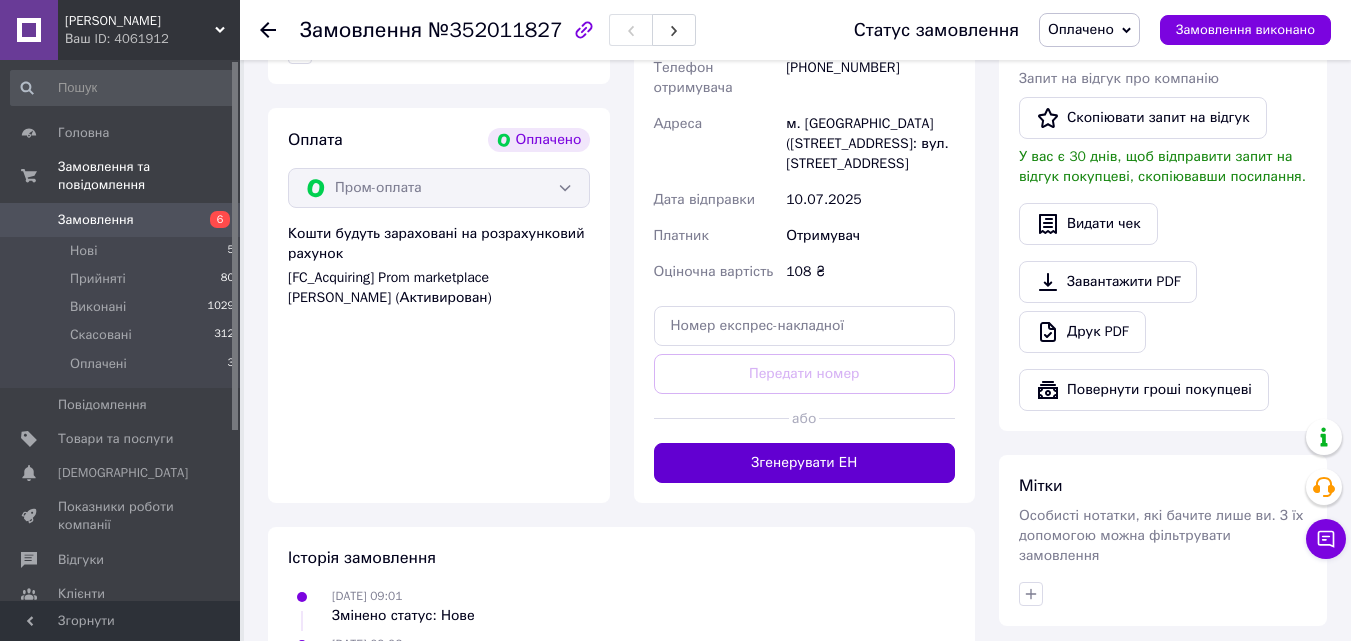 click on "Згенерувати ЕН" at bounding box center (805, 463) 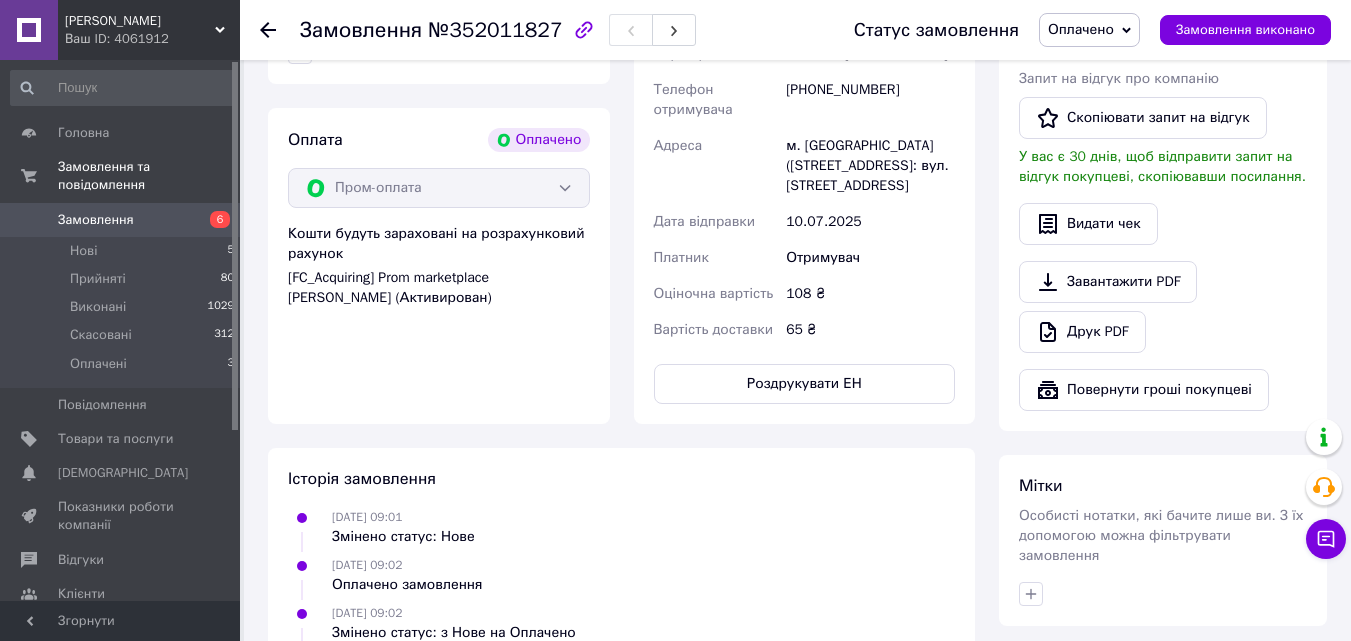 click on "Оплачено" at bounding box center [1081, 29] 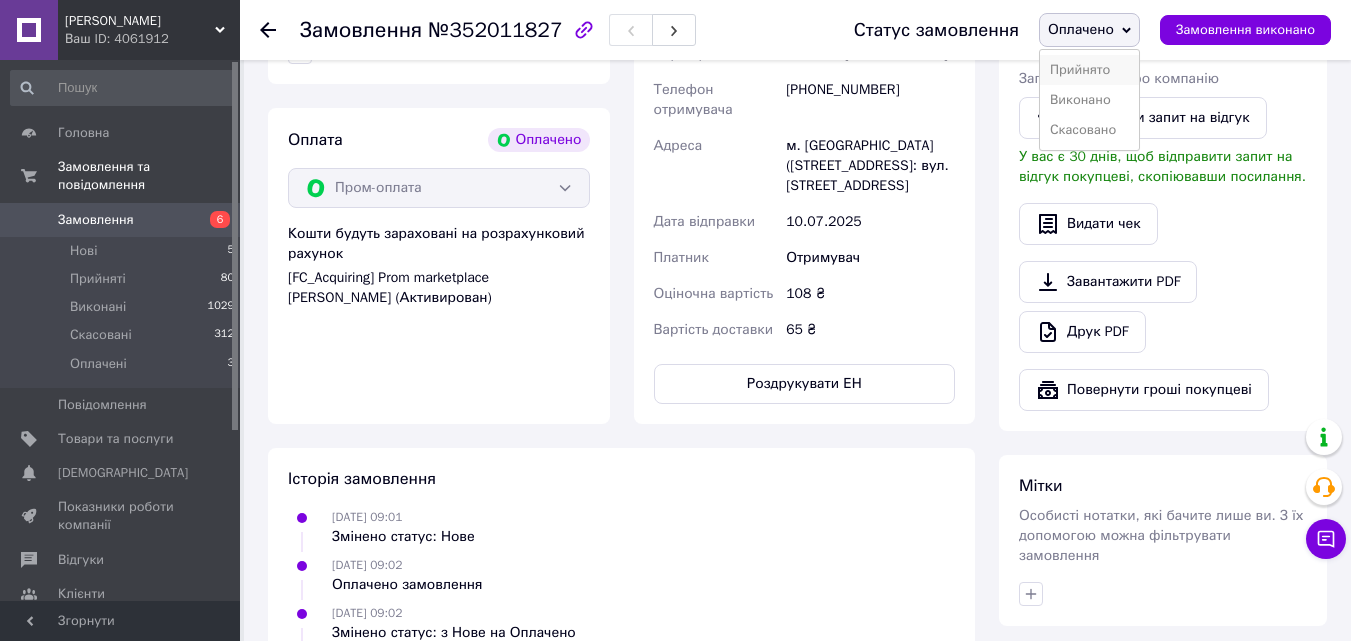 click on "Прийнято" at bounding box center (1089, 70) 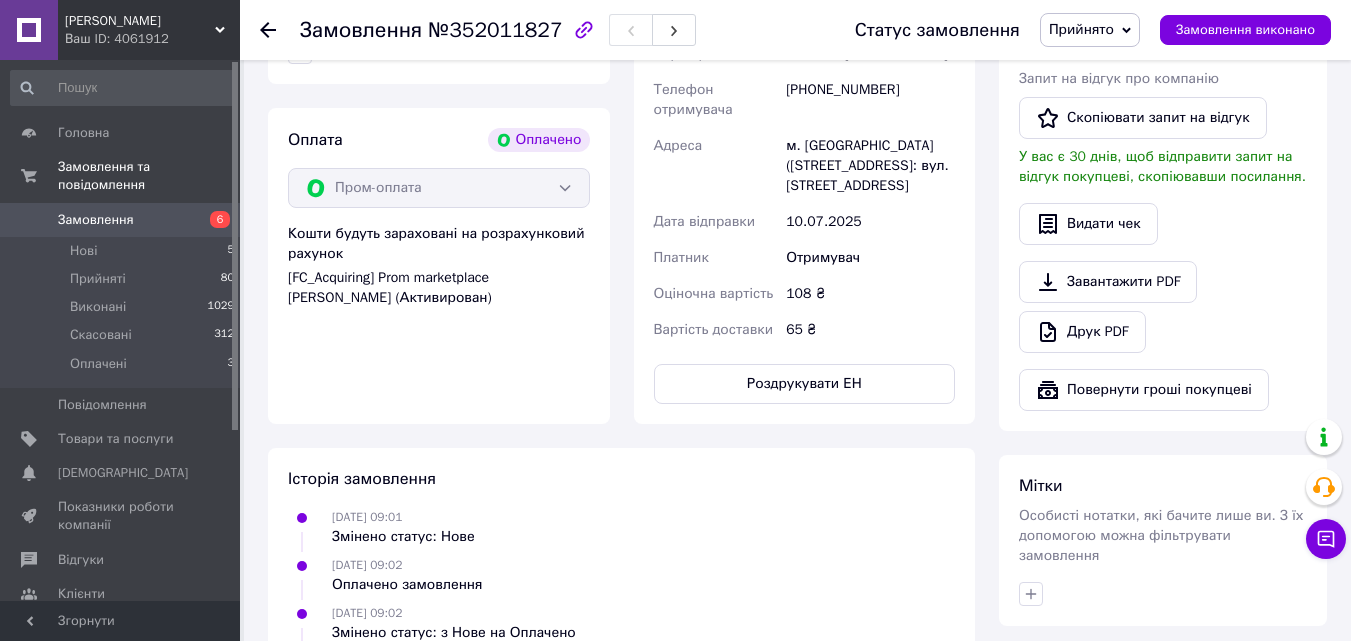 click 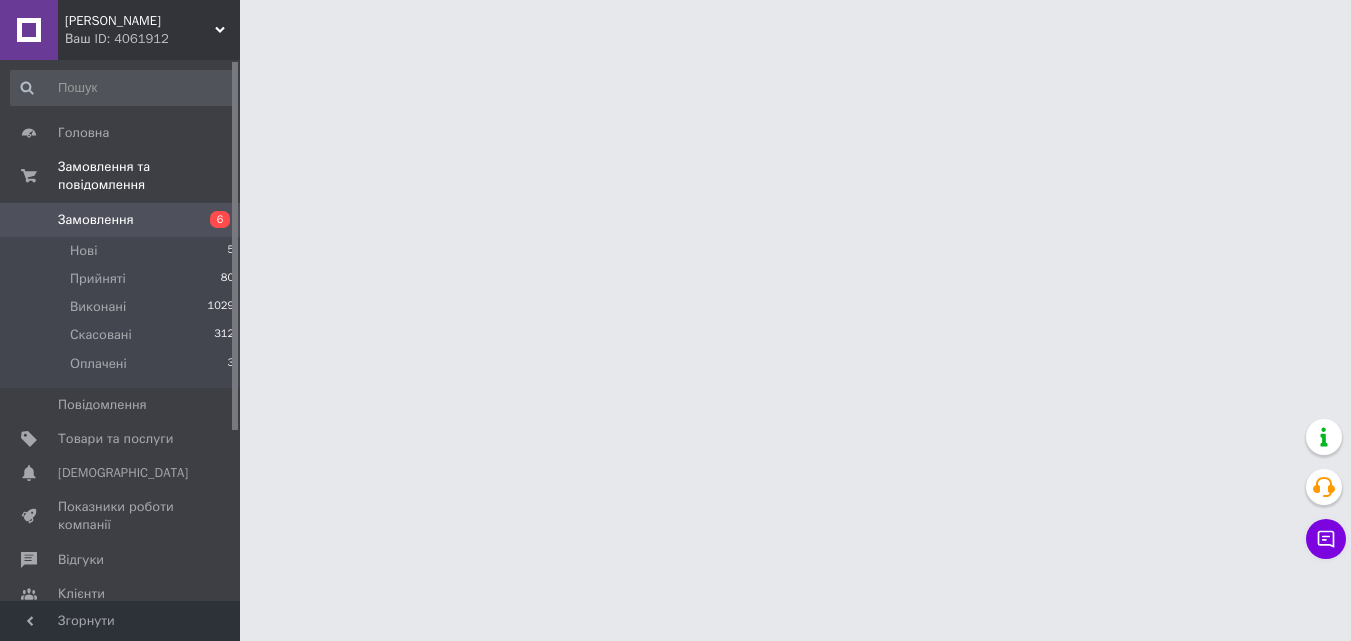scroll, scrollTop: 0, scrollLeft: 0, axis: both 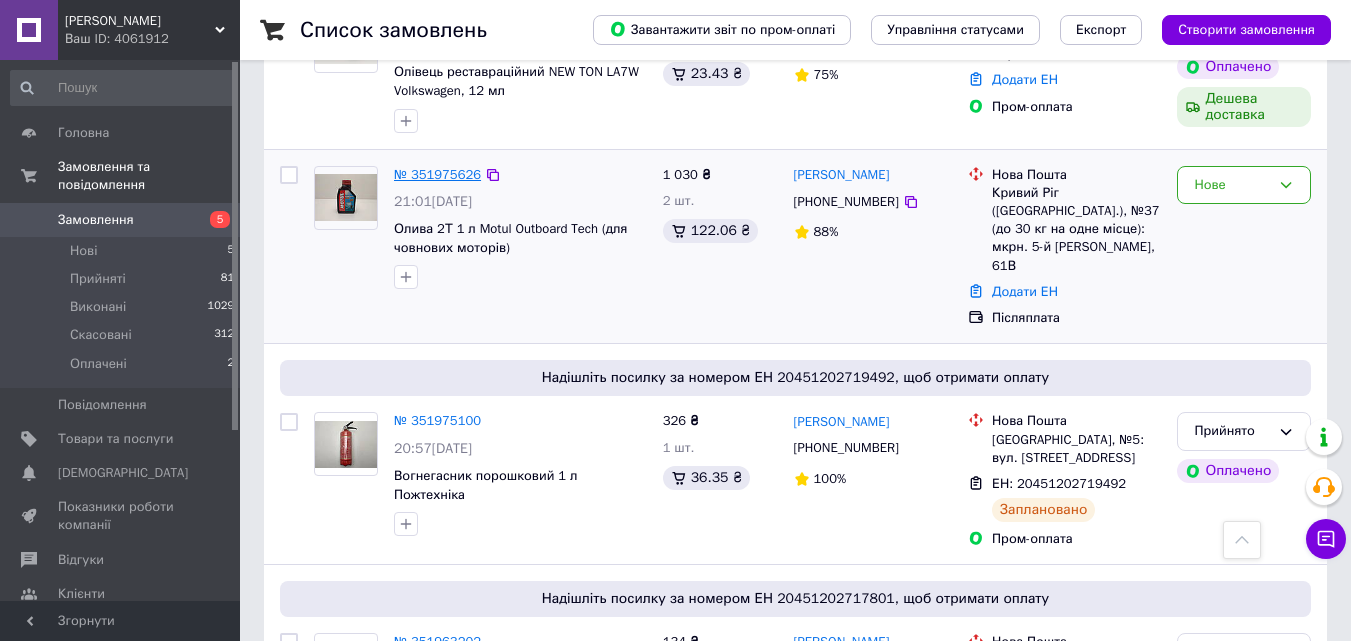 click on "№ 351975626" at bounding box center [437, 174] 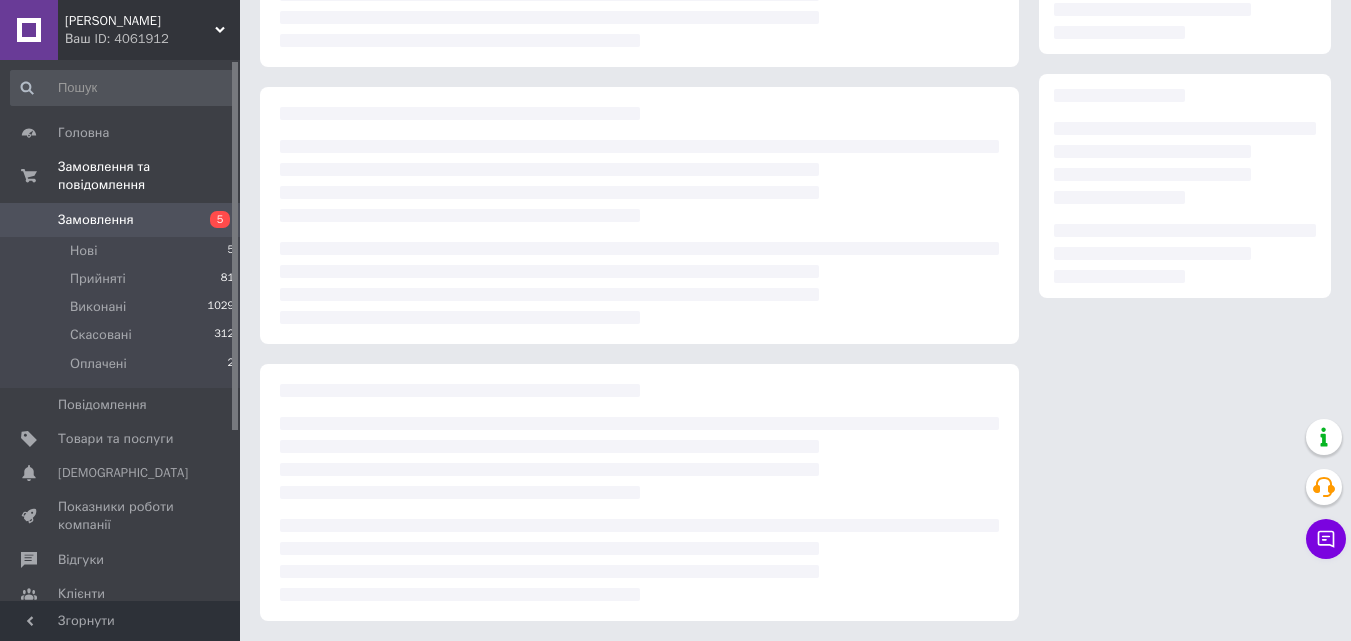 scroll, scrollTop: 0, scrollLeft: 0, axis: both 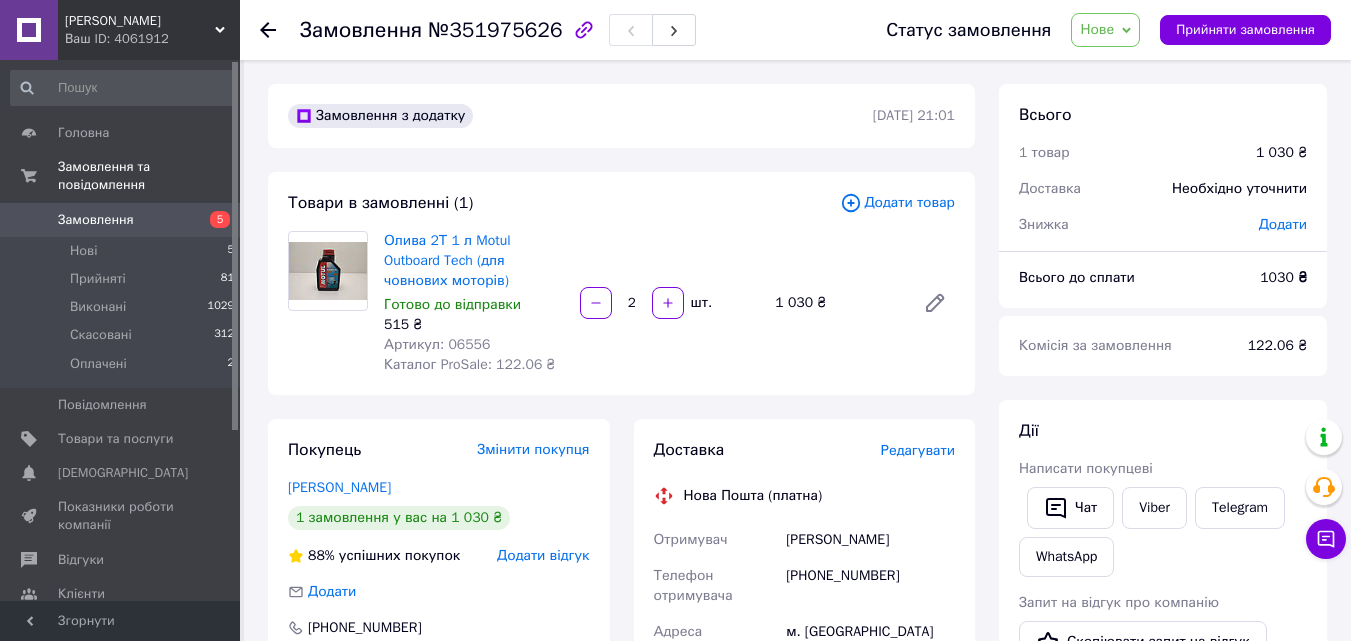 click at bounding box center (280, 30) 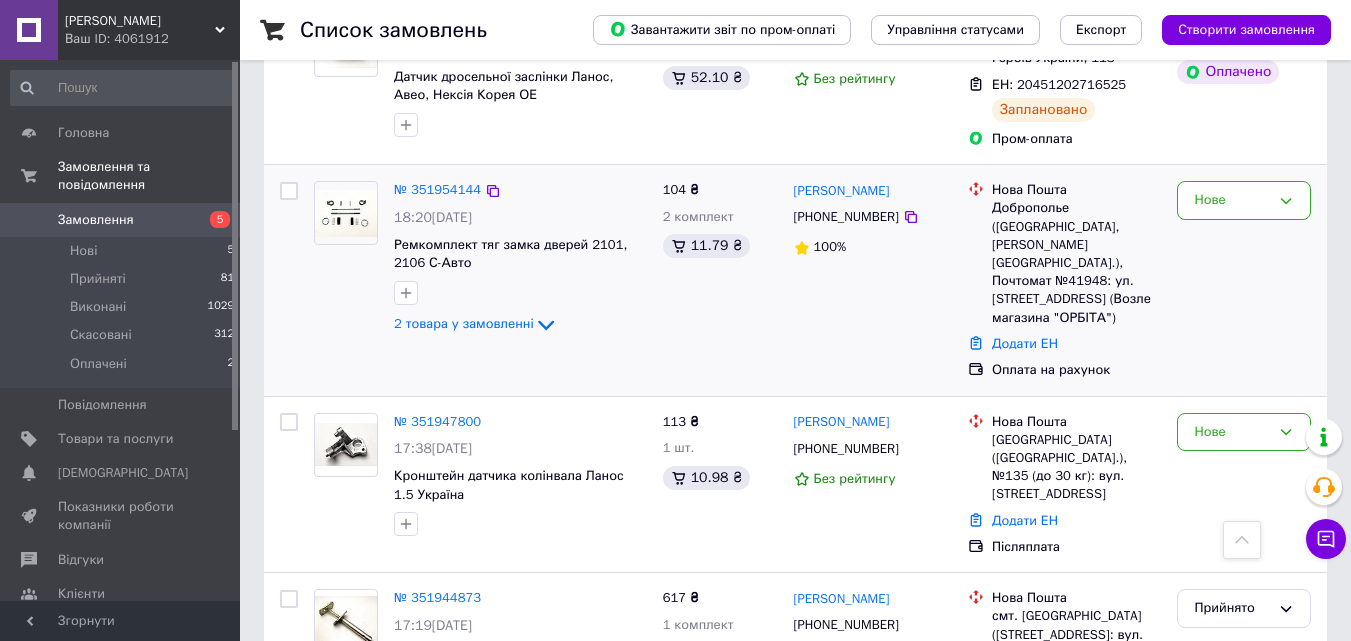 scroll, scrollTop: 3600, scrollLeft: 0, axis: vertical 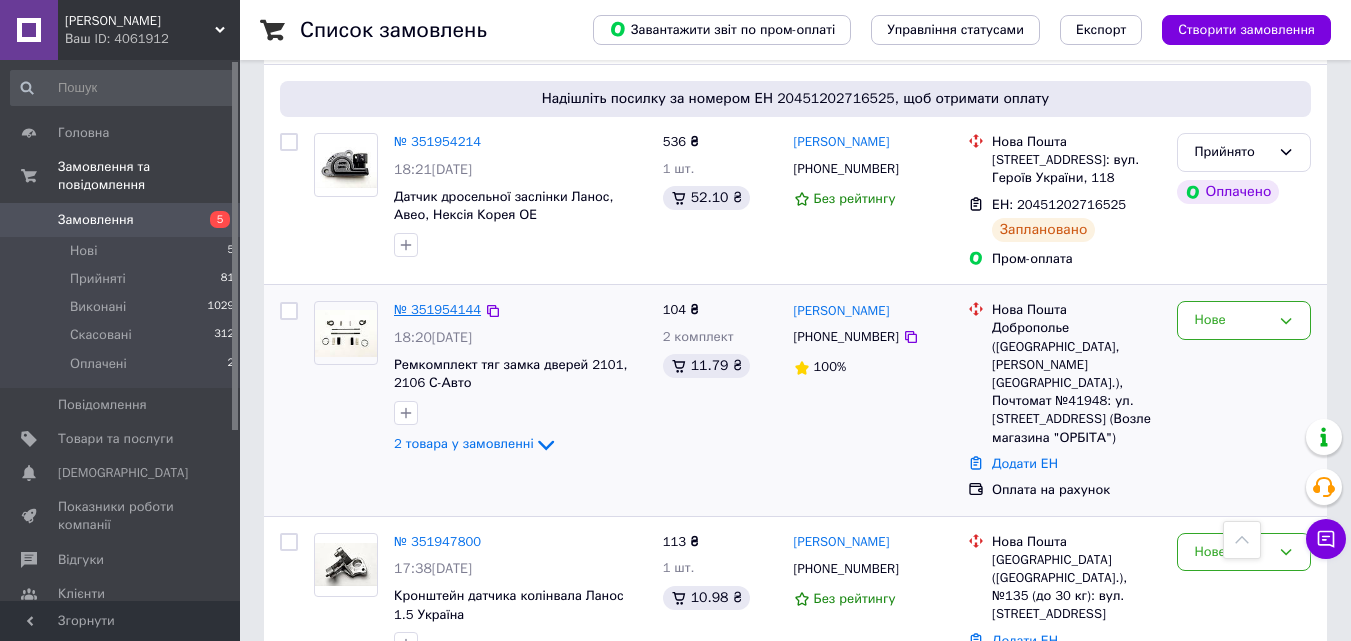 click on "№ 351954144" at bounding box center [437, 309] 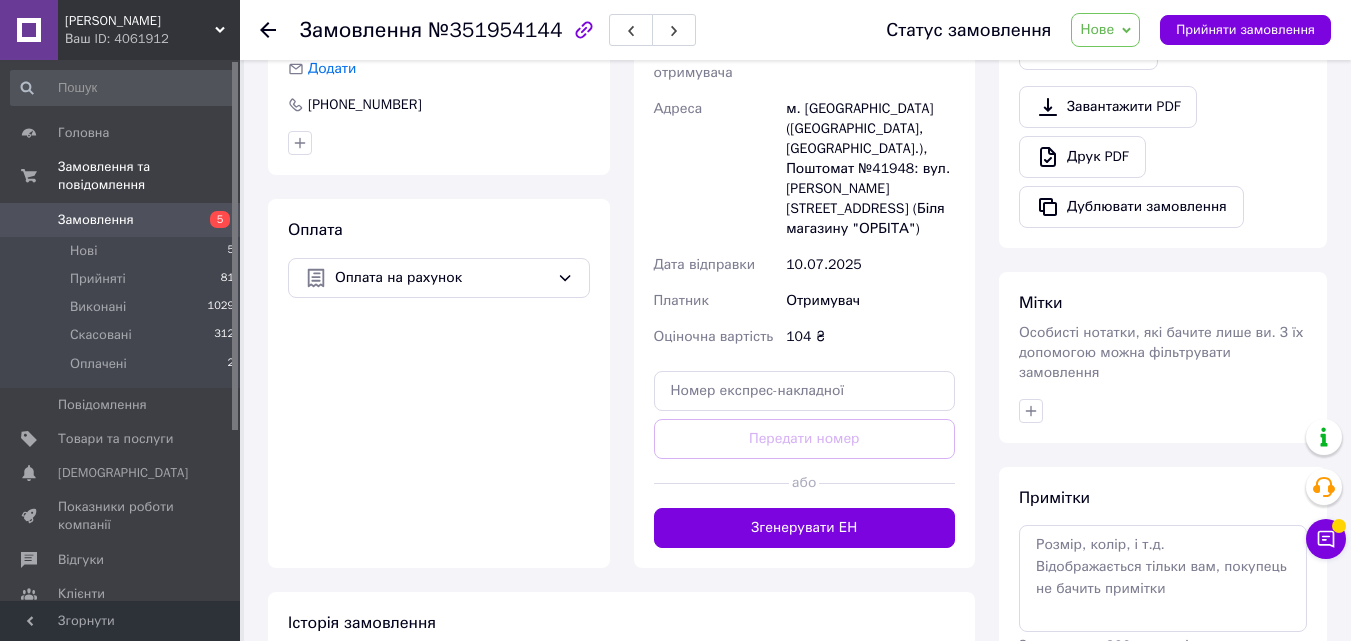 scroll, scrollTop: 700, scrollLeft: 0, axis: vertical 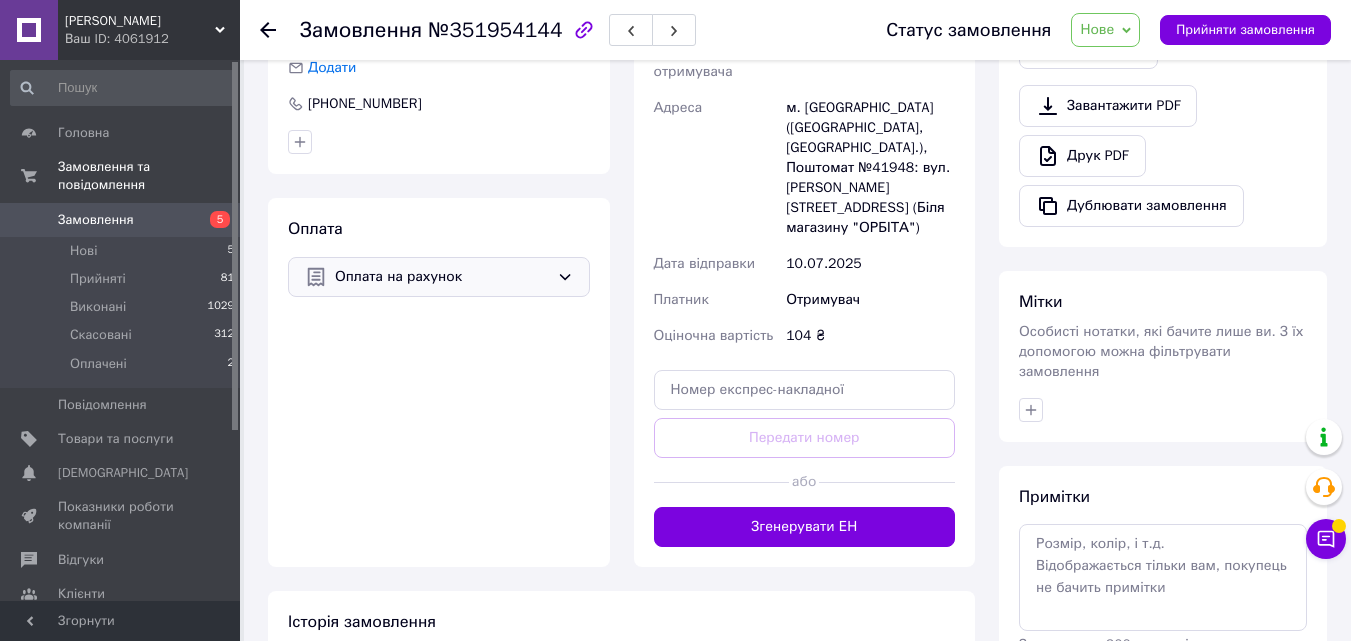click on "Оплата на рахунок" at bounding box center [442, 277] 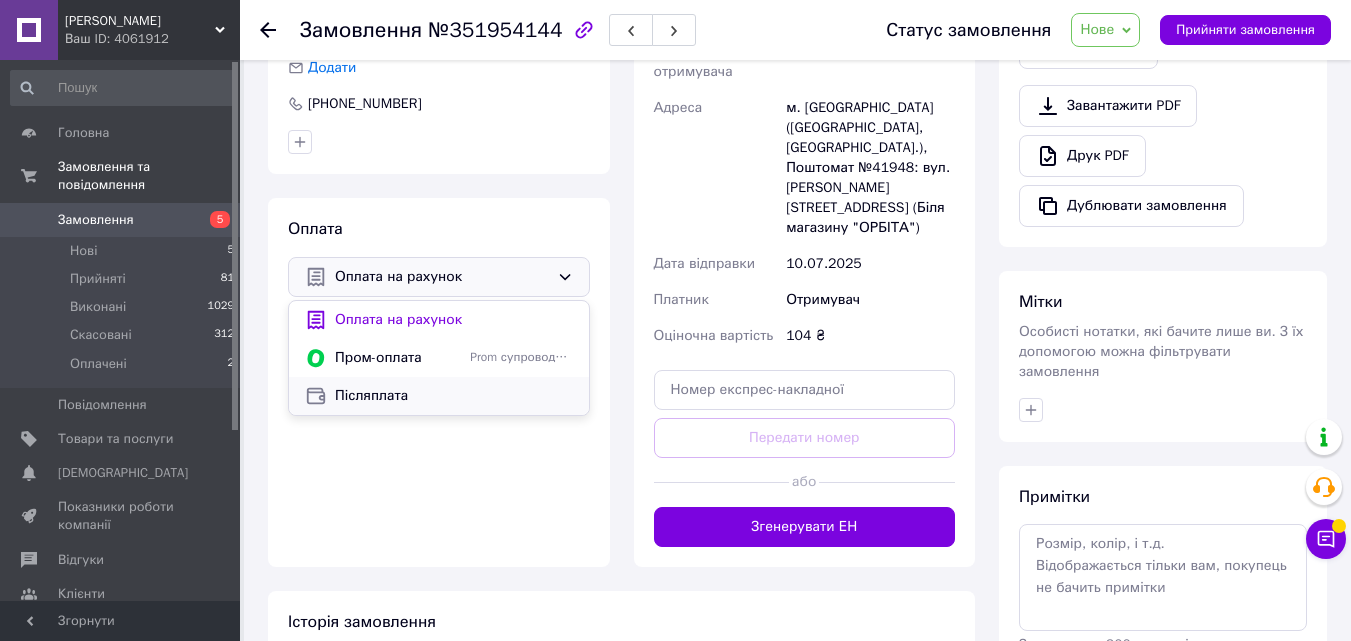 click on "Післяплата" at bounding box center [454, 396] 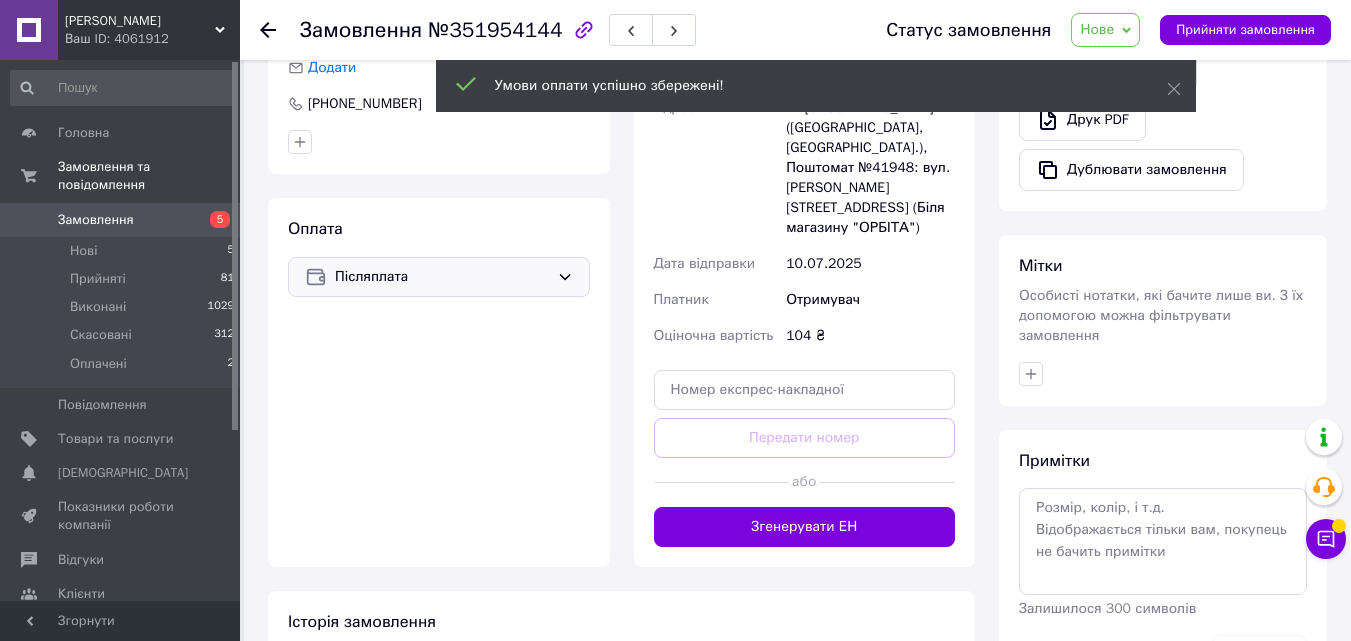 click on "Післяплата" at bounding box center (442, 277) 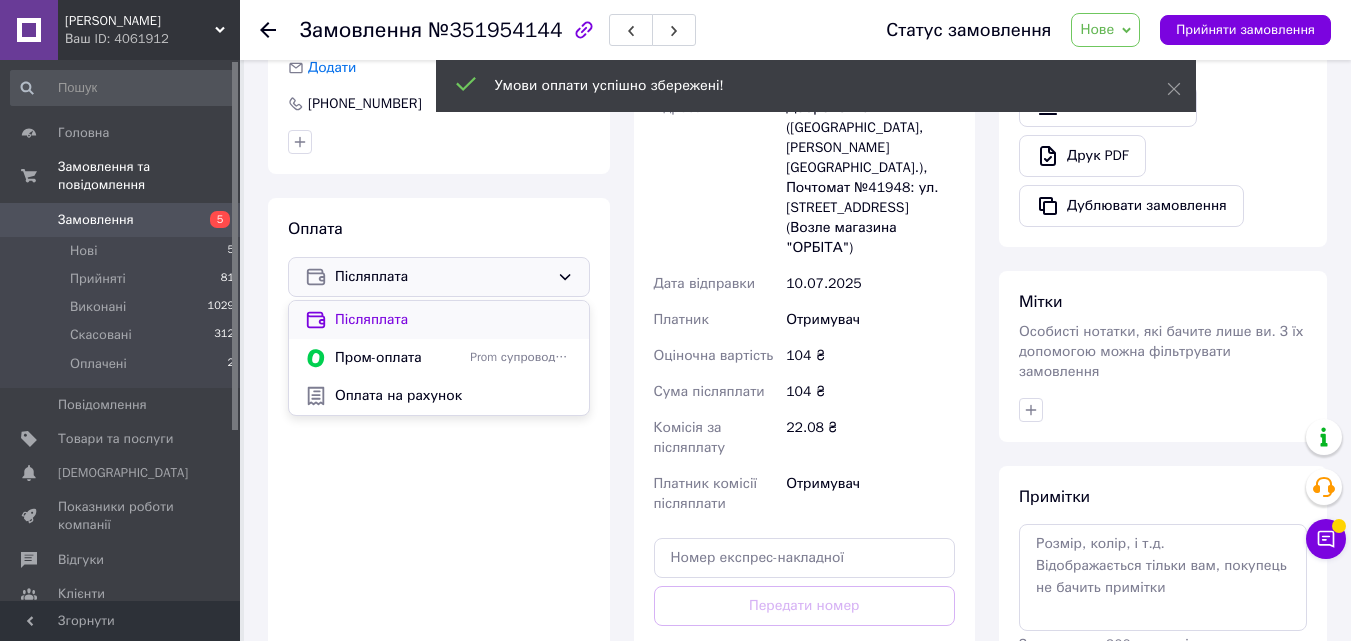 click on "Післяплата" at bounding box center (454, 320) 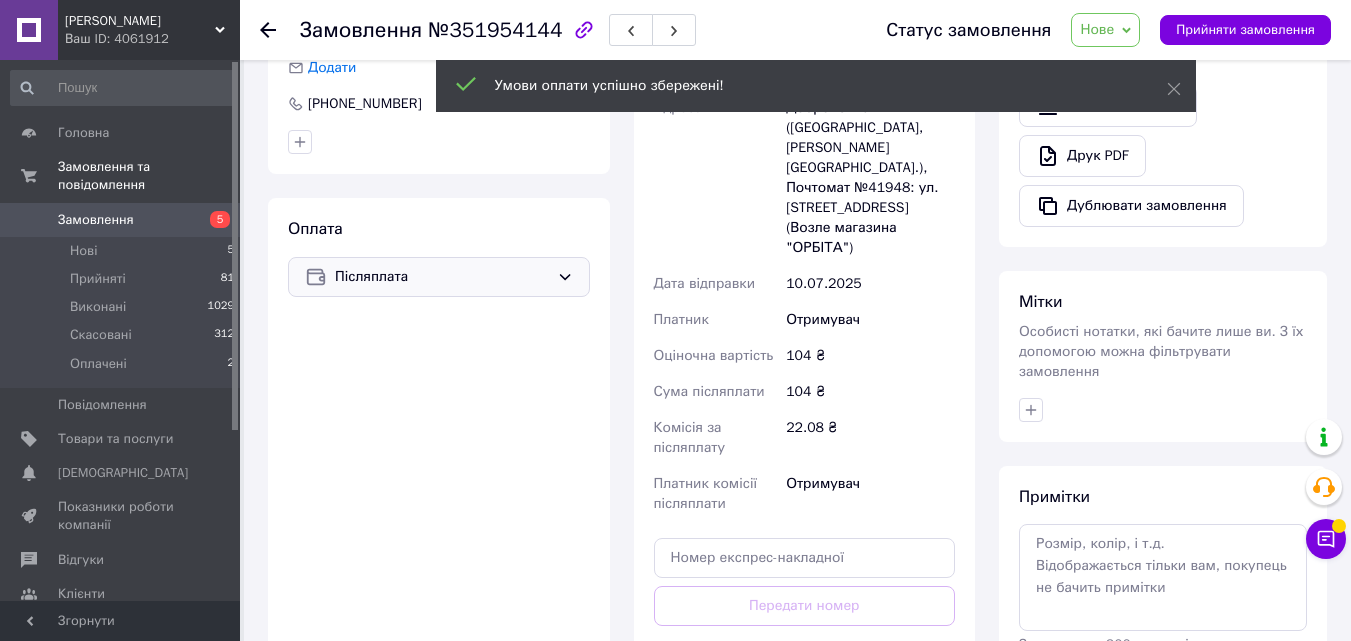 click on "Післяплата" at bounding box center (442, 277) 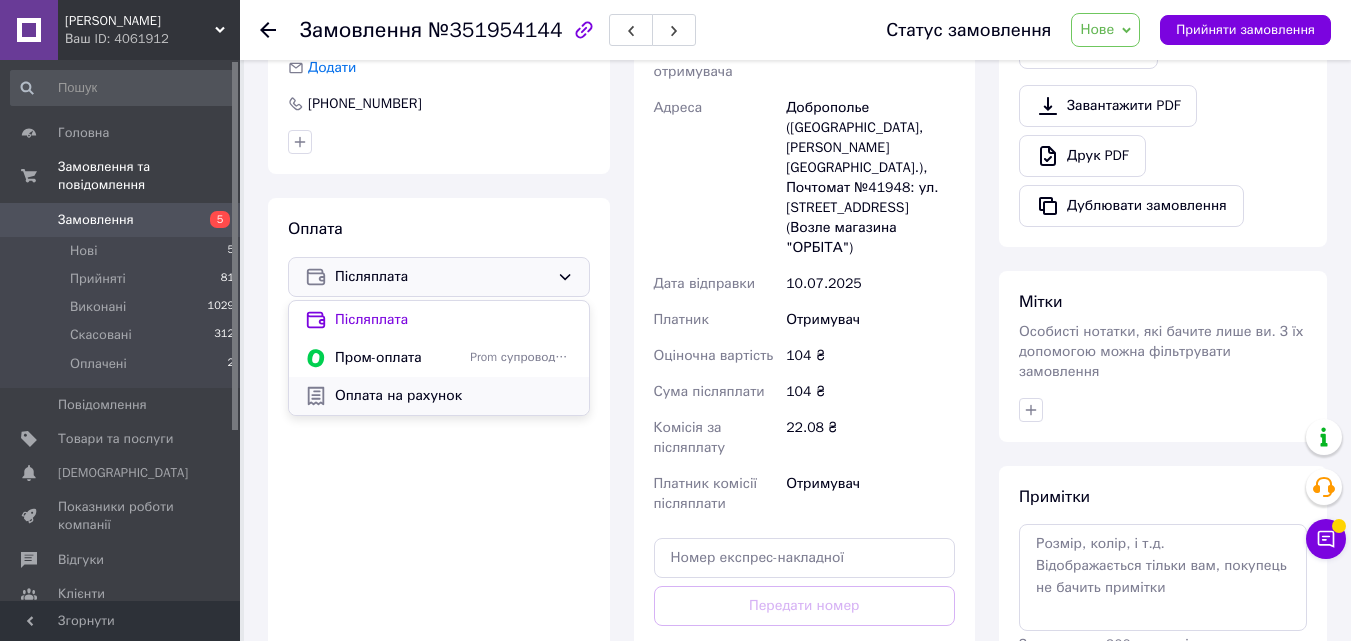 click on "Оплата на рахунок" at bounding box center [454, 396] 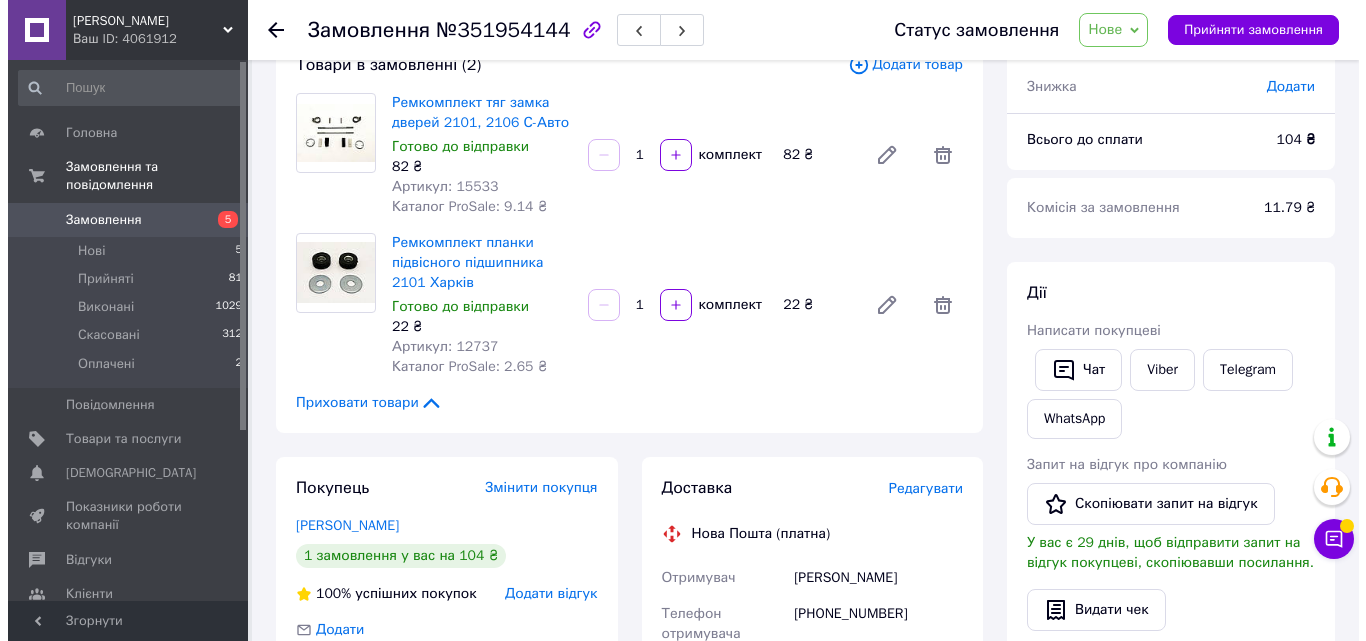 scroll, scrollTop: 100, scrollLeft: 0, axis: vertical 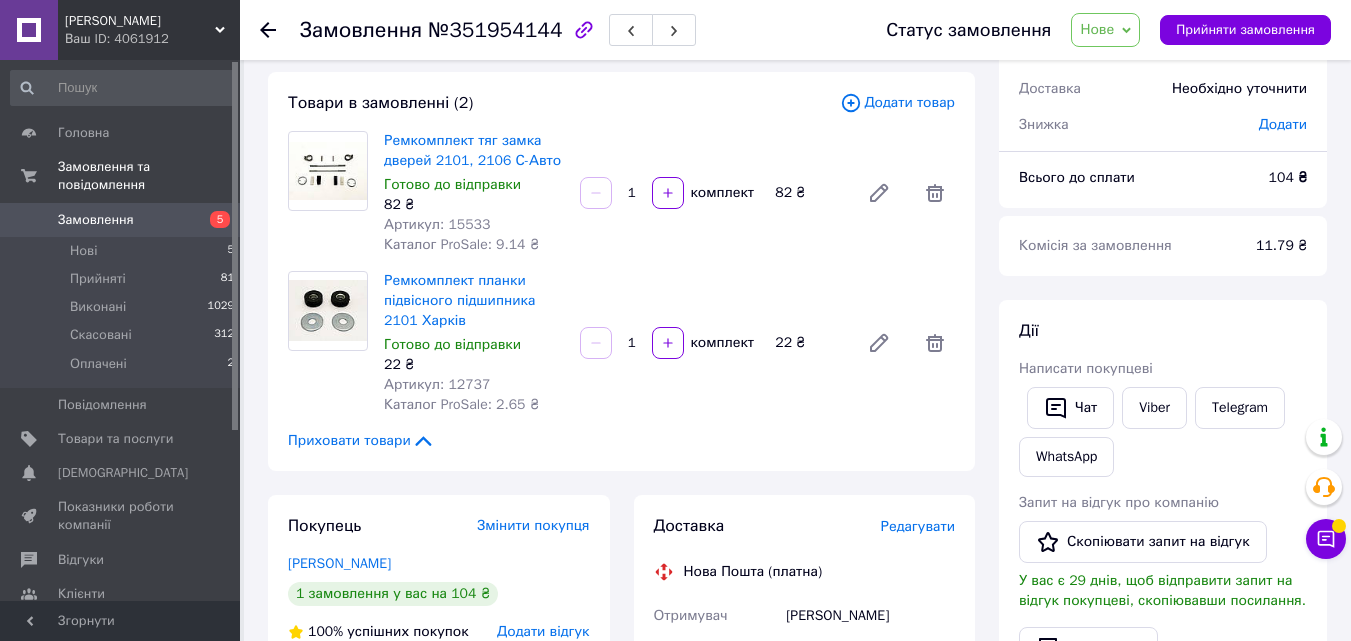 click on "Редагувати" at bounding box center (918, 526) 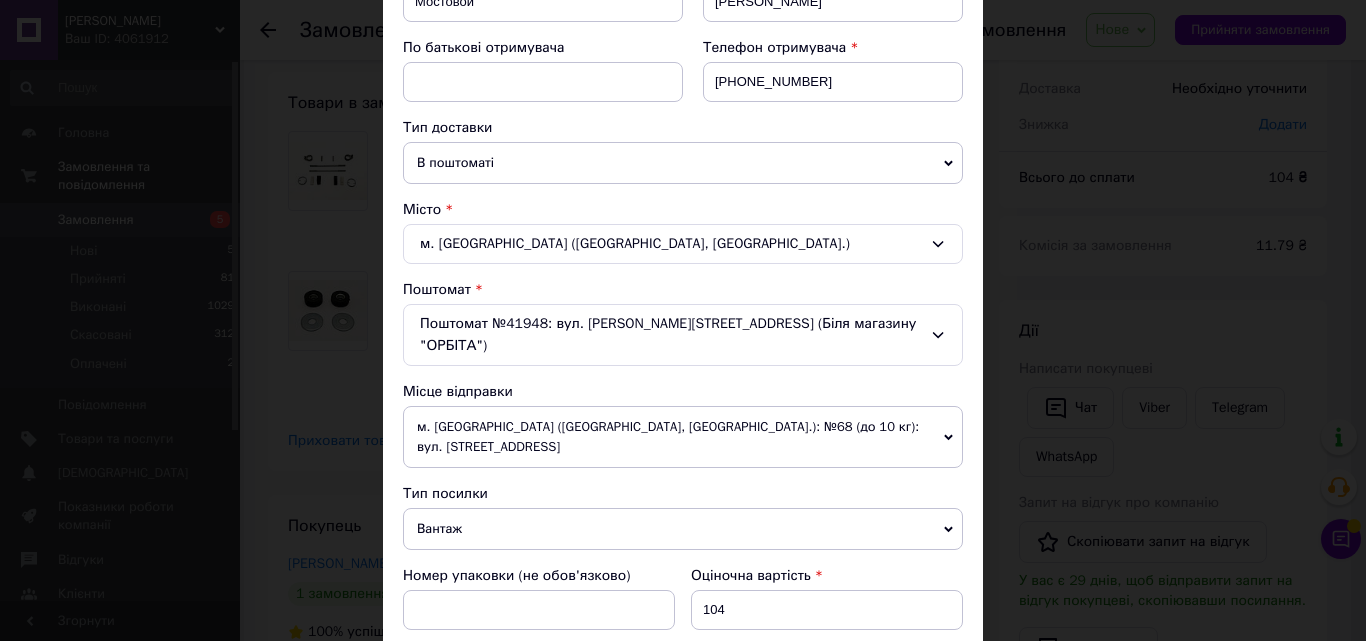 scroll, scrollTop: 400, scrollLeft: 0, axis: vertical 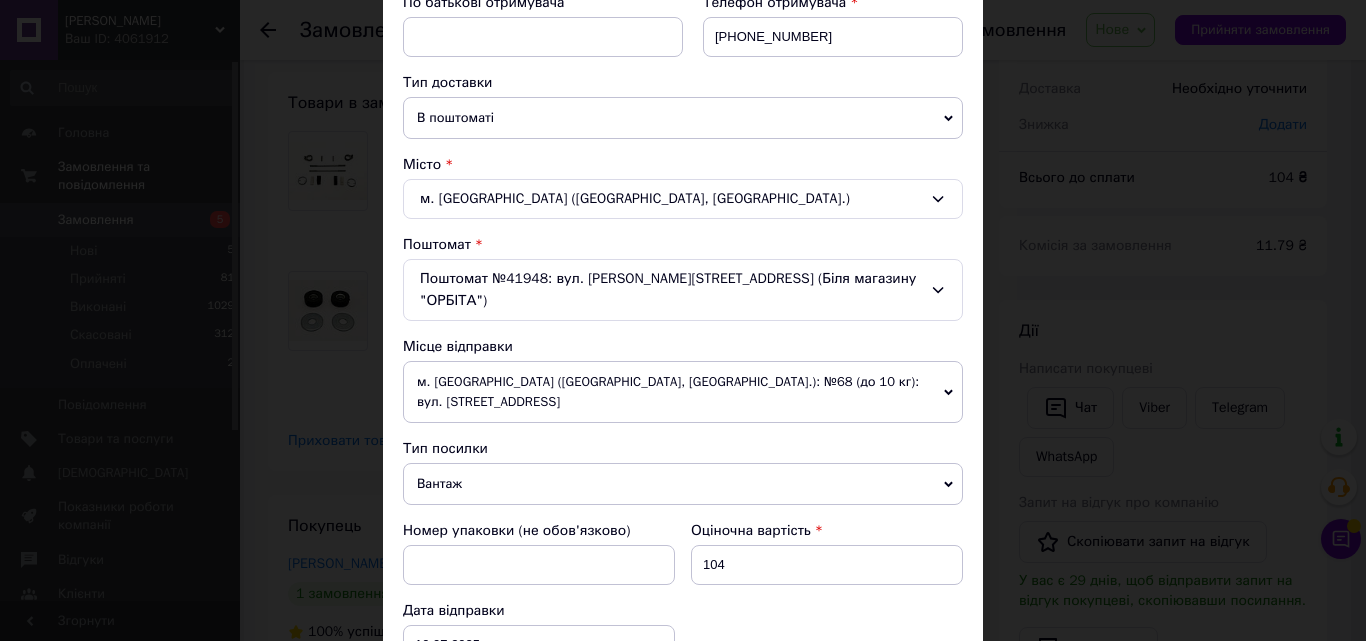 click on "Вантаж" at bounding box center (683, 484) 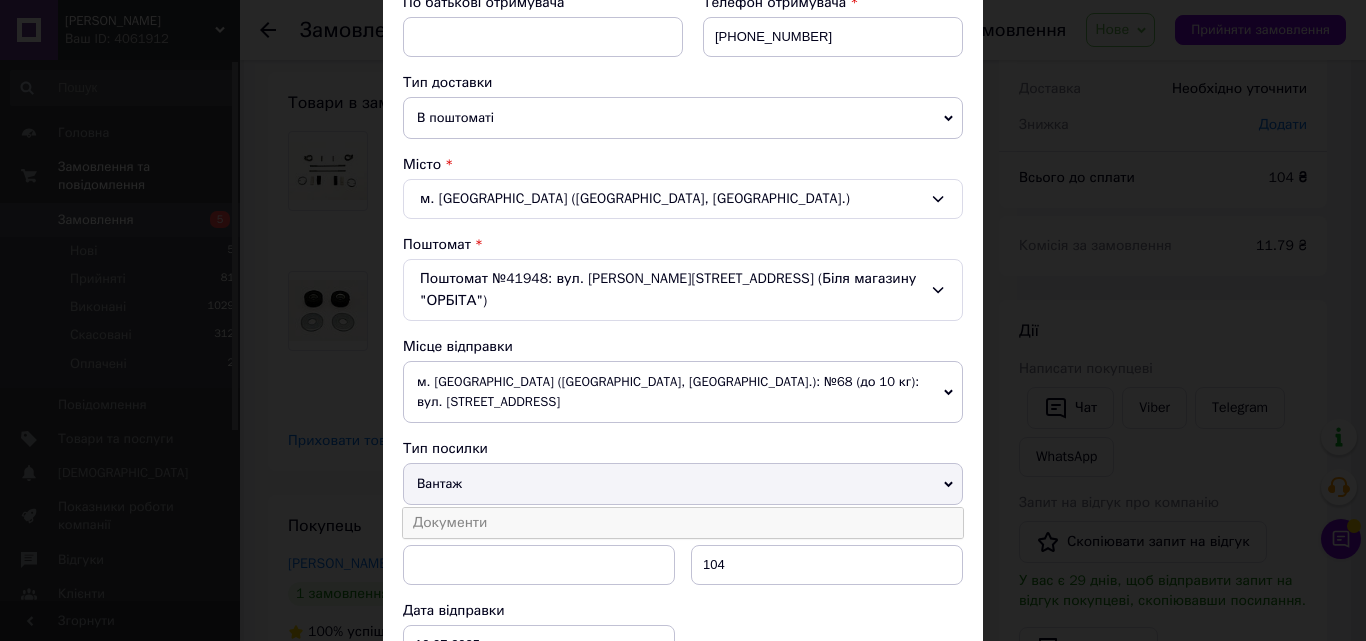 click on "Документи" at bounding box center [683, 523] 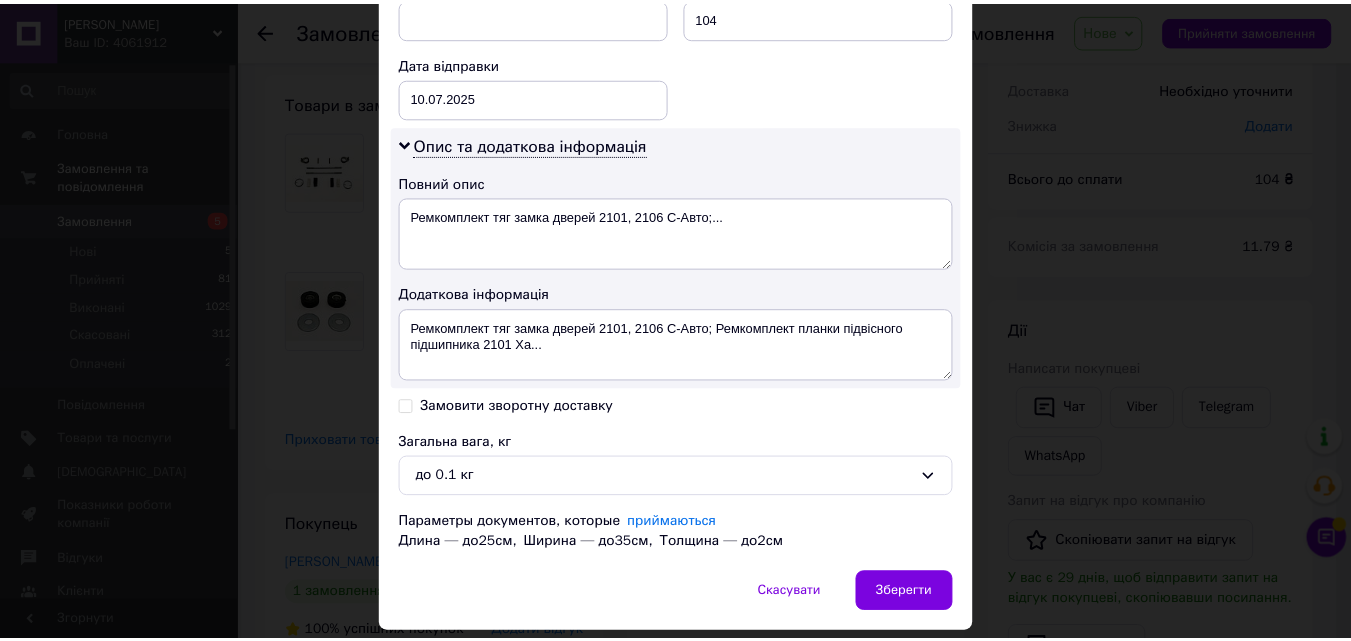 scroll, scrollTop: 987, scrollLeft: 0, axis: vertical 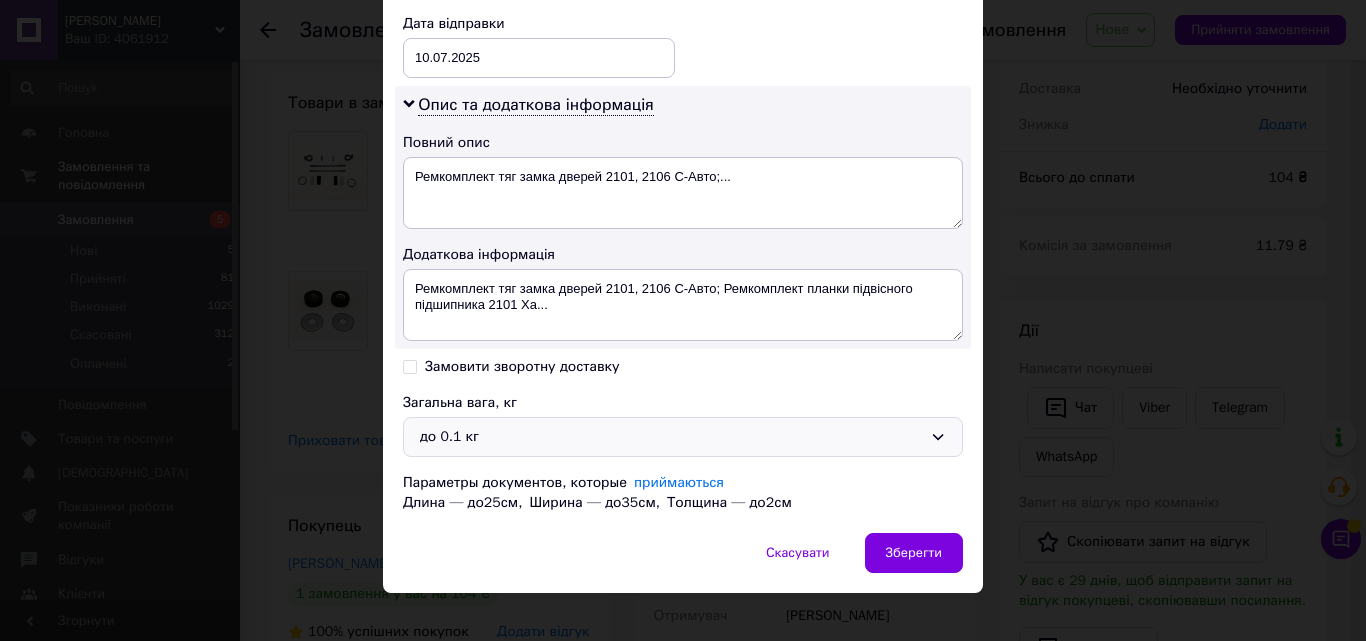 click on "до 0.1 кг" at bounding box center [671, 437] 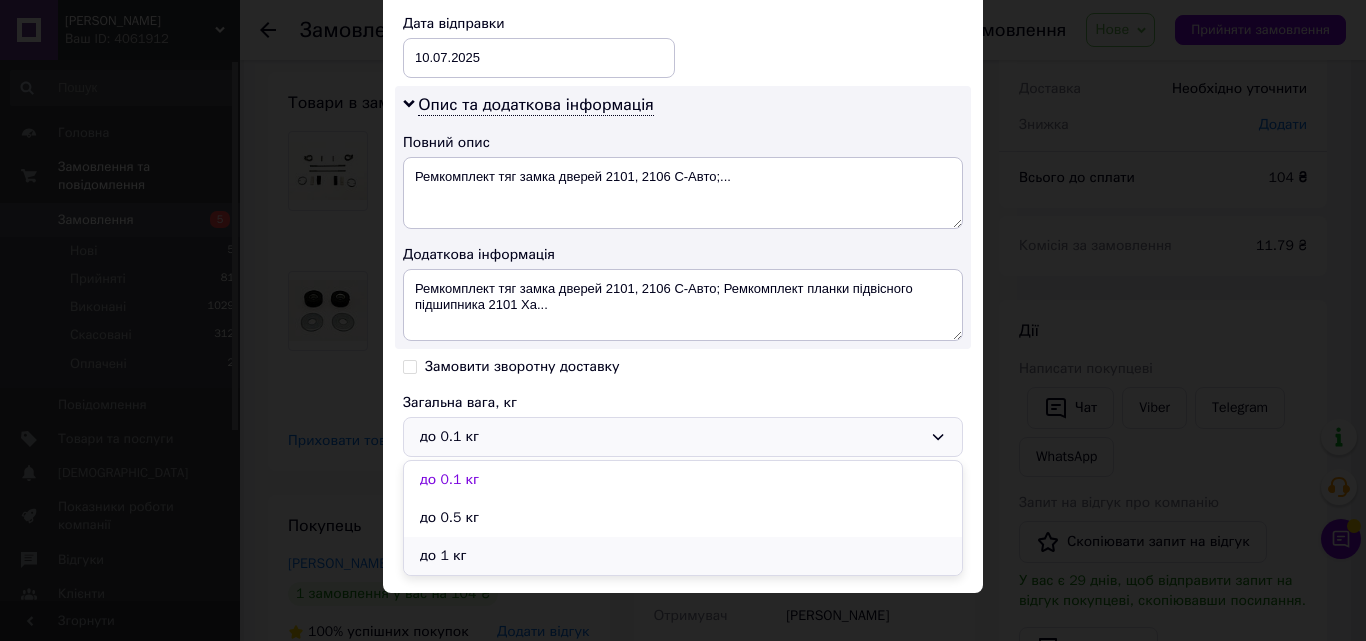 click on "до 1 кг" at bounding box center [683, 556] 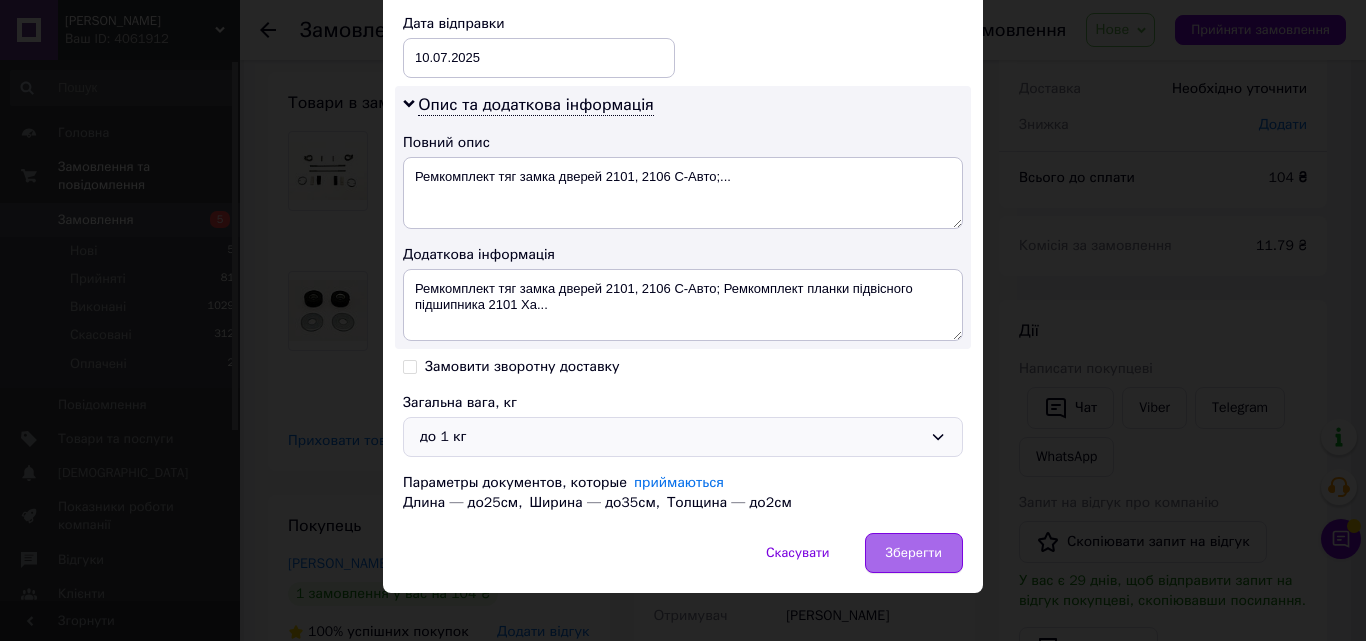 click on "Зберегти" at bounding box center [914, 553] 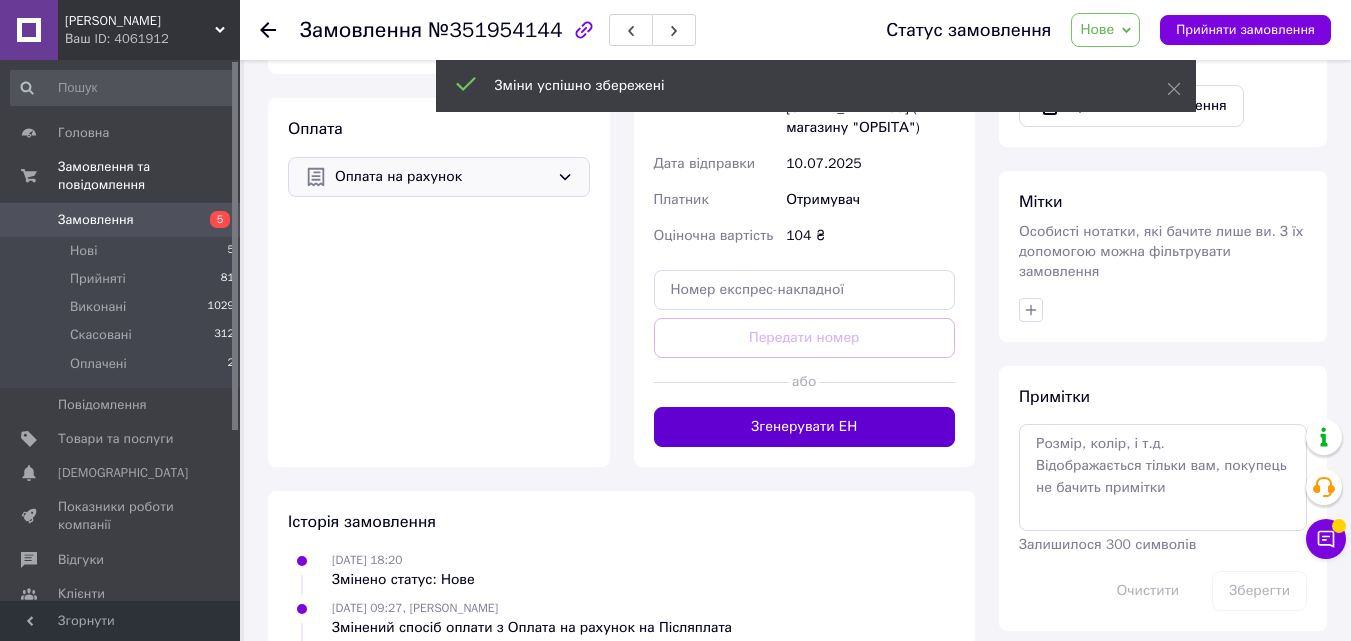 click on "Згенерувати ЕН" at bounding box center [805, 427] 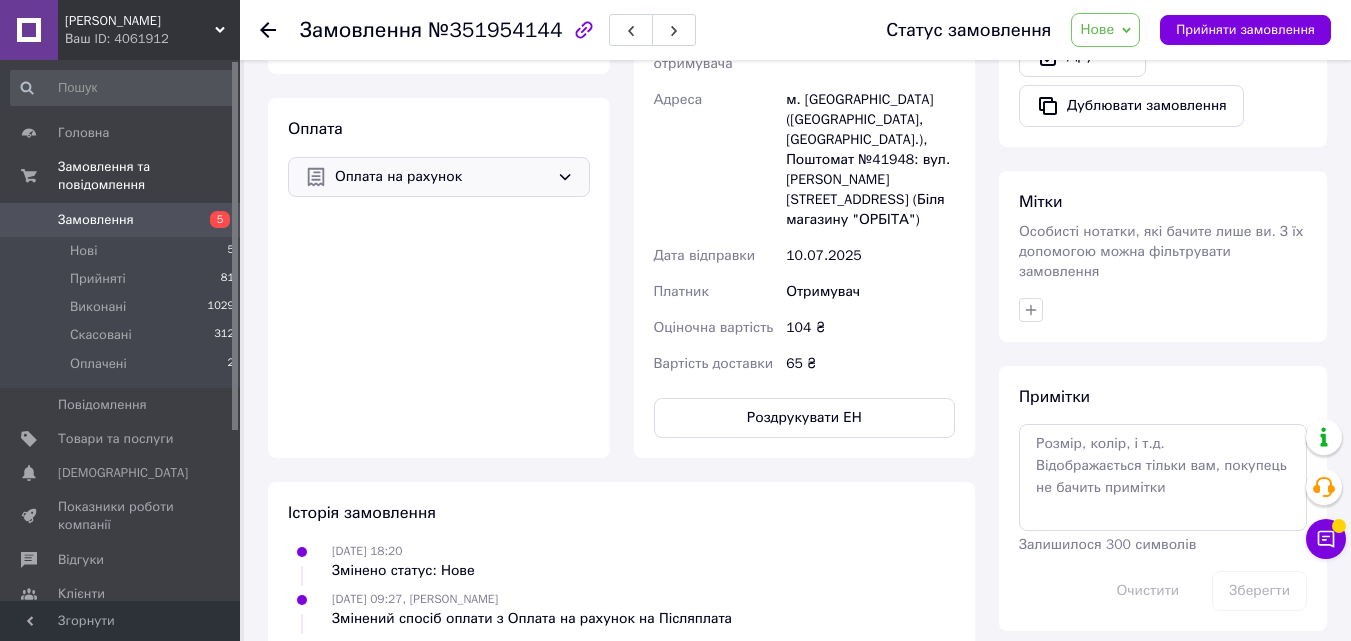 click on "Нове" at bounding box center [1097, 29] 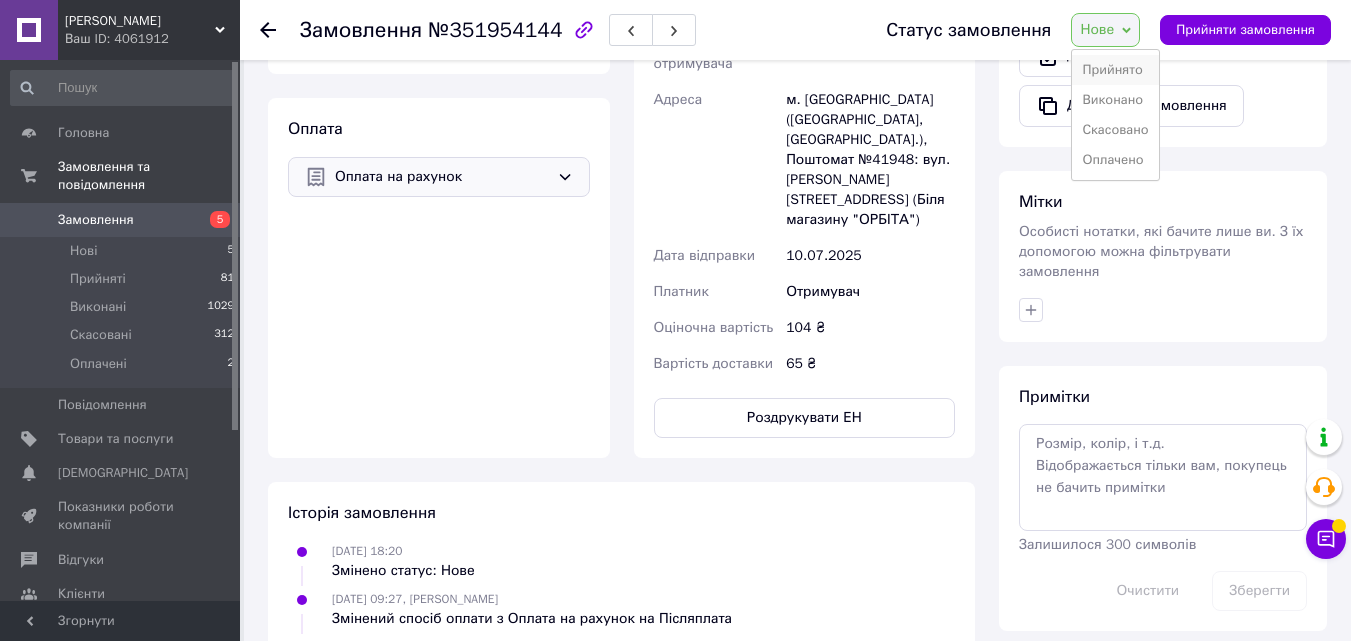 click on "Прийнято" at bounding box center [1115, 70] 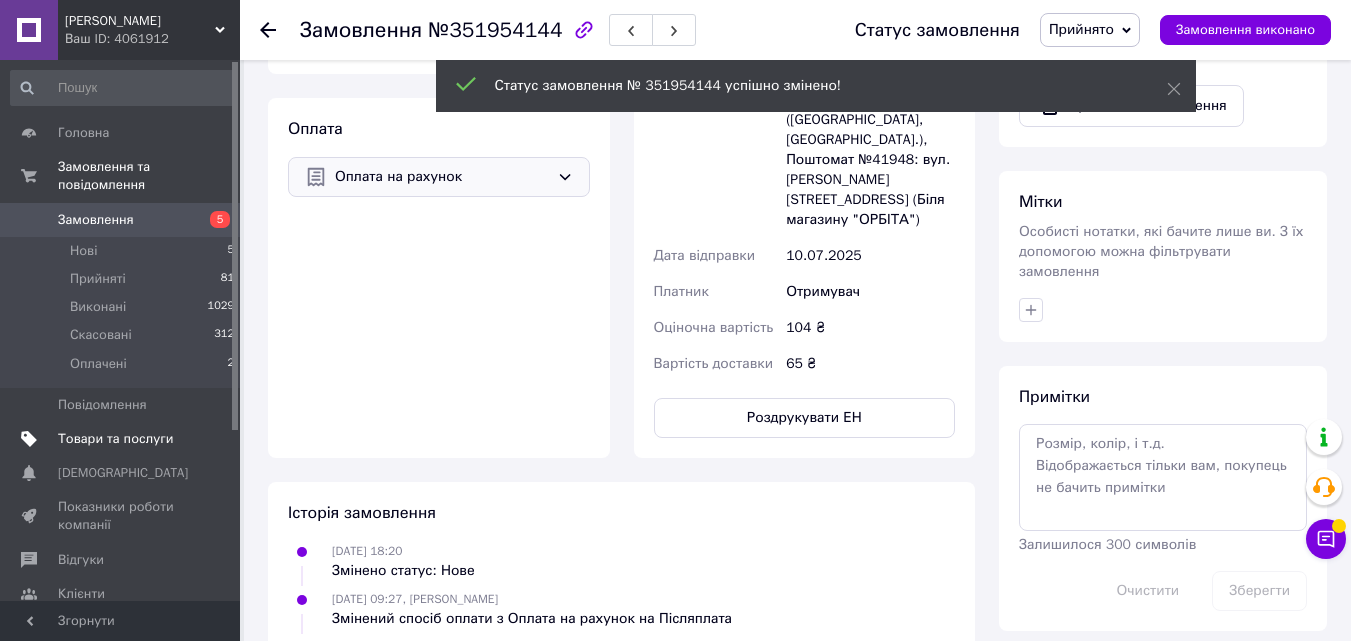 click on "Товари та послуги" at bounding box center [115, 439] 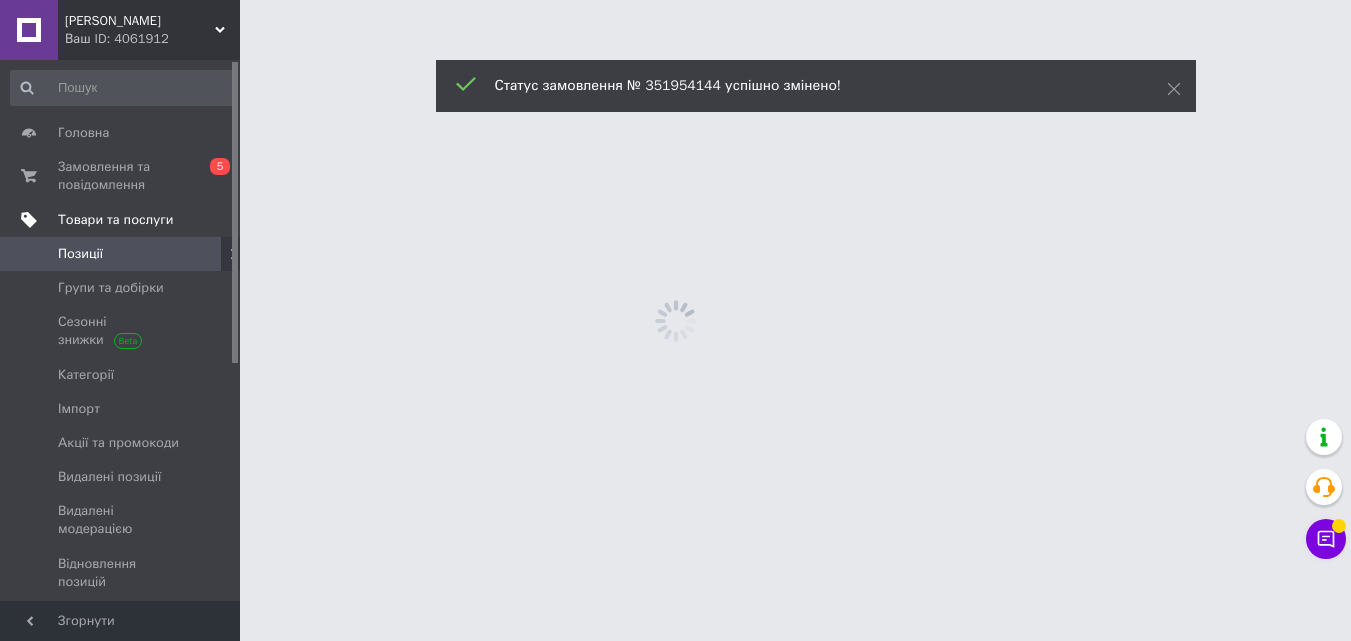 scroll, scrollTop: 0, scrollLeft: 0, axis: both 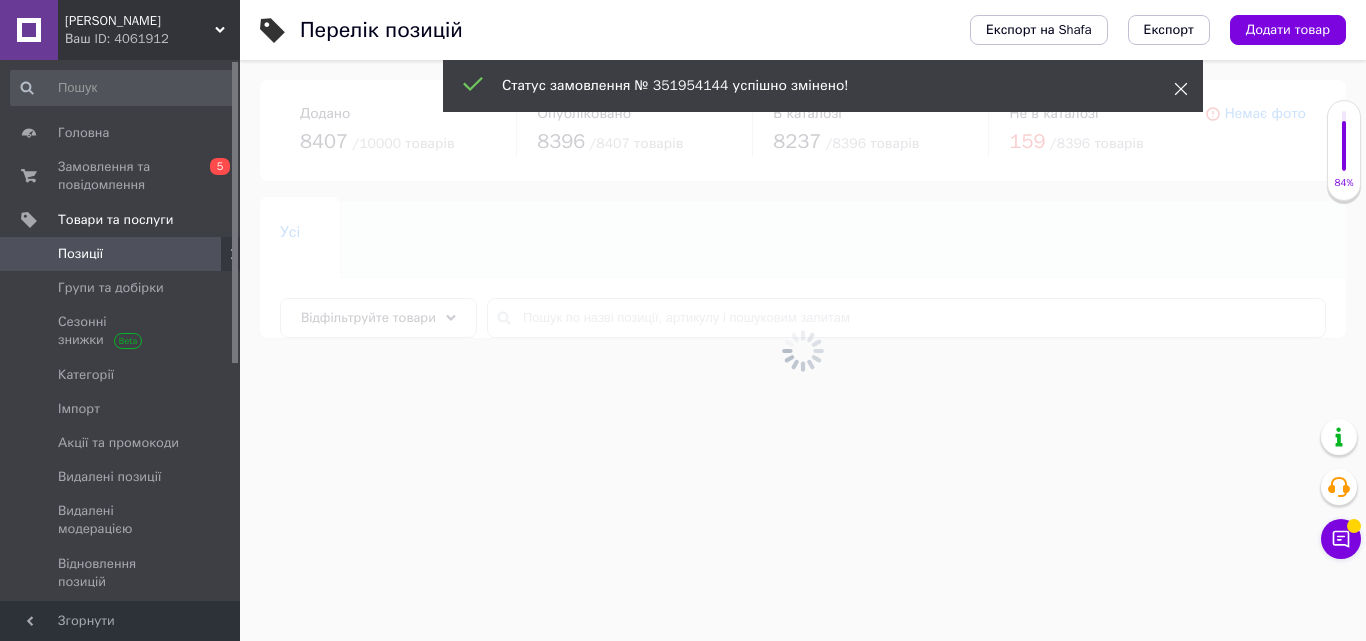 click 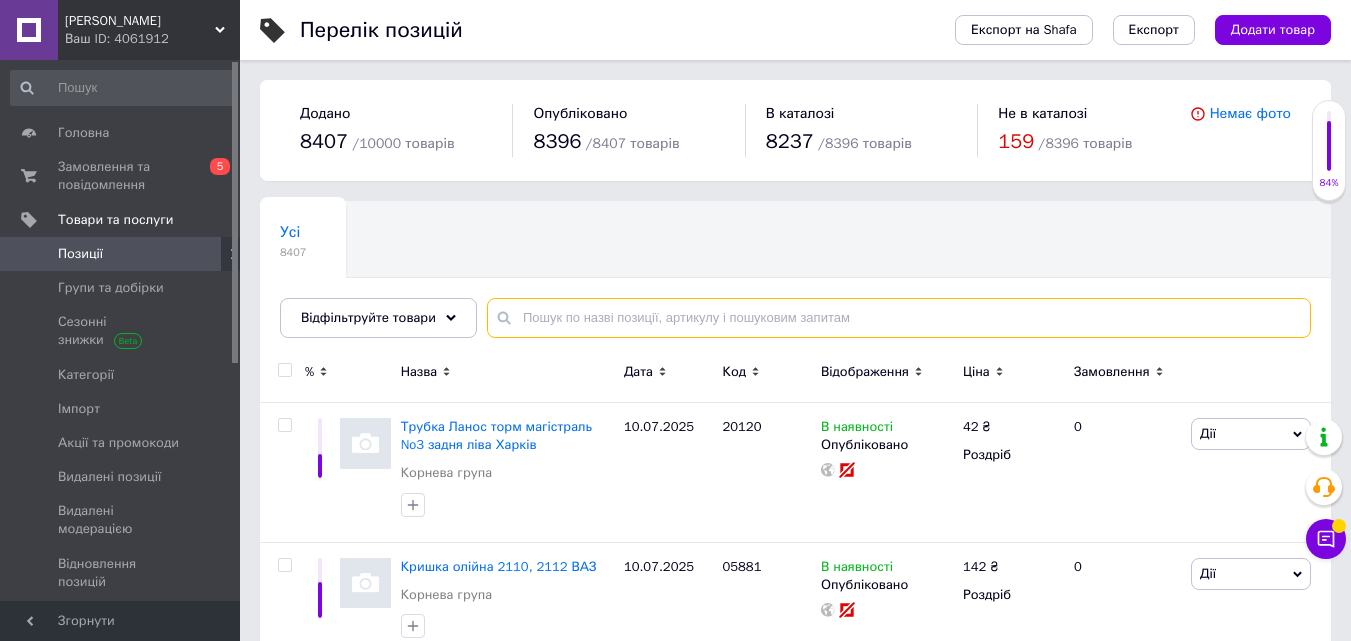 drag, startPoint x: 564, startPoint y: 309, endPoint x: 550, endPoint y: 312, distance: 14.3178215 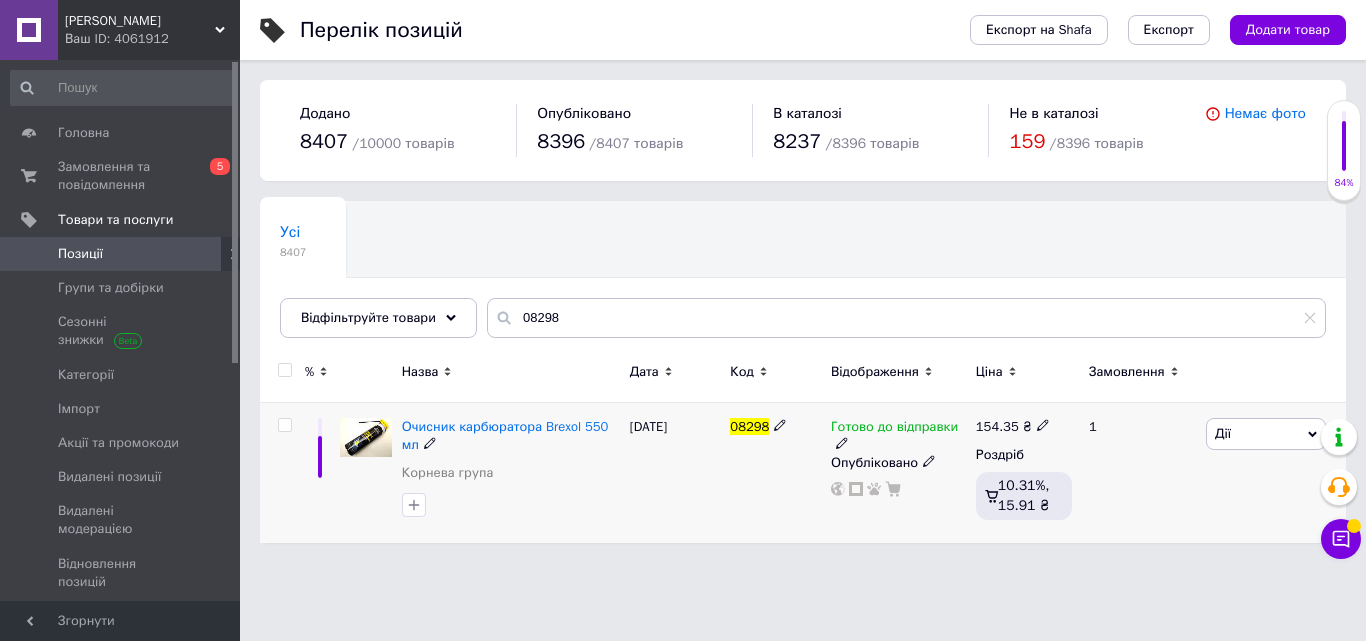 click on "Дії" at bounding box center (1266, 434) 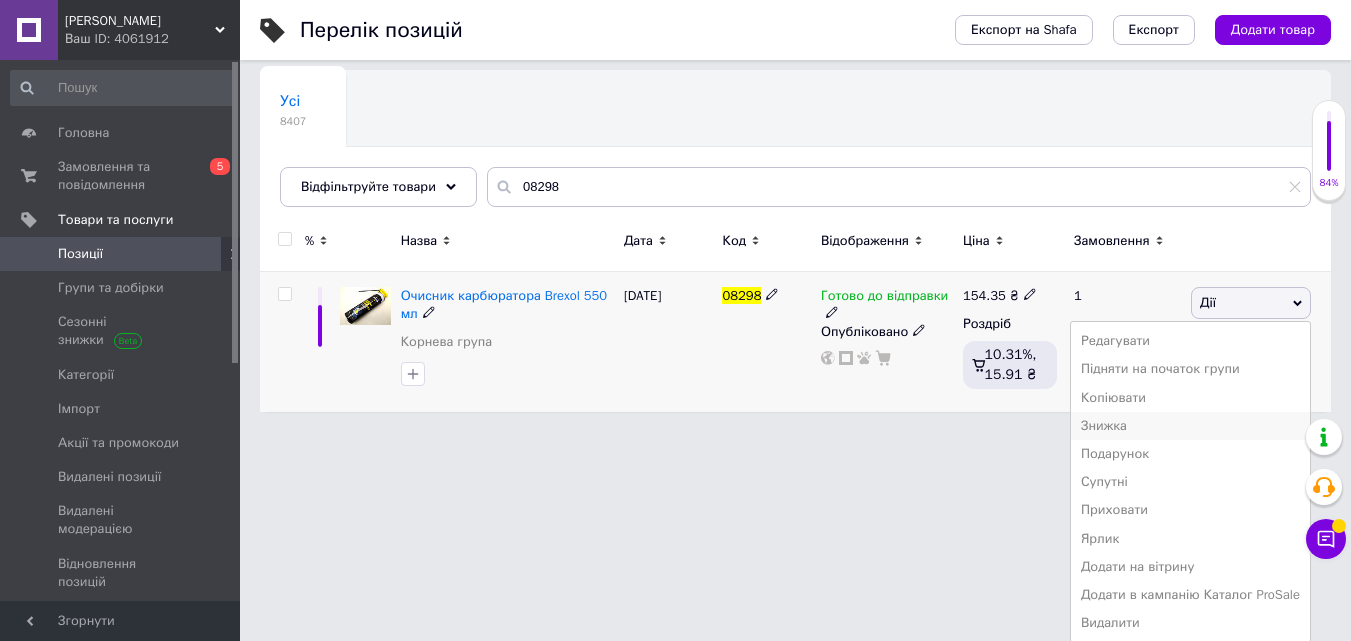 scroll, scrollTop: 133, scrollLeft: 0, axis: vertical 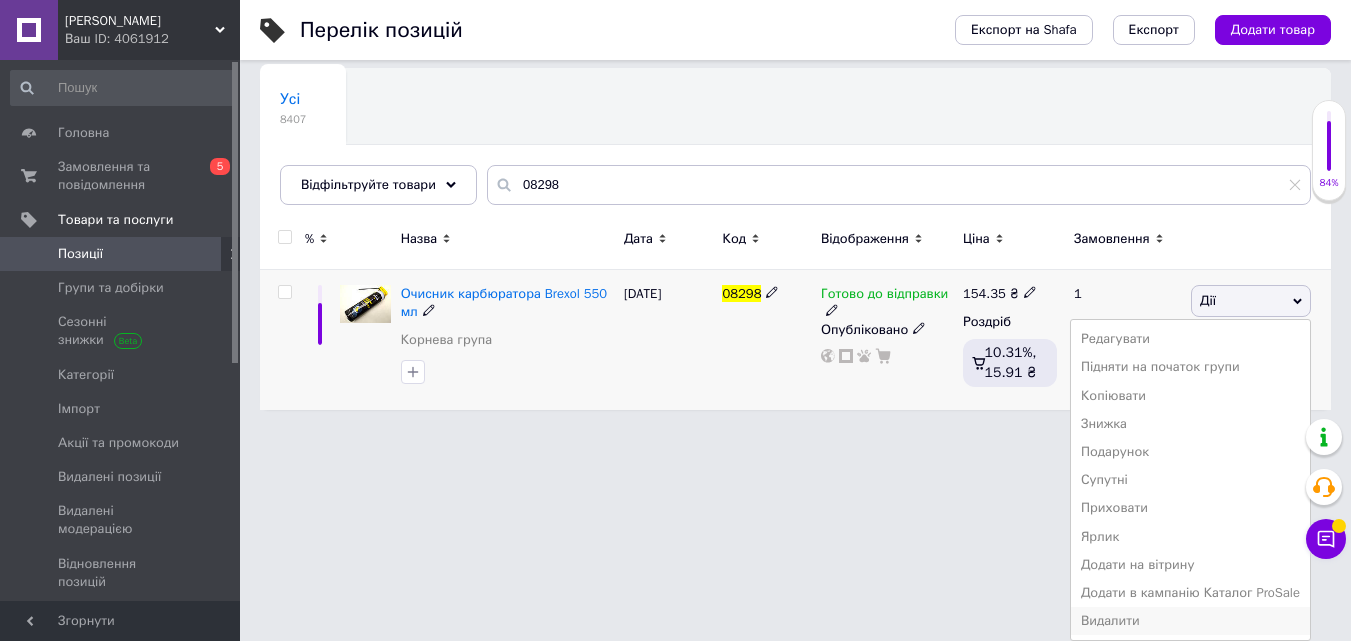 click on "Видалити" at bounding box center [1190, 621] 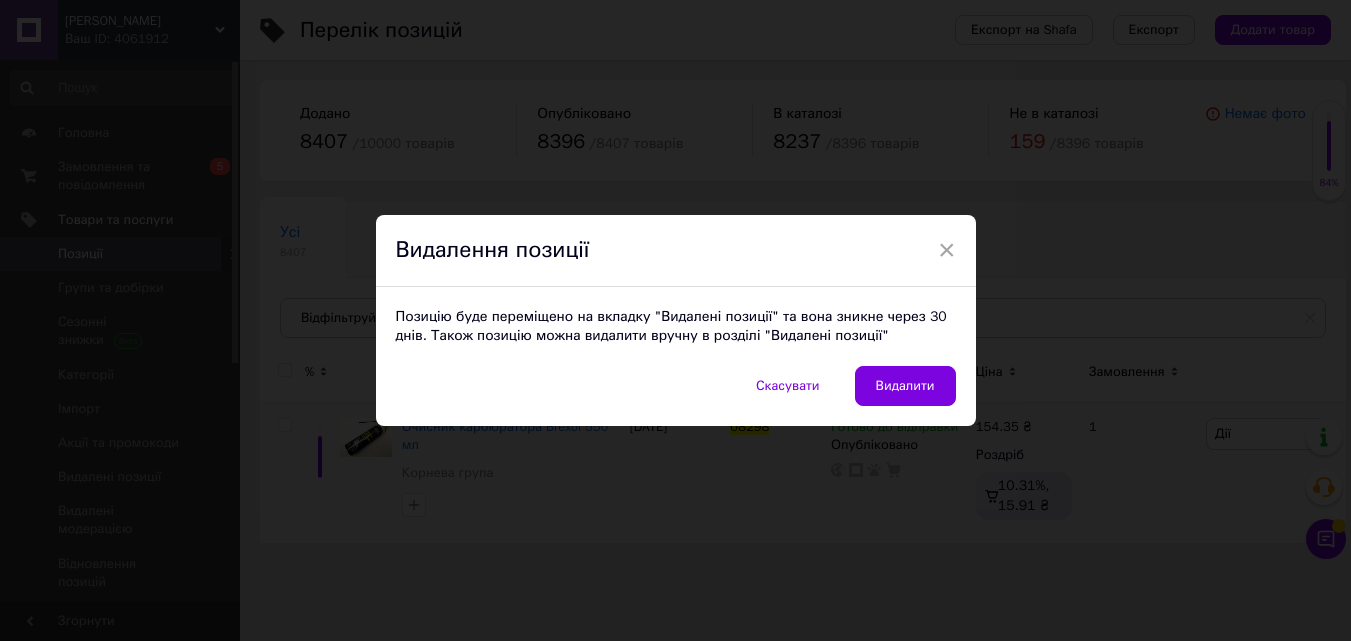 scroll, scrollTop: 0, scrollLeft: 0, axis: both 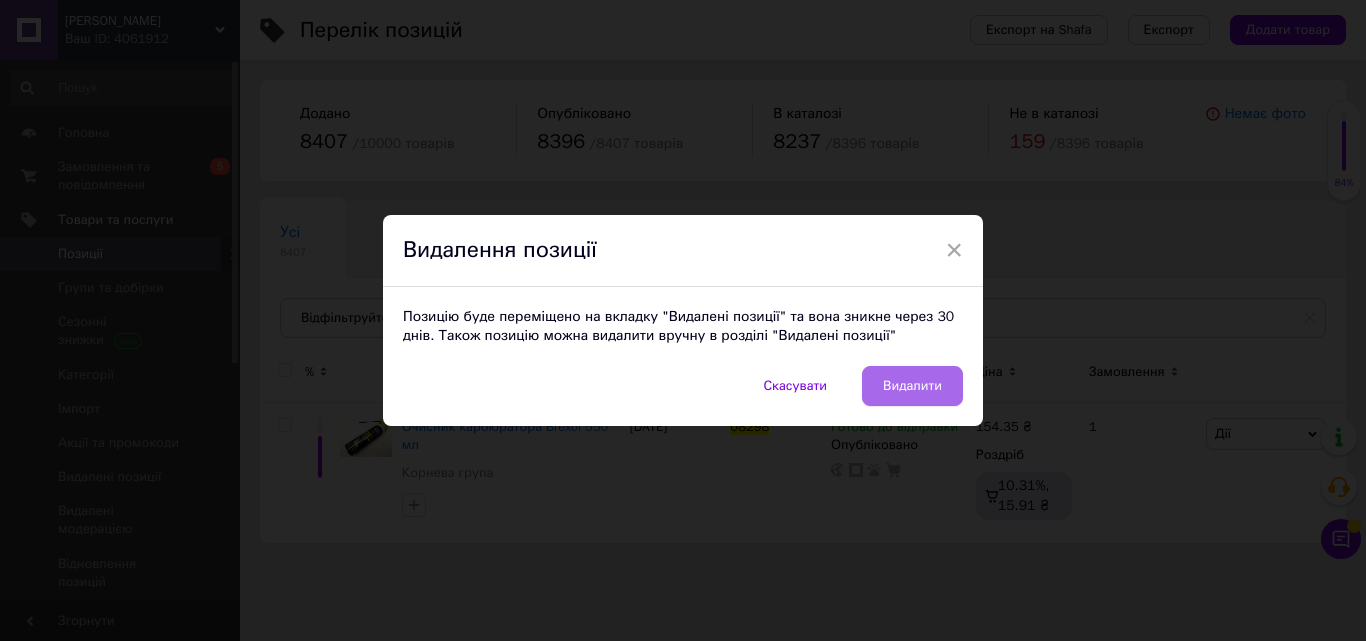click on "Видалити" at bounding box center [912, 386] 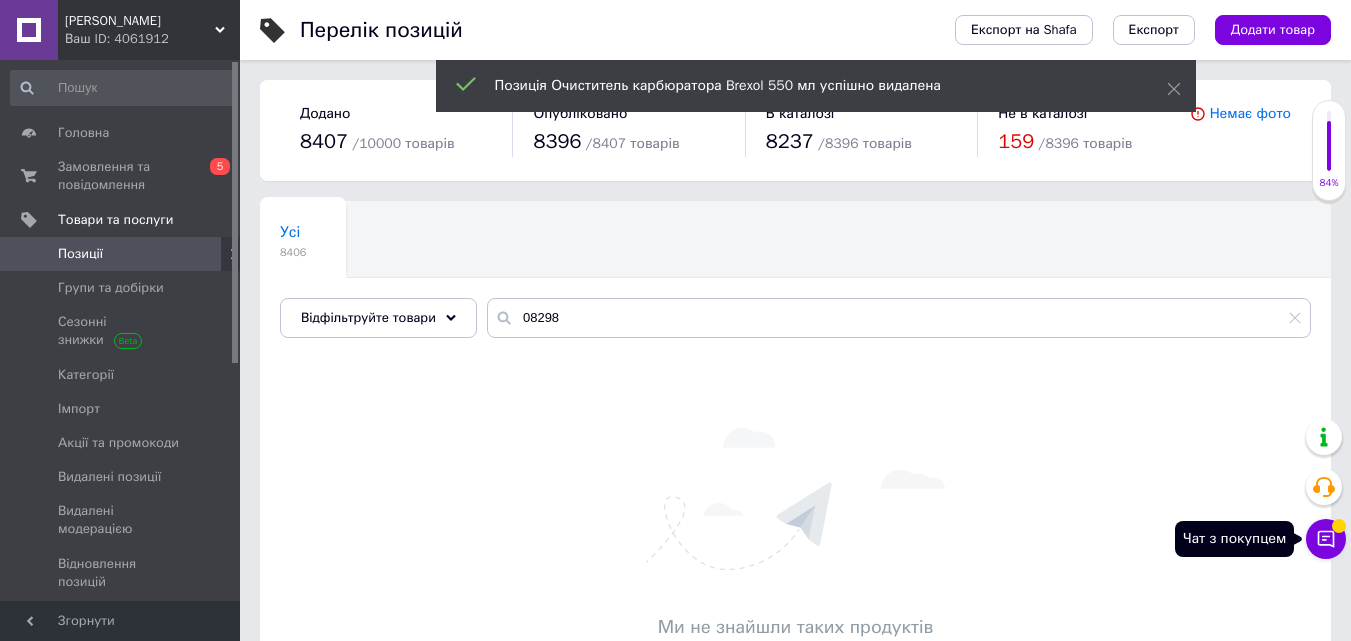 click on "Чат з покупцем" at bounding box center [1326, 539] 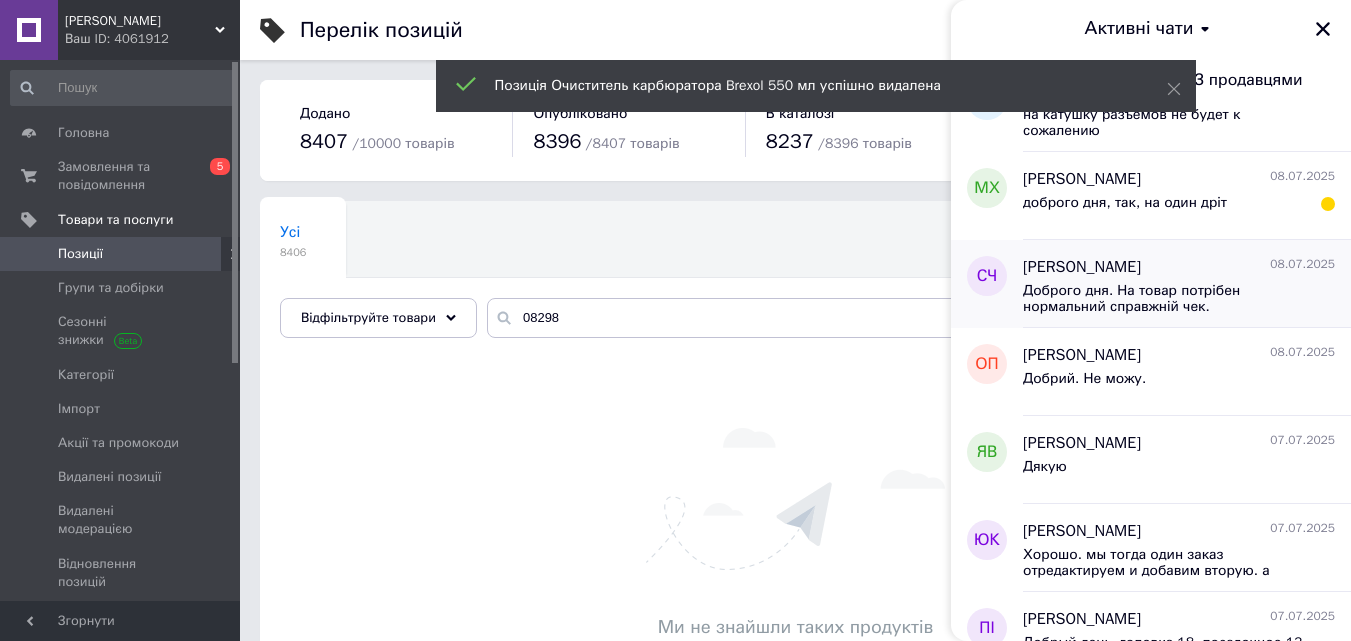 scroll, scrollTop: 500, scrollLeft: 0, axis: vertical 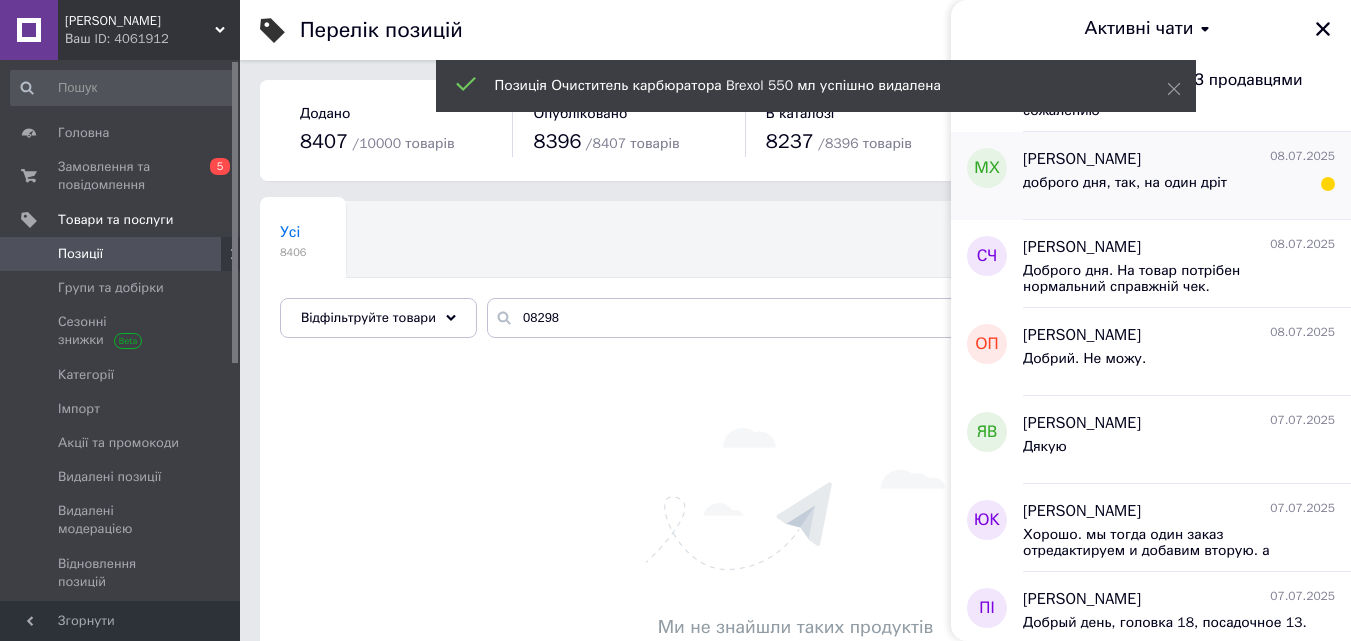 click on "доброго дня, так, на один дріт" at bounding box center (1125, 183) 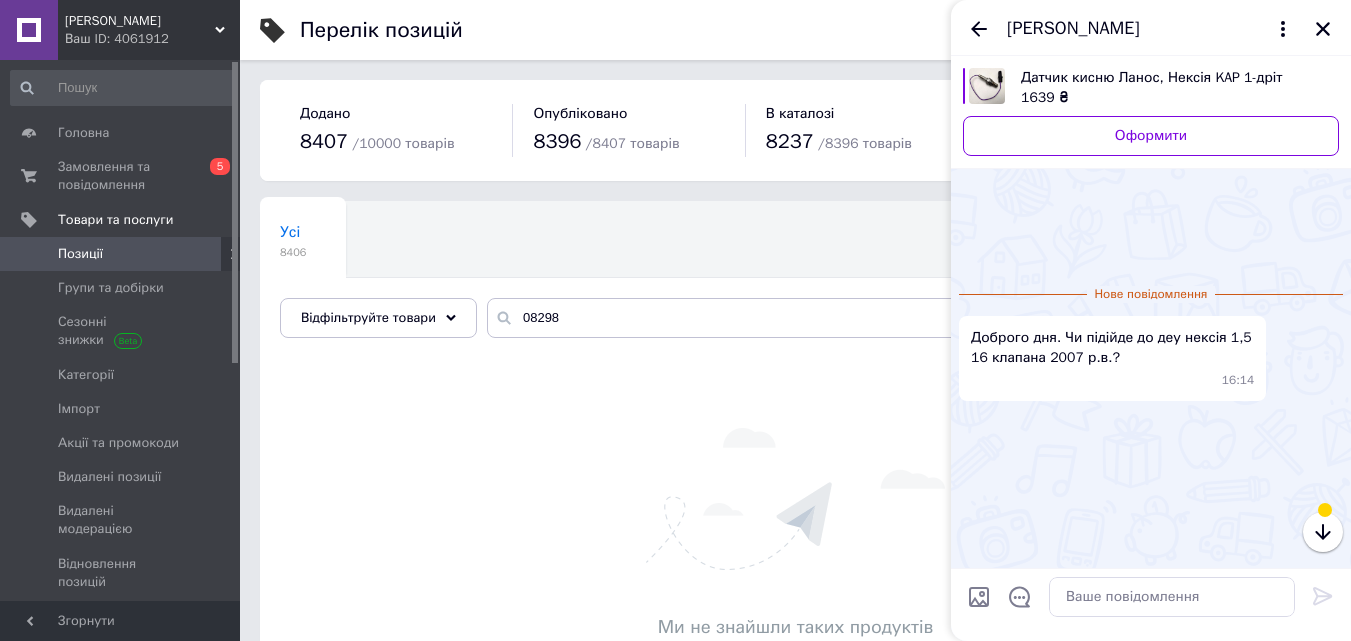 scroll, scrollTop: 115, scrollLeft: 0, axis: vertical 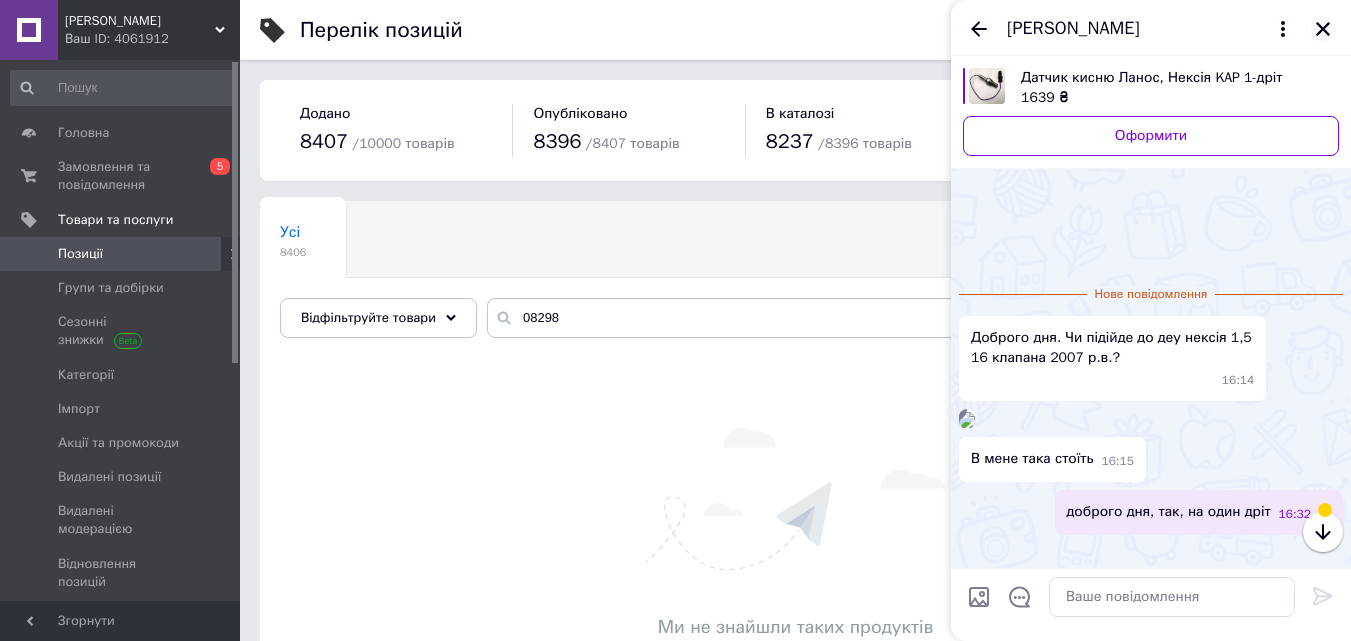 click 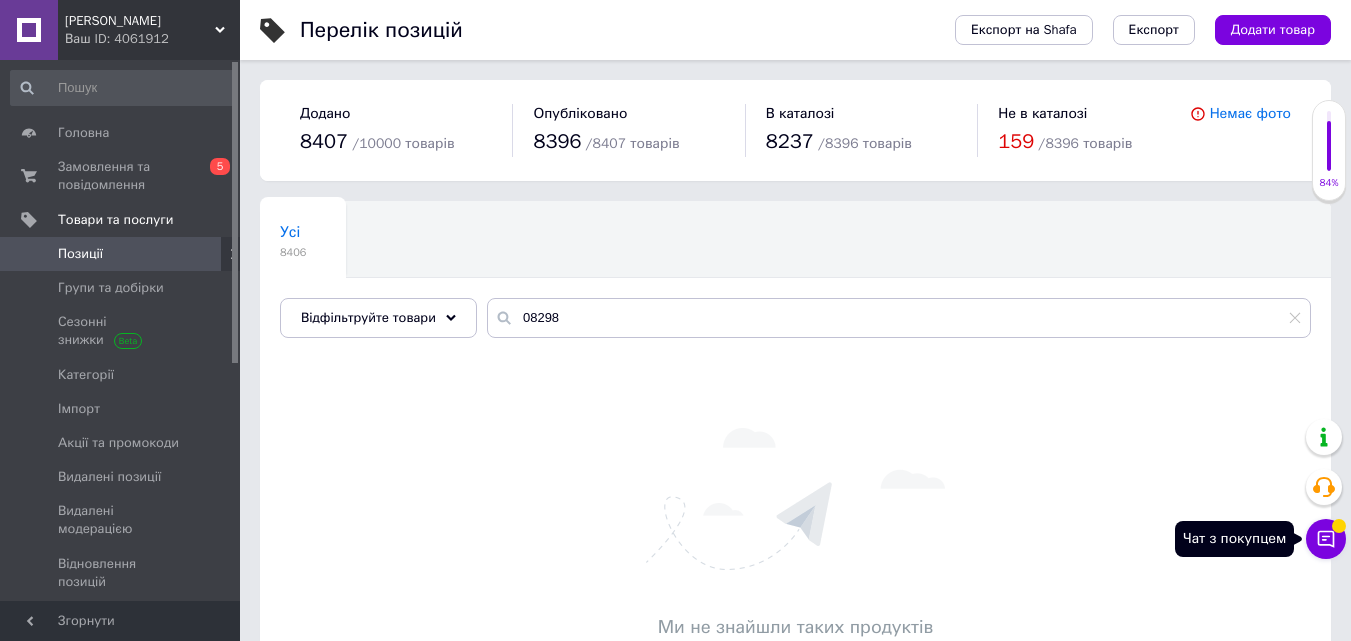 click 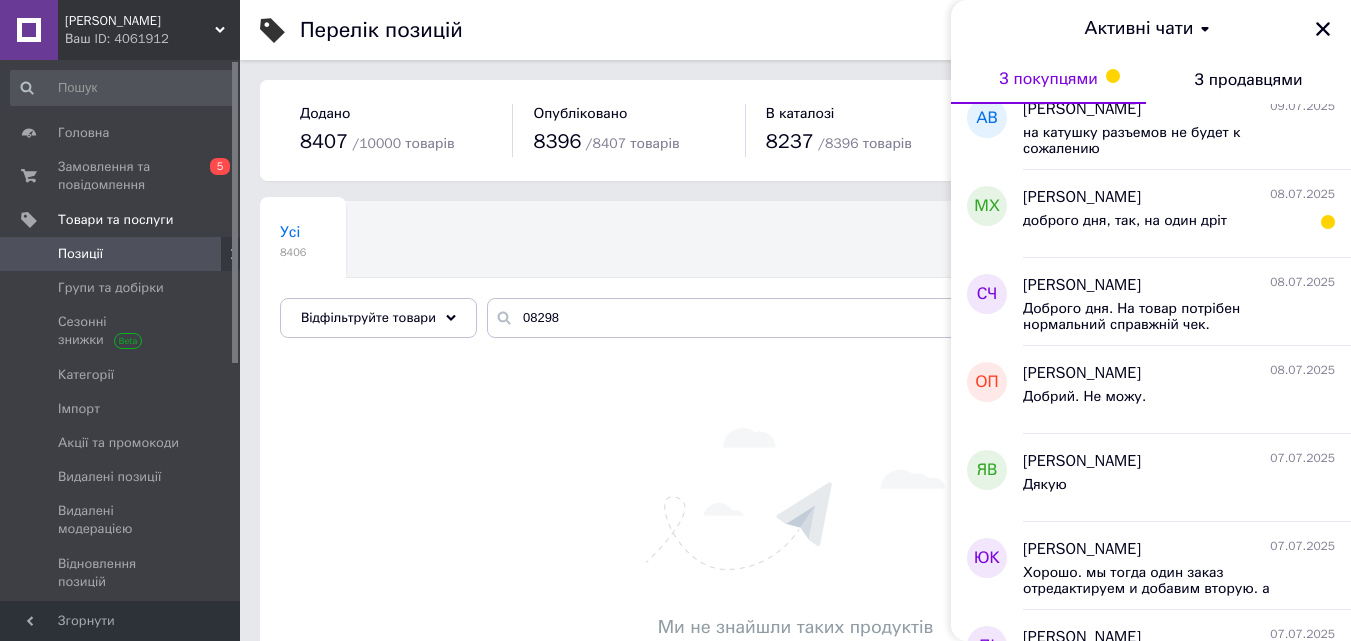 scroll, scrollTop: 400, scrollLeft: 0, axis: vertical 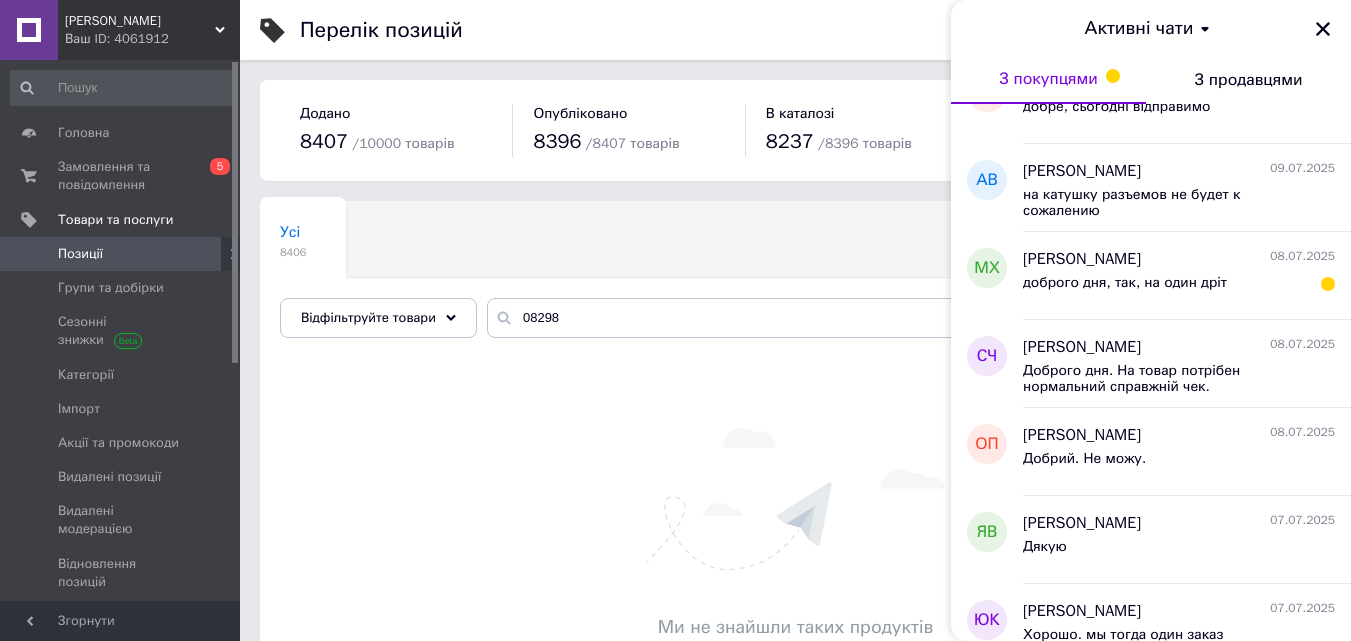 click on "доброго дня, так, на один дріт" at bounding box center (1125, 283) 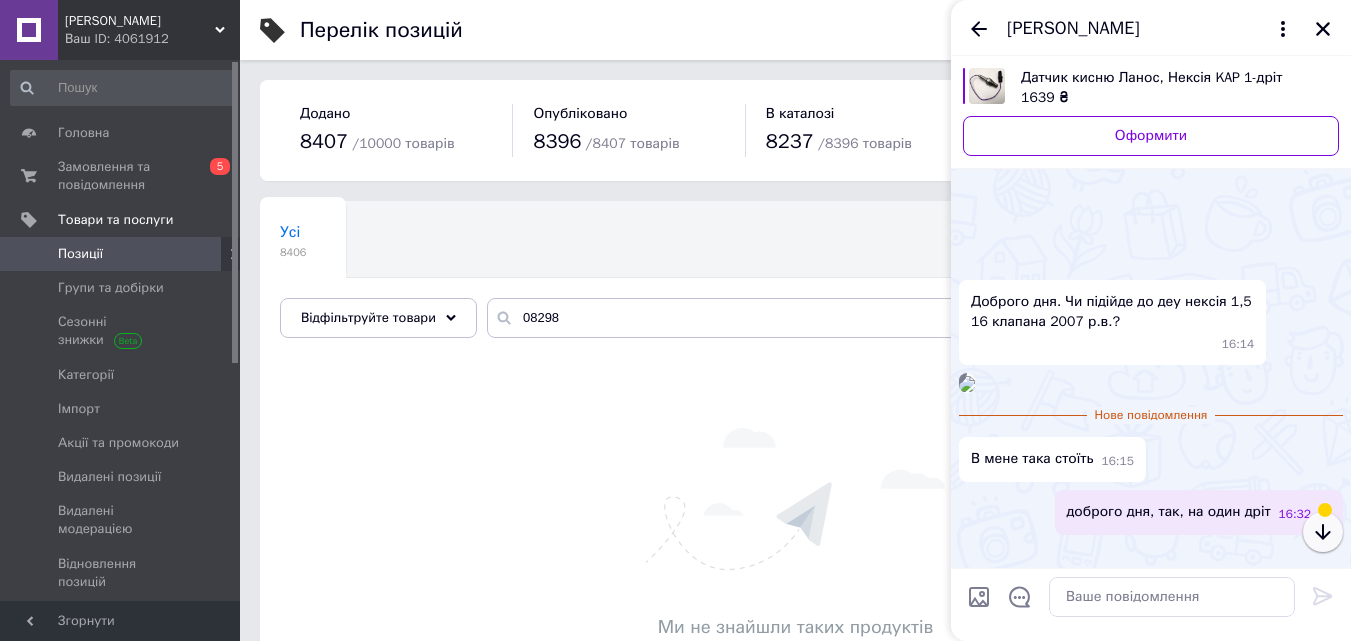 click 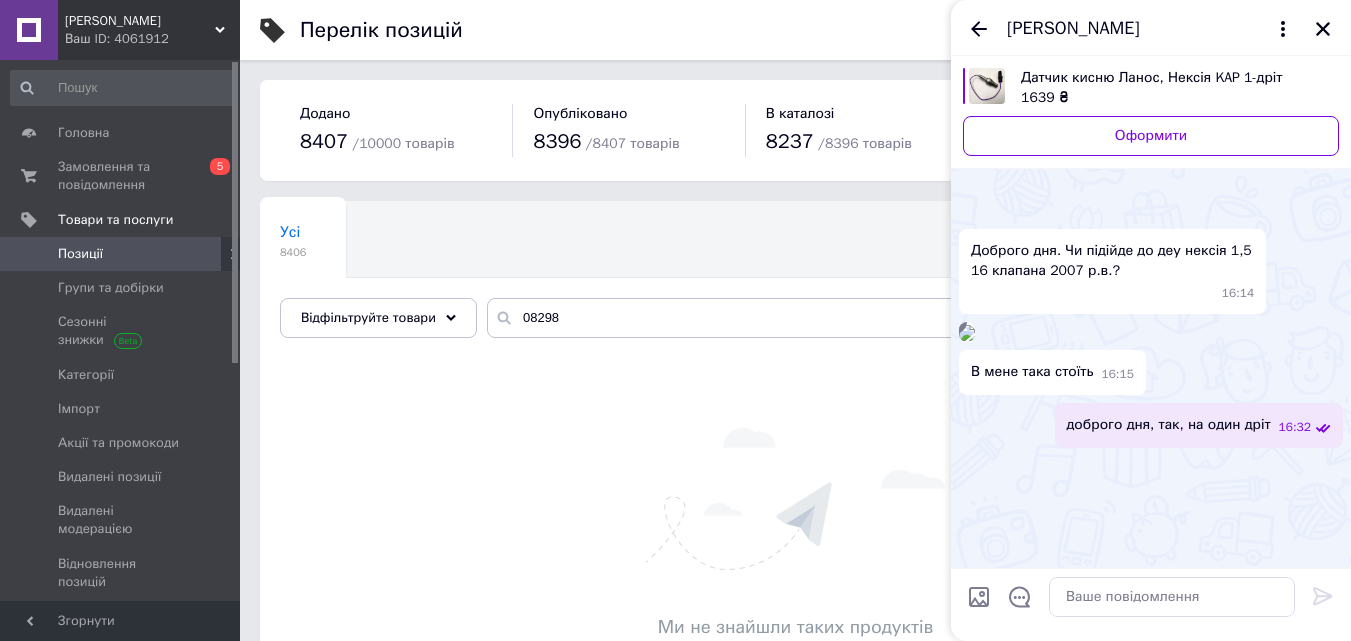 scroll, scrollTop: 168, scrollLeft: 0, axis: vertical 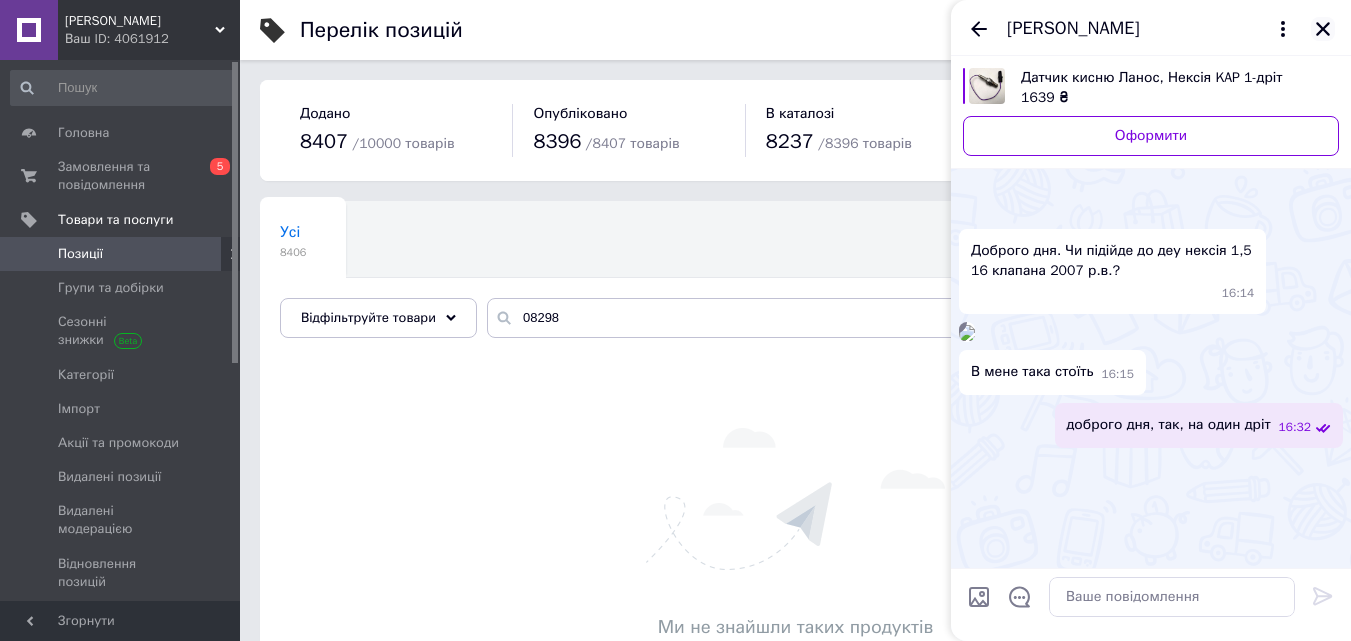 click 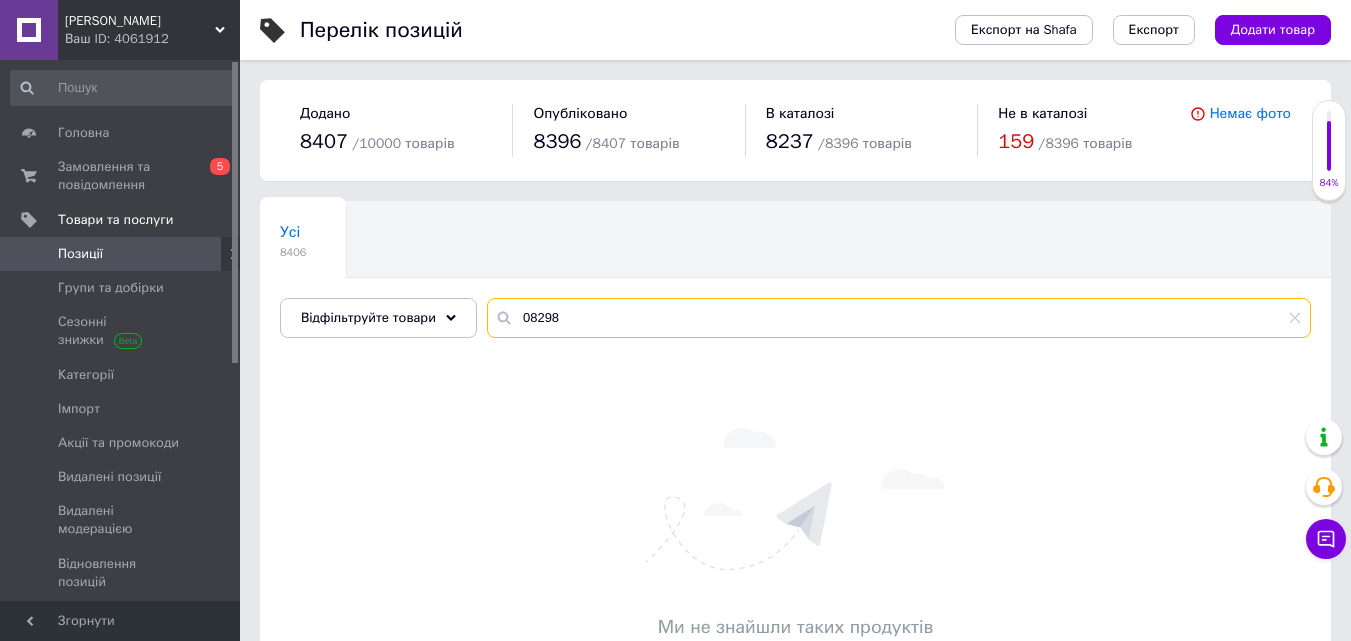 drag, startPoint x: 587, startPoint y: 318, endPoint x: 476, endPoint y: 319, distance: 111.0045 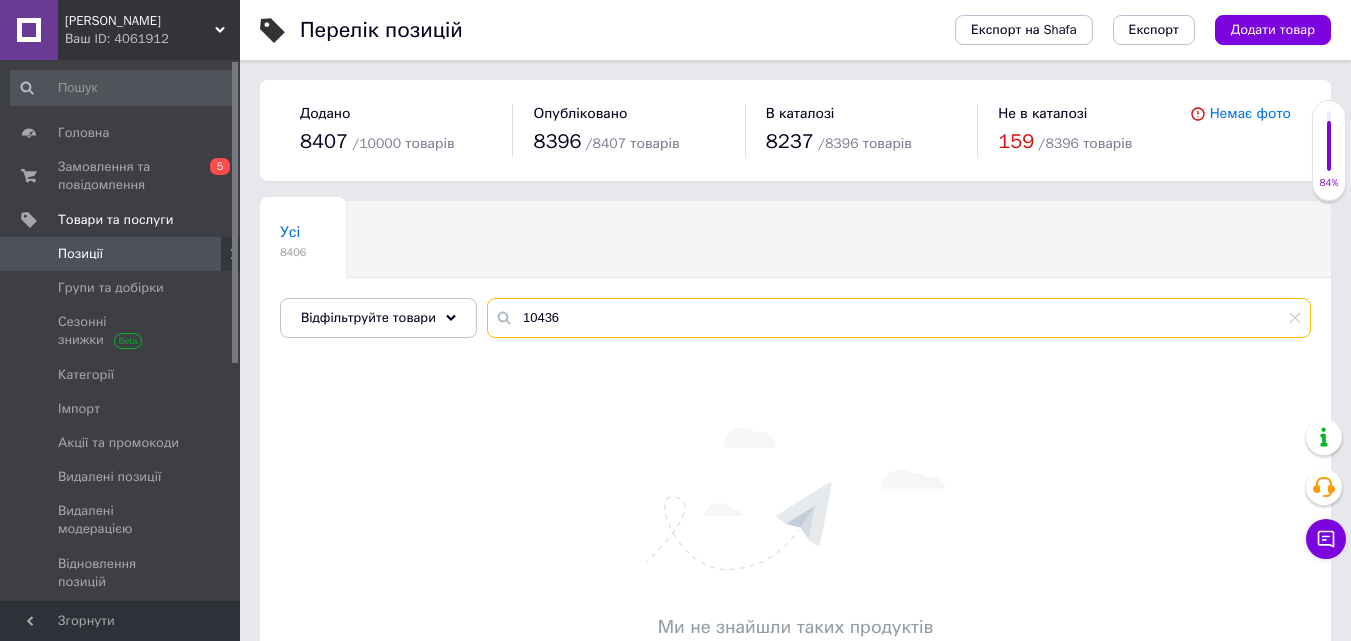 type on "10436" 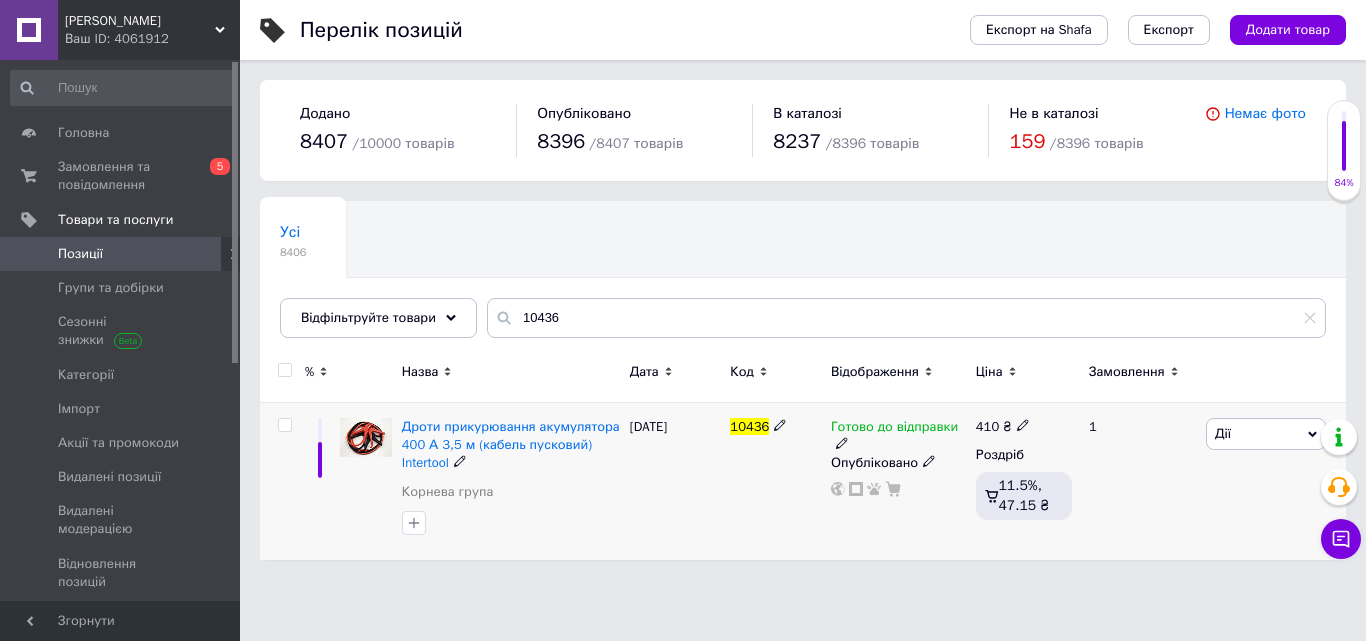 click on "Дії" at bounding box center (1266, 434) 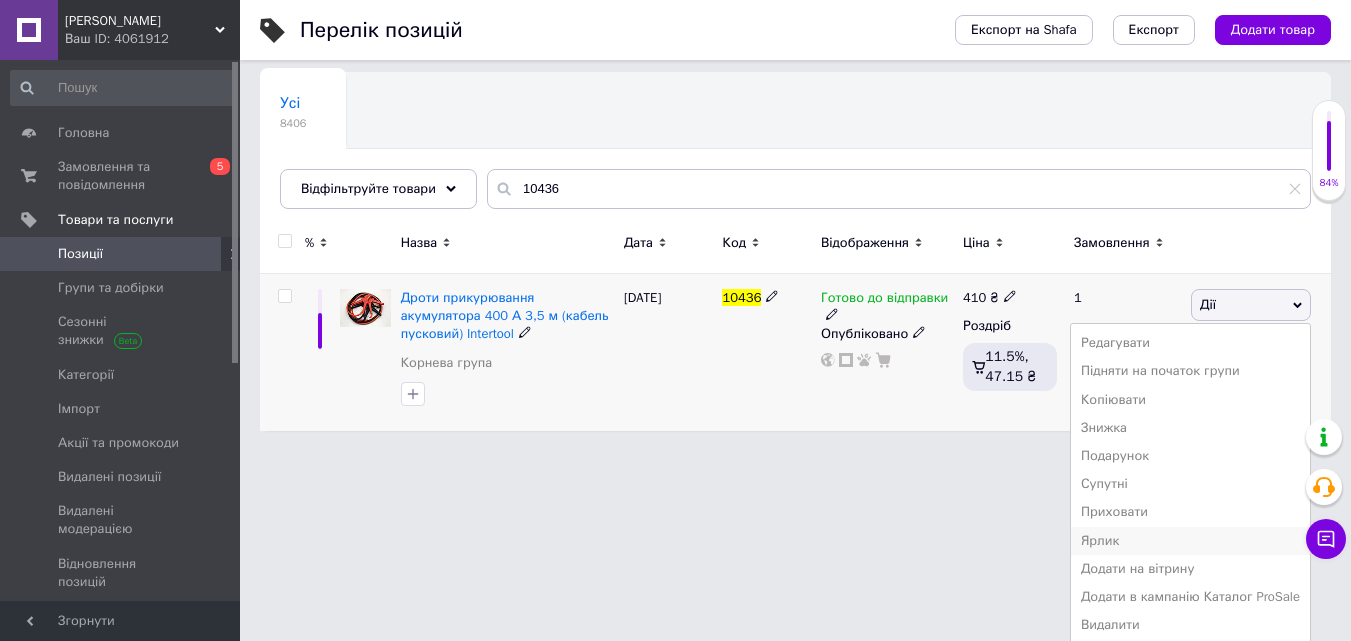 scroll, scrollTop: 133, scrollLeft: 0, axis: vertical 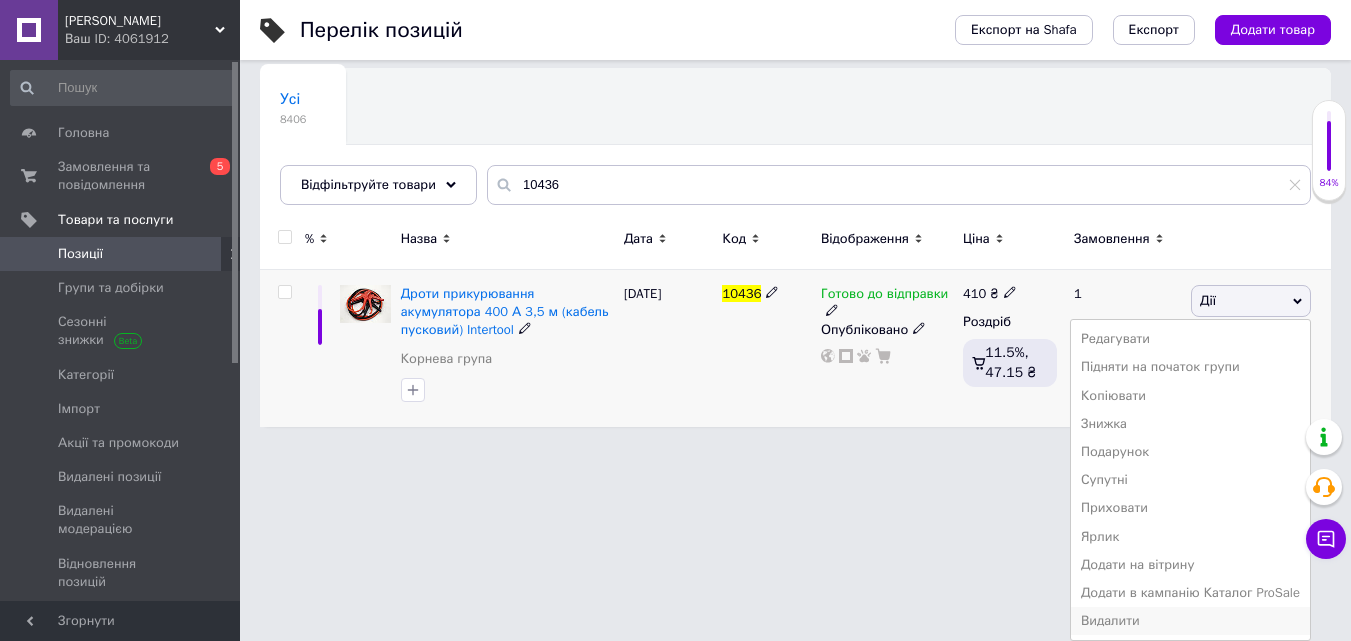 click on "Видалити" at bounding box center (1190, 621) 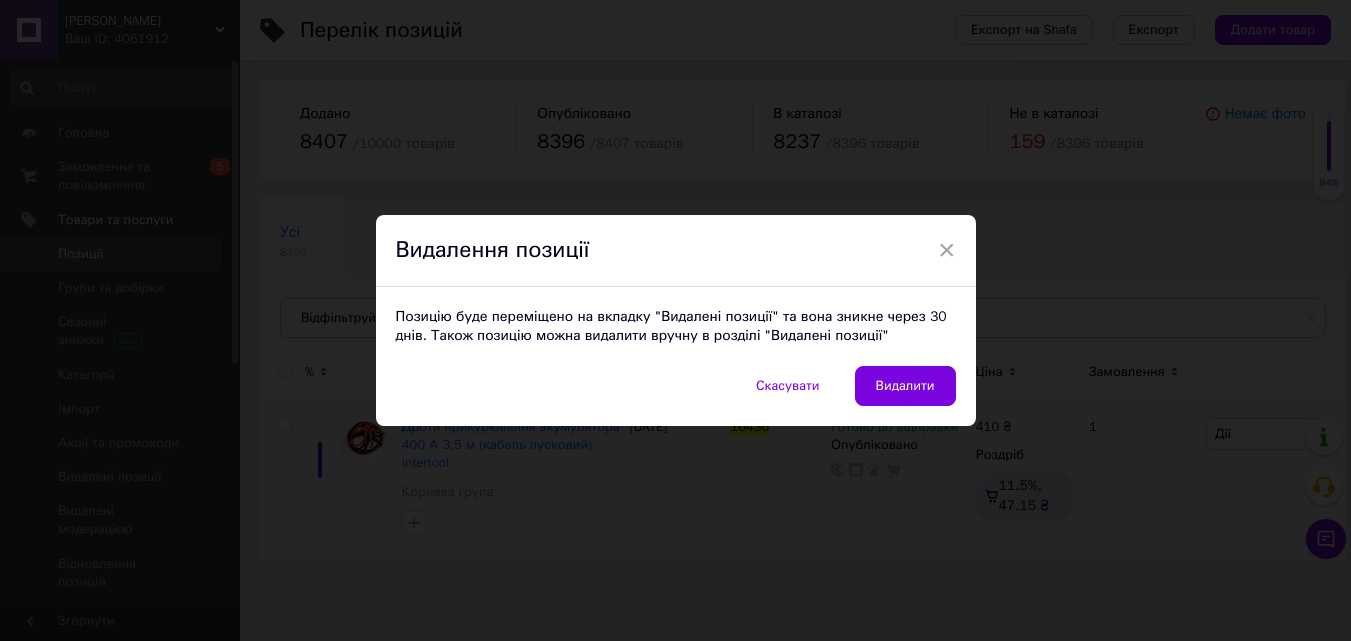 scroll, scrollTop: 0, scrollLeft: 0, axis: both 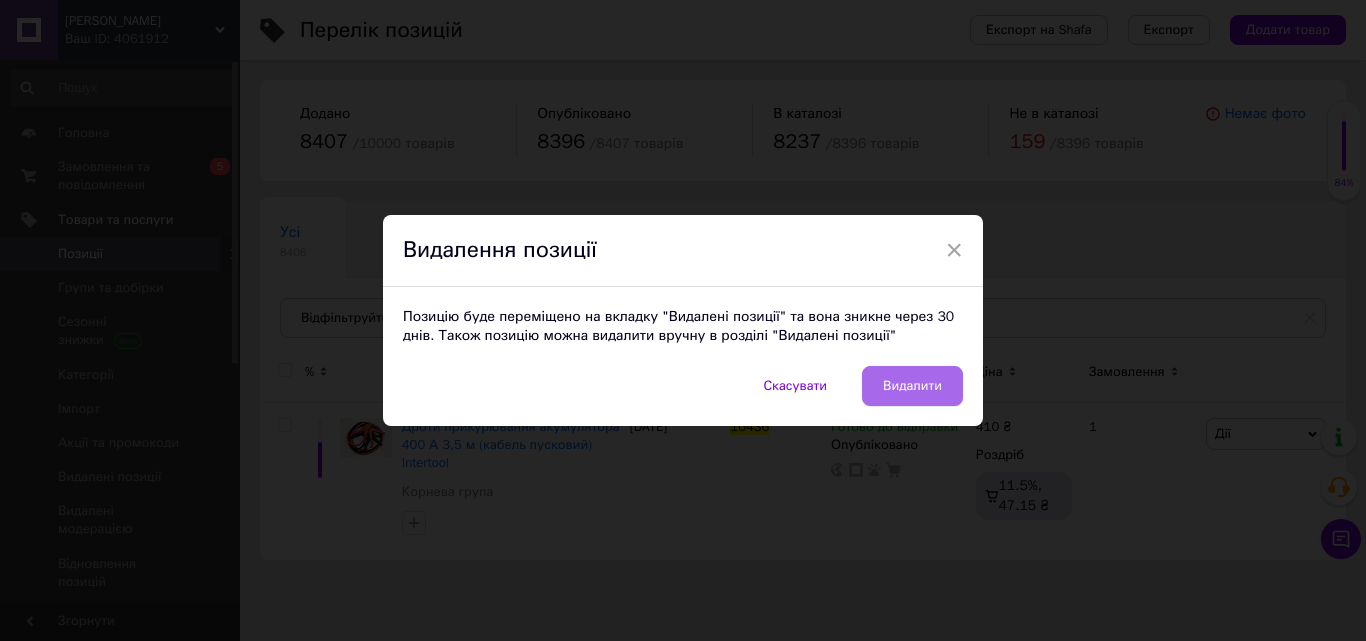 click on "Видалити" at bounding box center (912, 386) 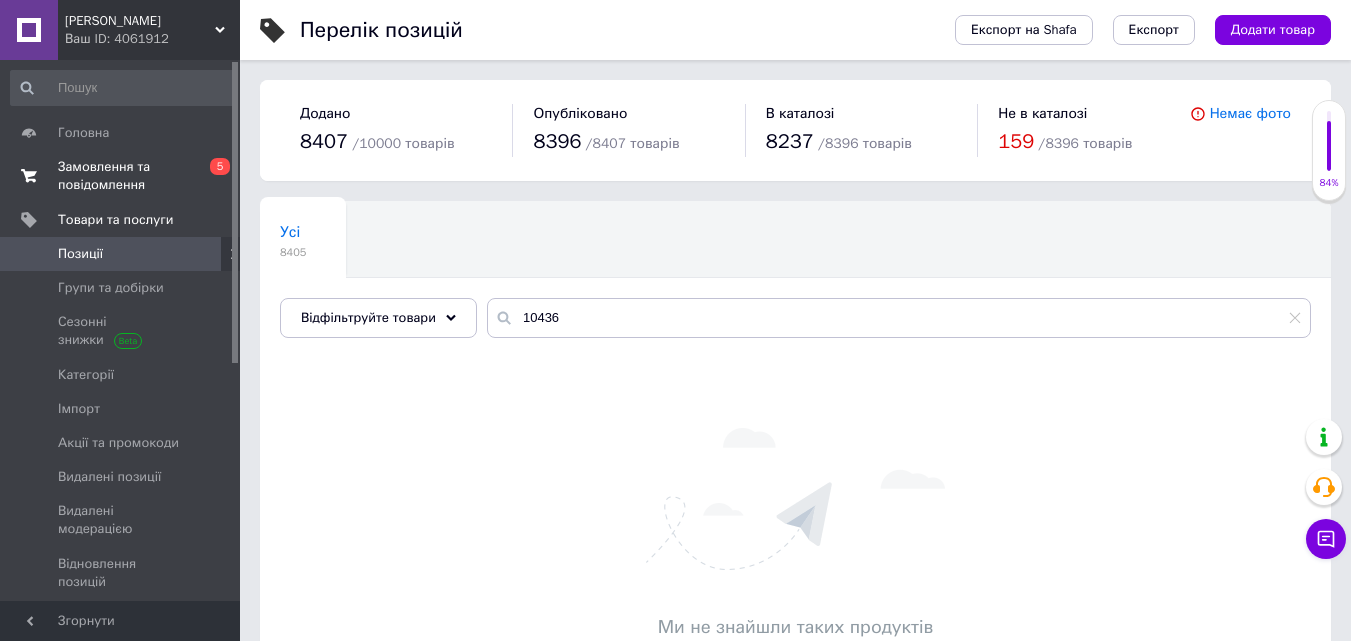 click on "Замовлення та повідомлення" at bounding box center (121, 176) 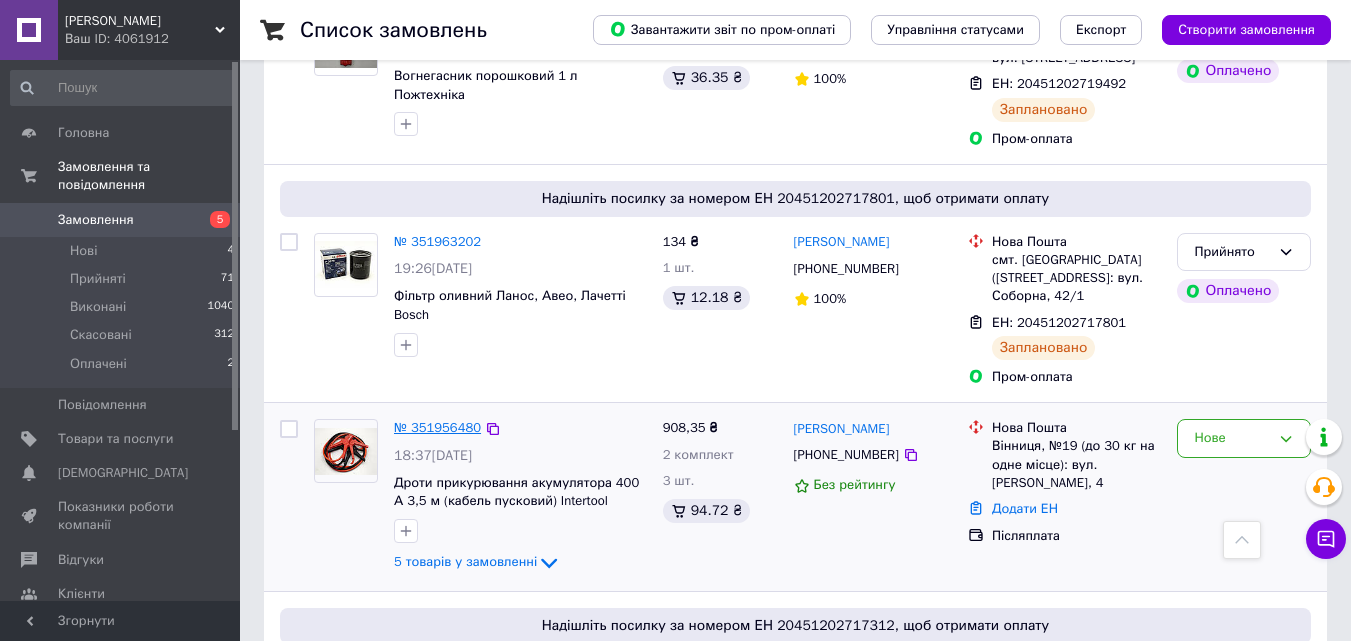 click on "№ 351956480" at bounding box center (437, 427) 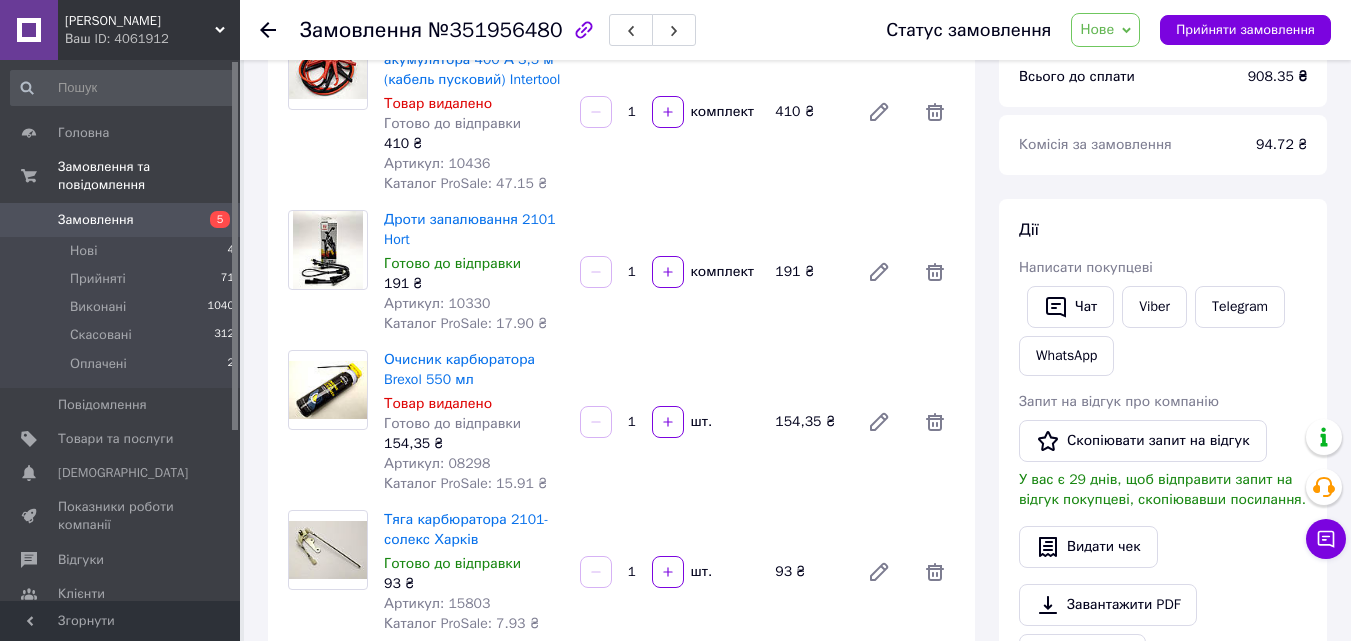 scroll, scrollTop: 401, scrollLeft: 0, axis: vertical 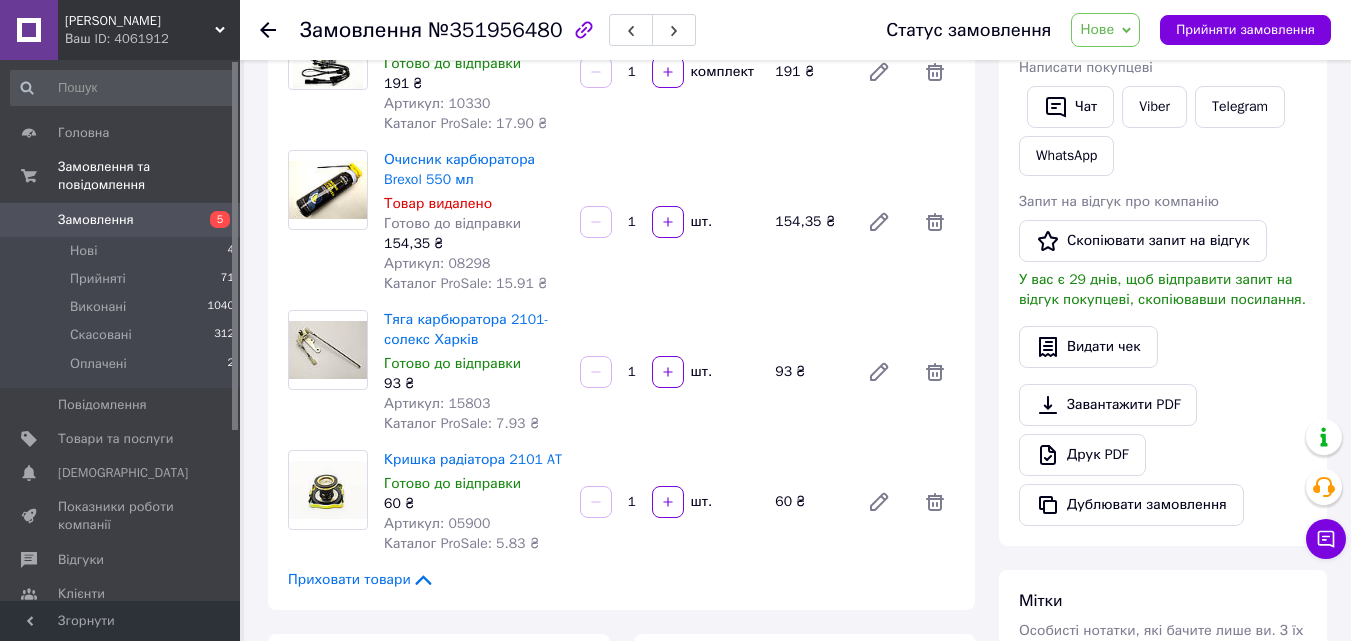 click 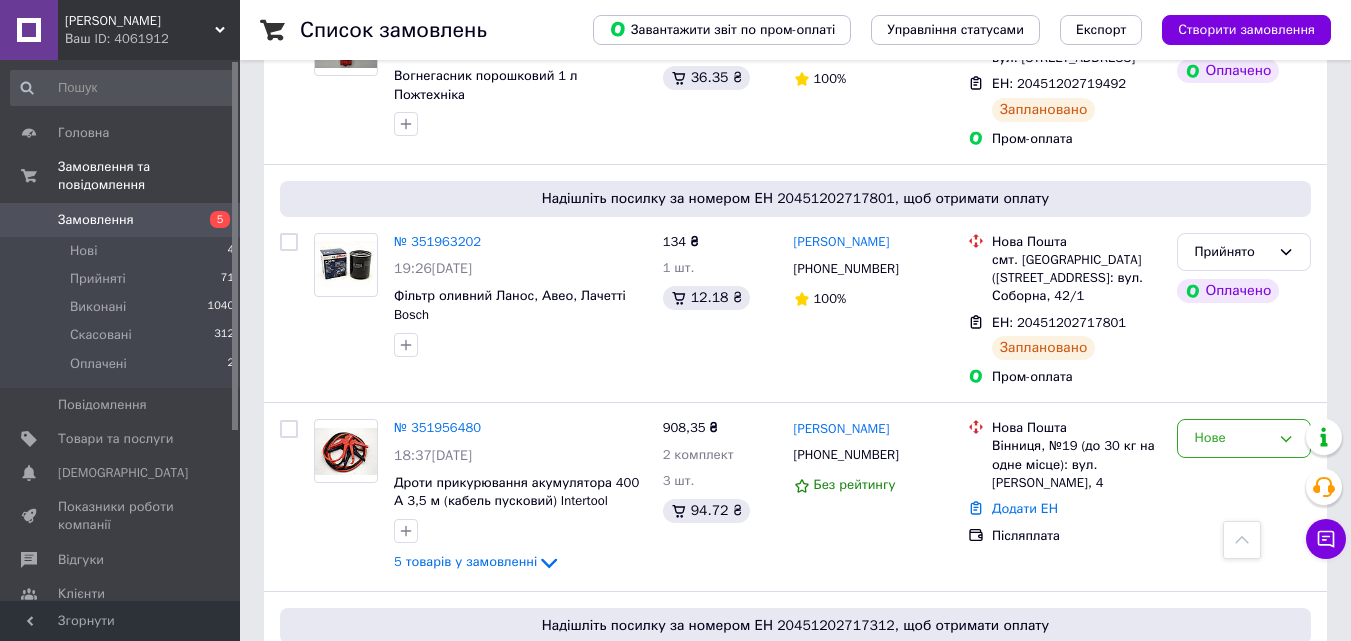 scroll, scrollTop: 2400, scrollLeft: 0, axis: vertical 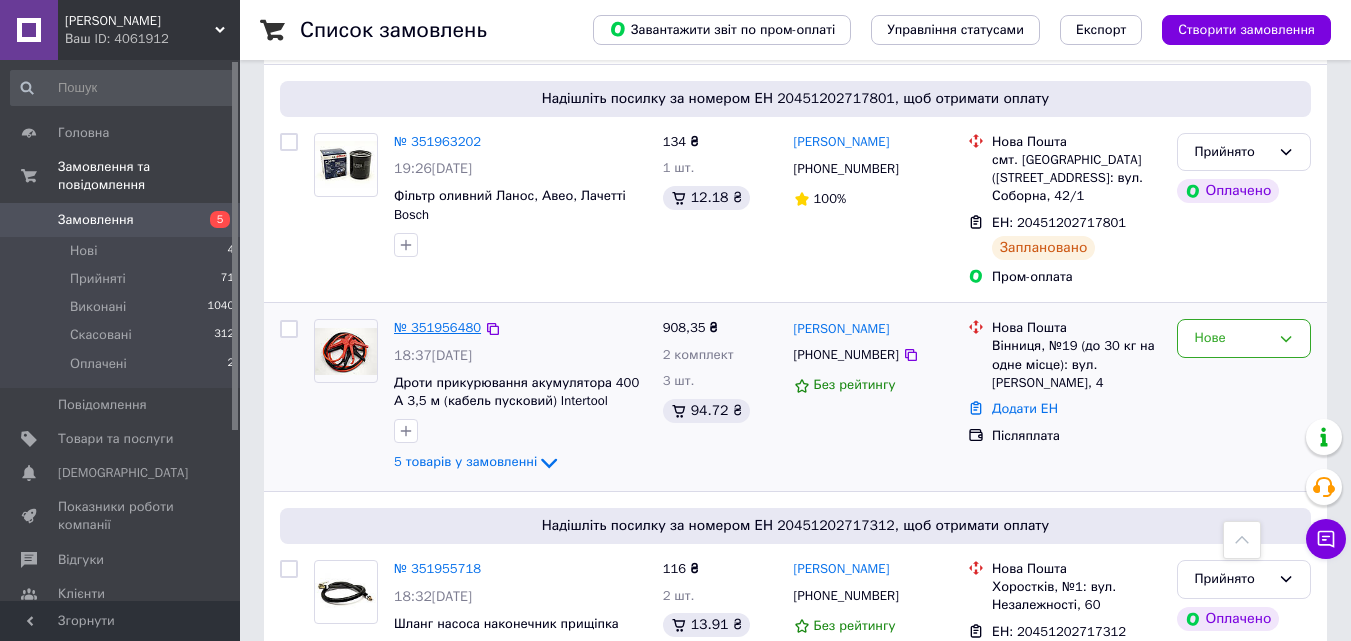 click on "№ 351956480" at bounding box center (437, 327) 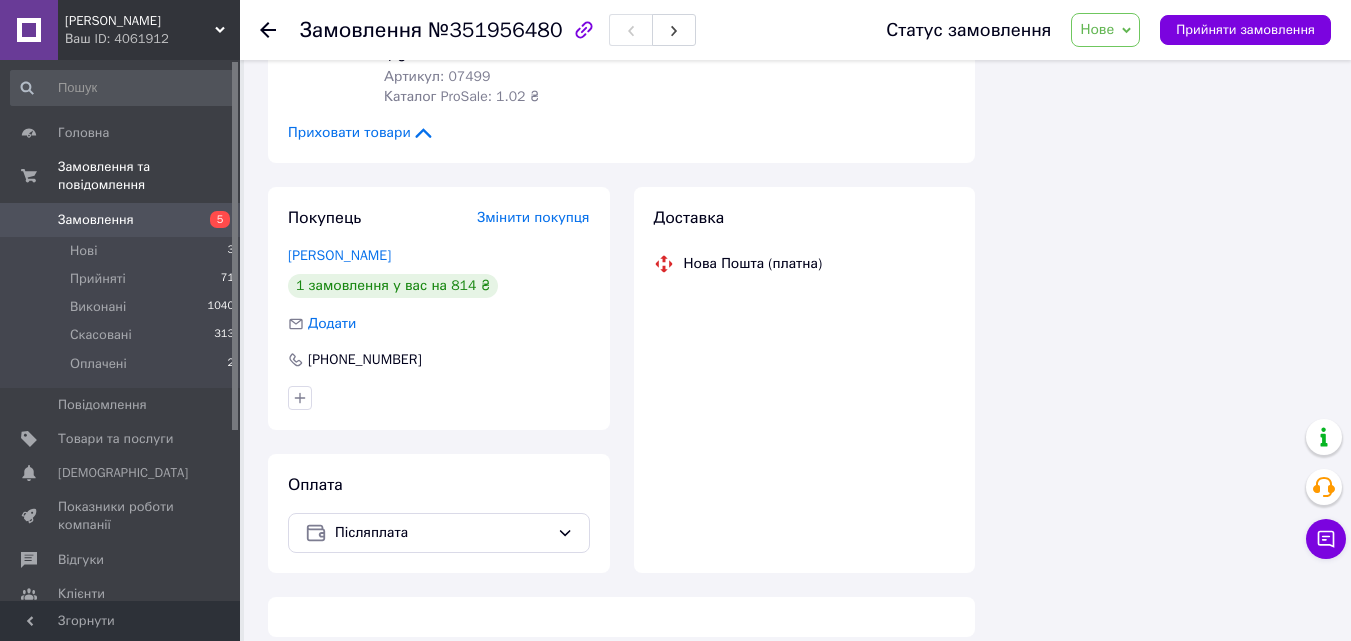 scroll, scrollTop: 1981, scrollLeft: 0, axis: vertical 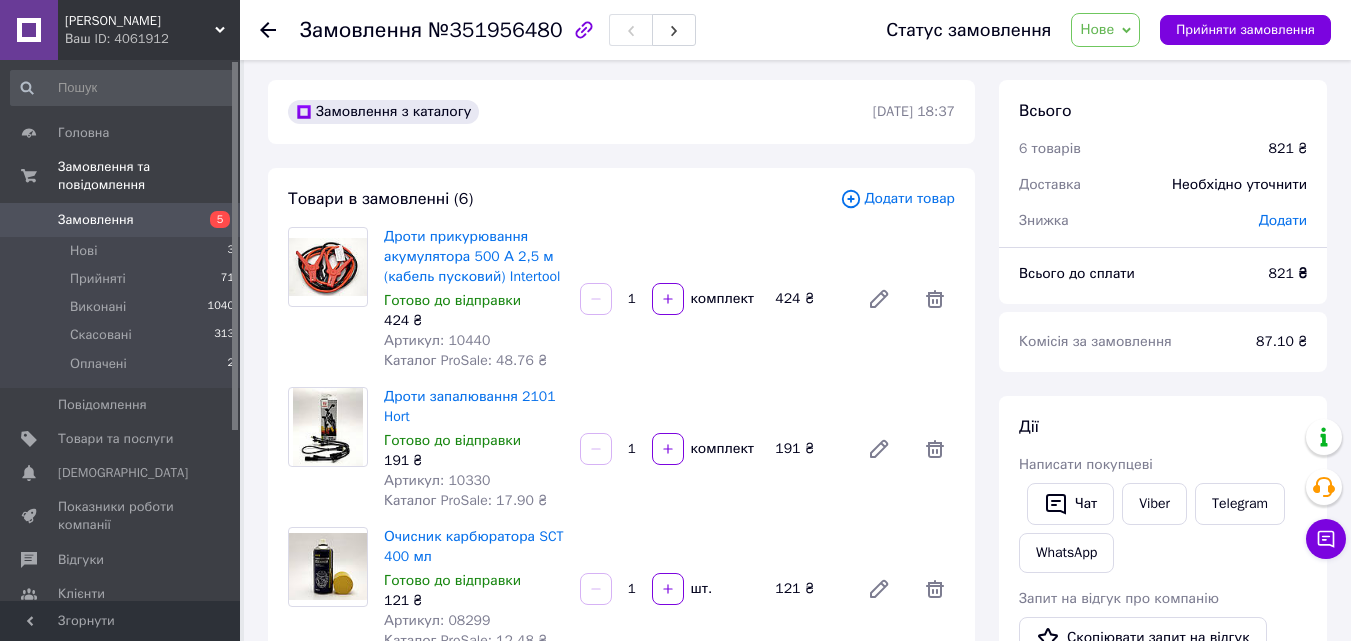 click 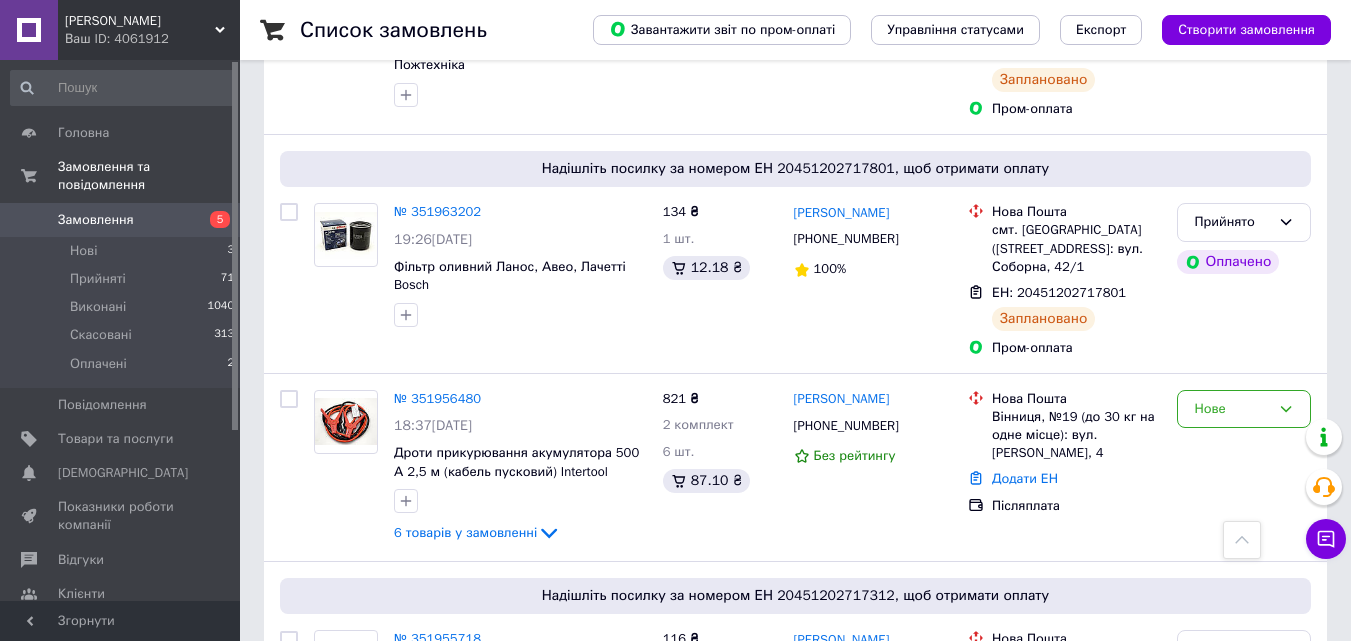 scroll, scrollTop: 2400, scrollLeft: 0, axis: vertical 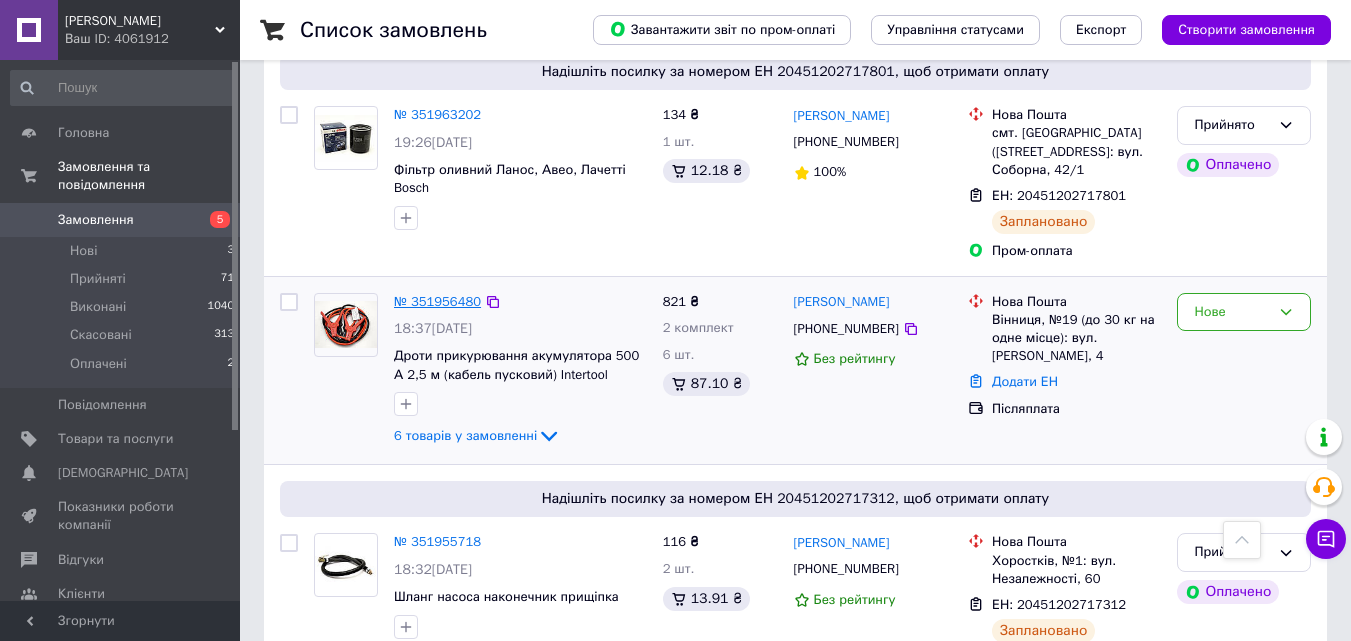 click on "№ 351956480" at bounding box center (437, 301) 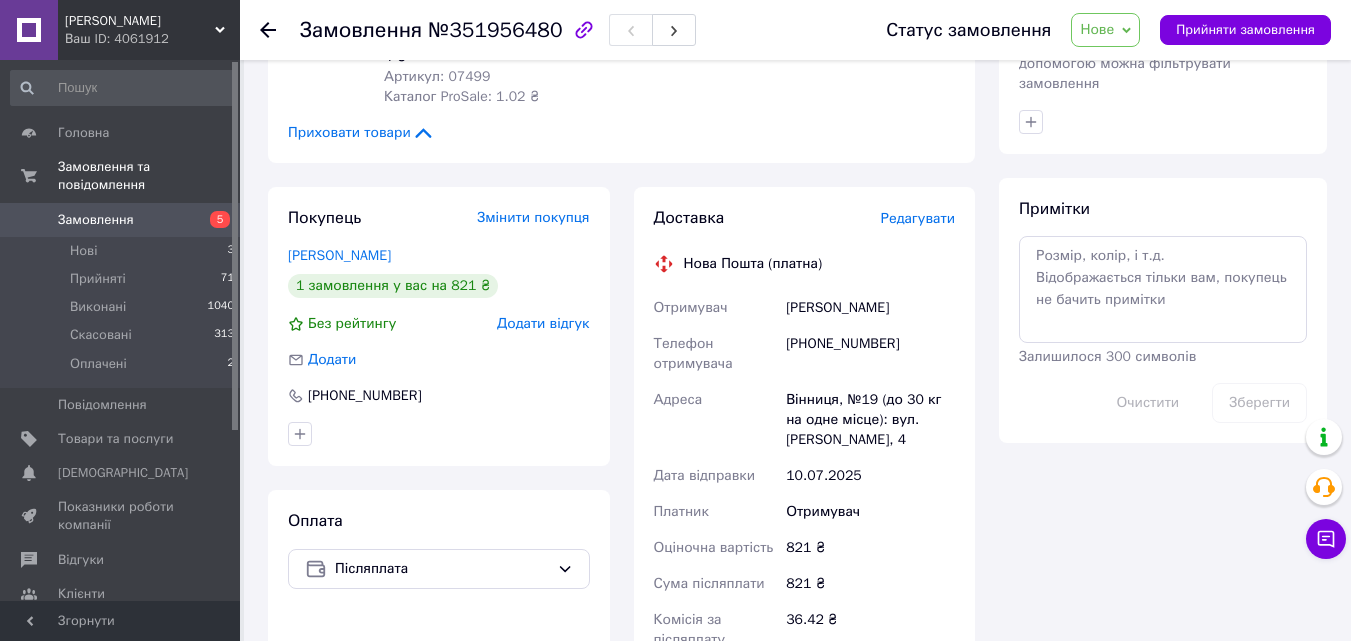 scroll, scrollTop: 1981, scrollLeft: 0, axis: vertical 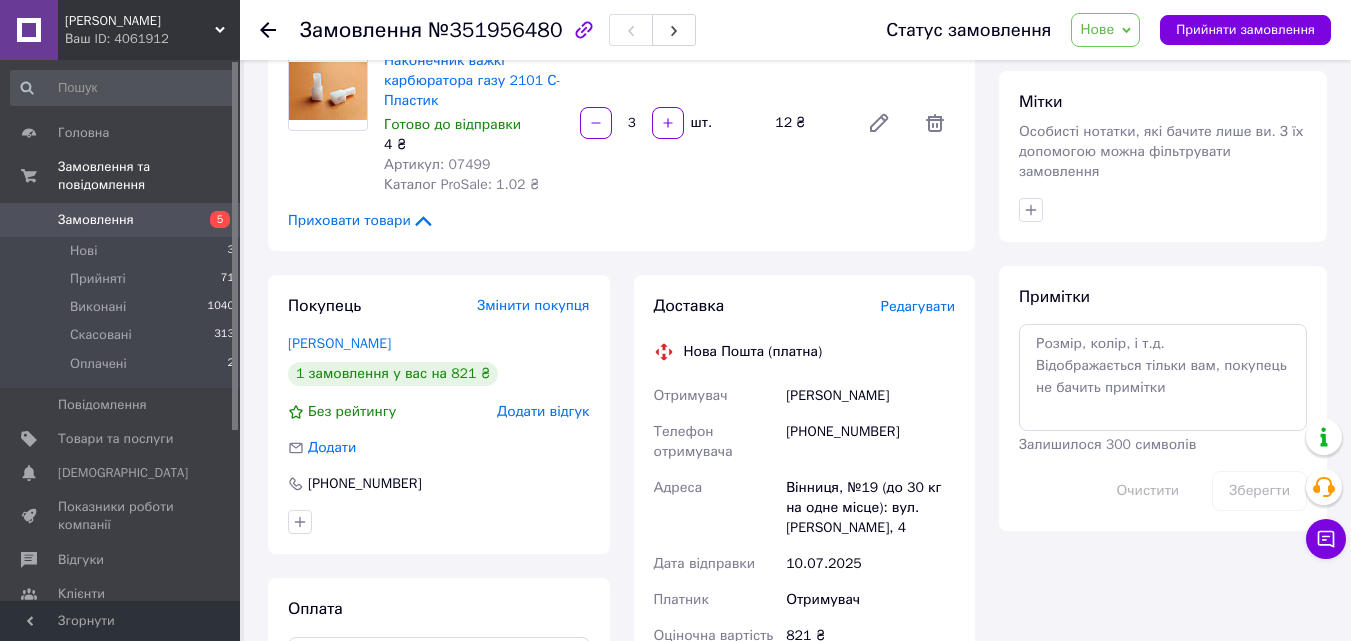 click on "Редагувати" at bounding box center [918, 307] 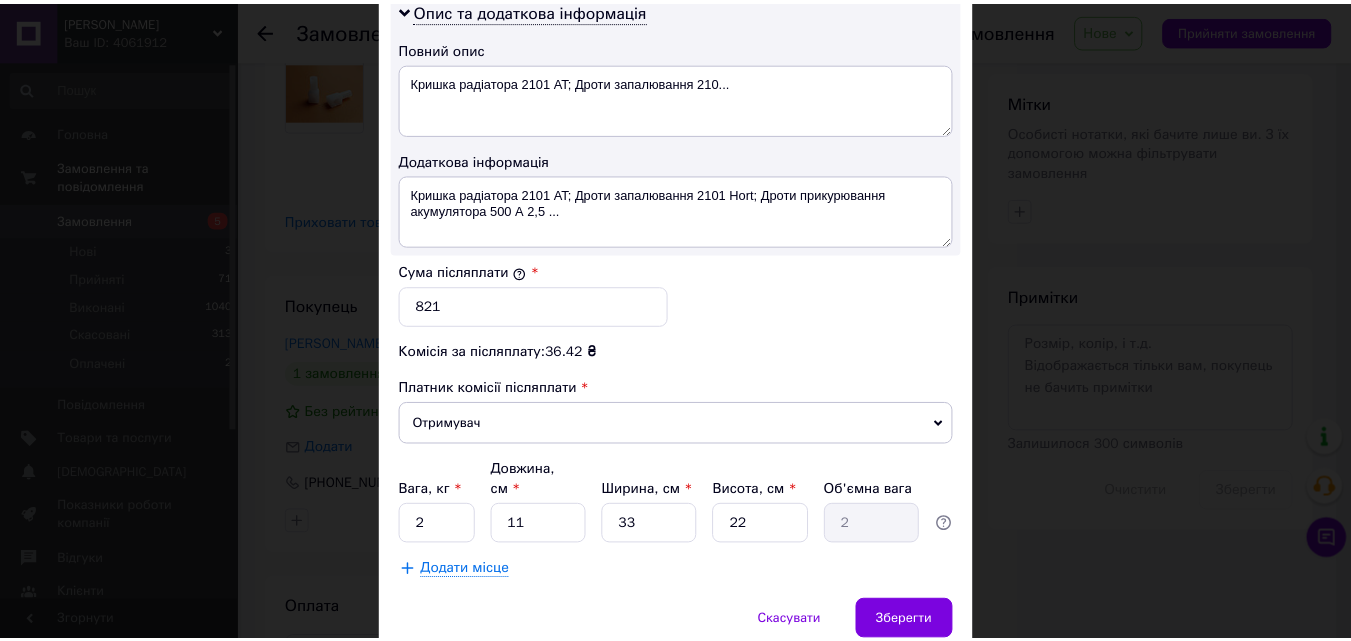 scroll, scrollTop: 1129, scrollLeft: 0, axis: vertical 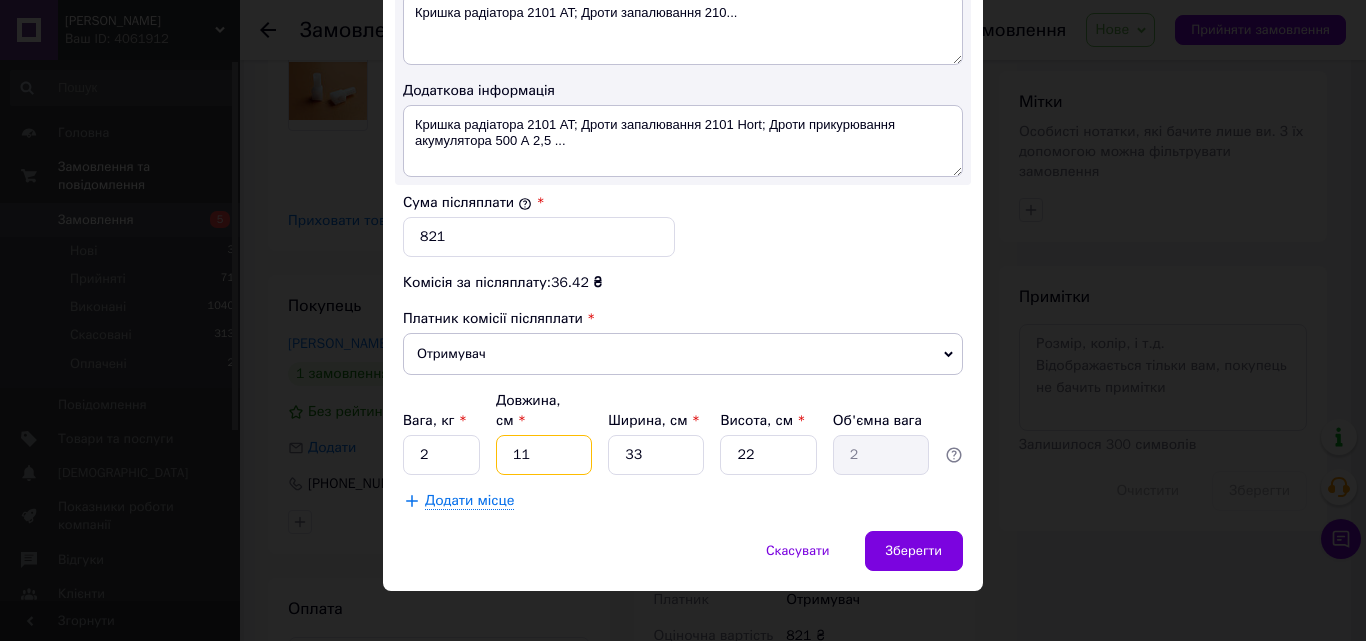 drag, startPoint x: 552, startPoint y: 436, endPoint x: 475, endPoint y: 428, distance: 77.41447 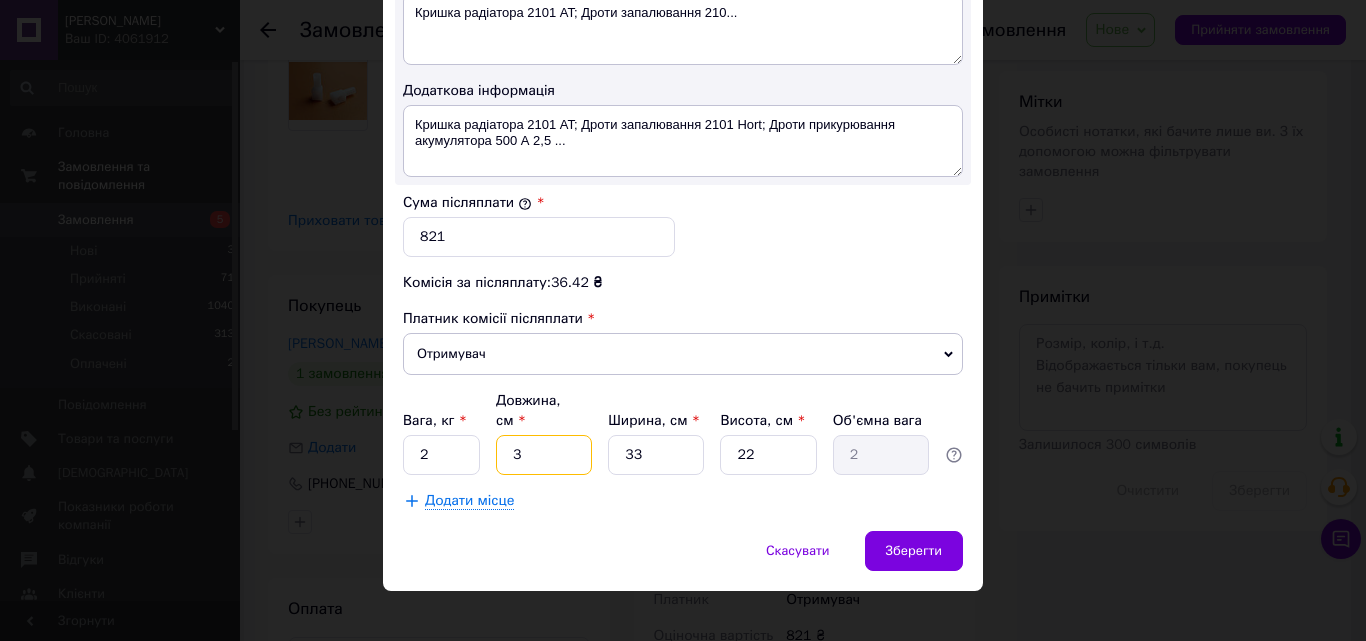 type on "0.54" 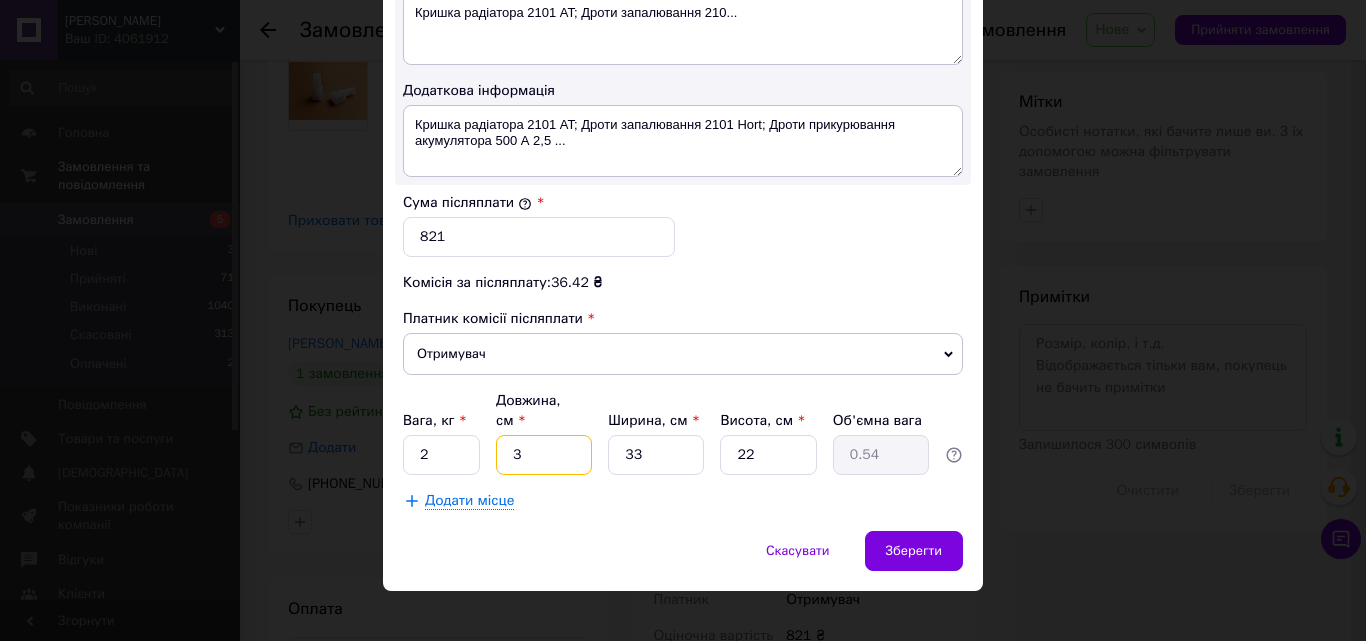 type on "30" 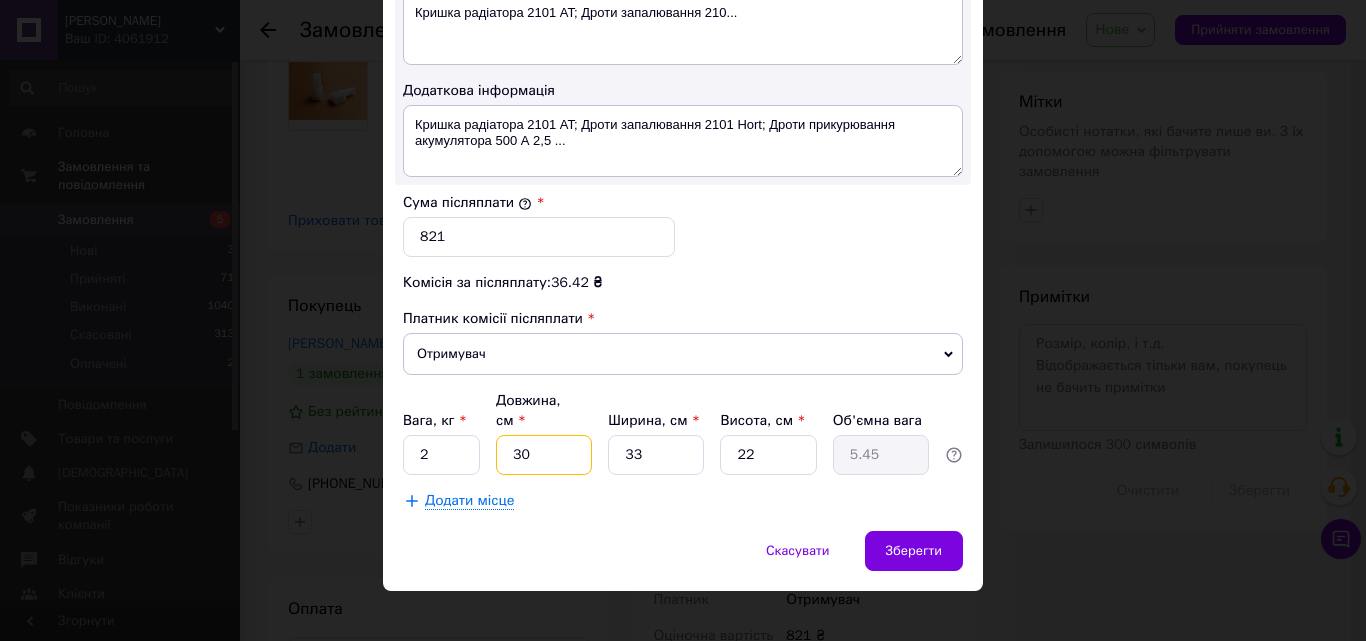 type on "30" 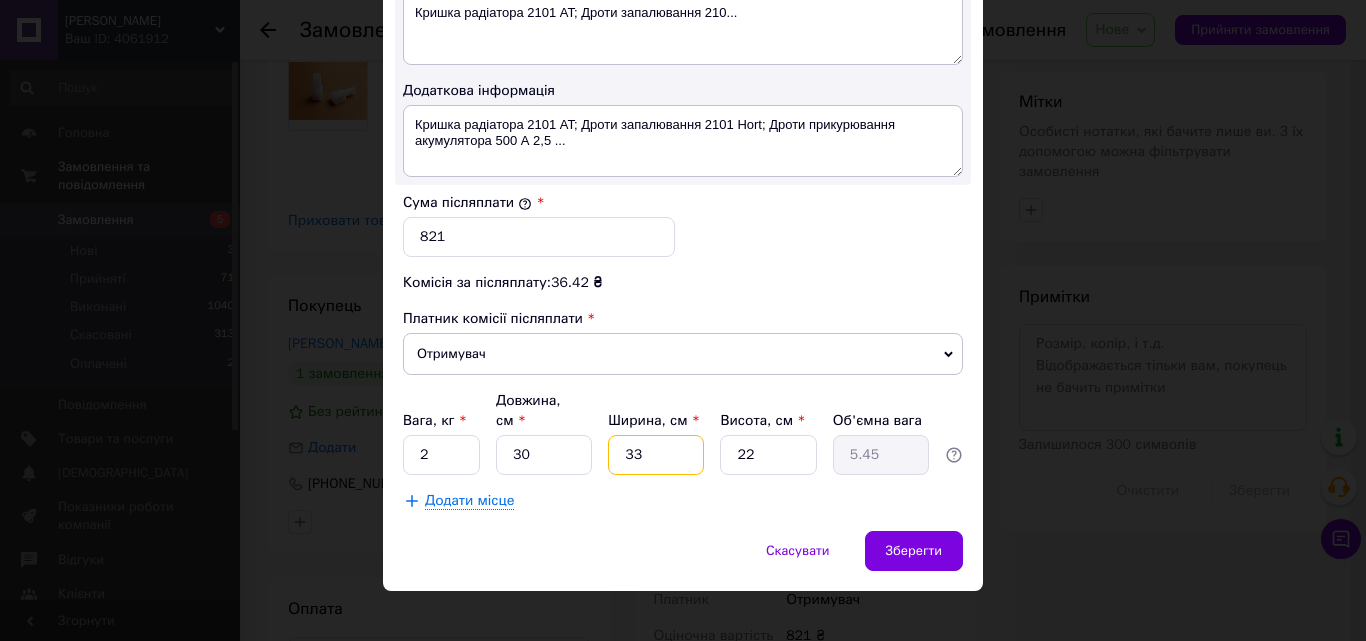 type on "3" 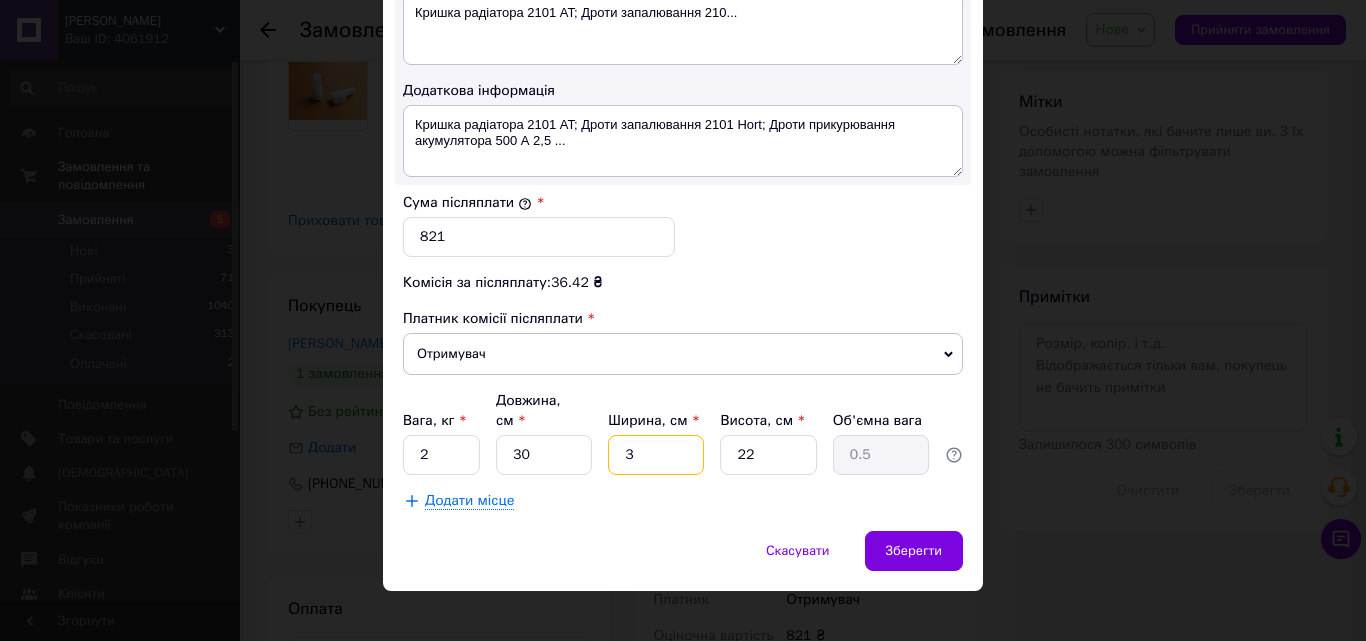 type on "32" 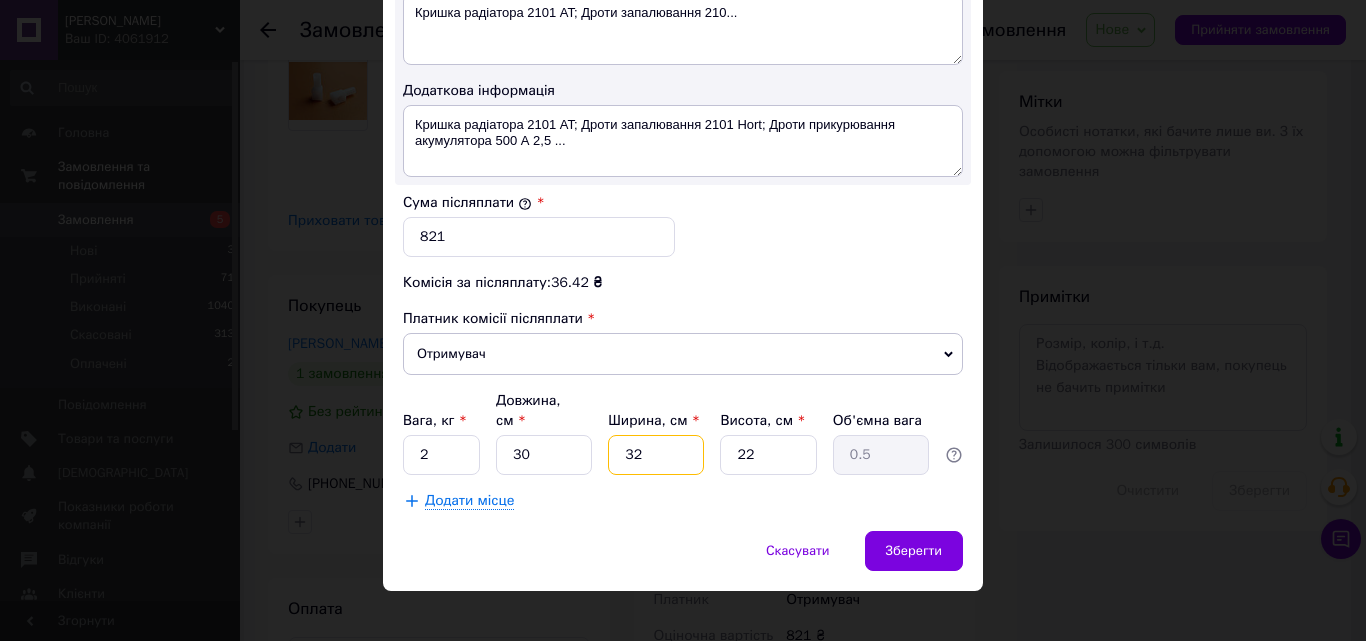 type on "5.28" 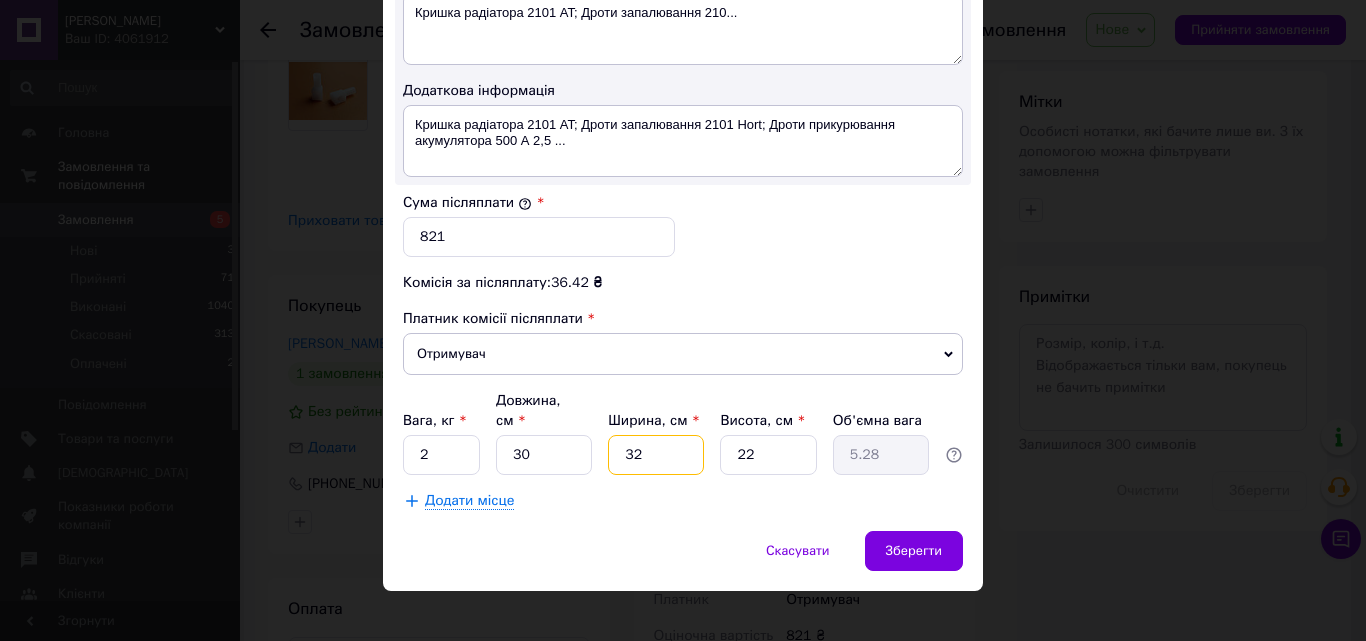 type on "32" 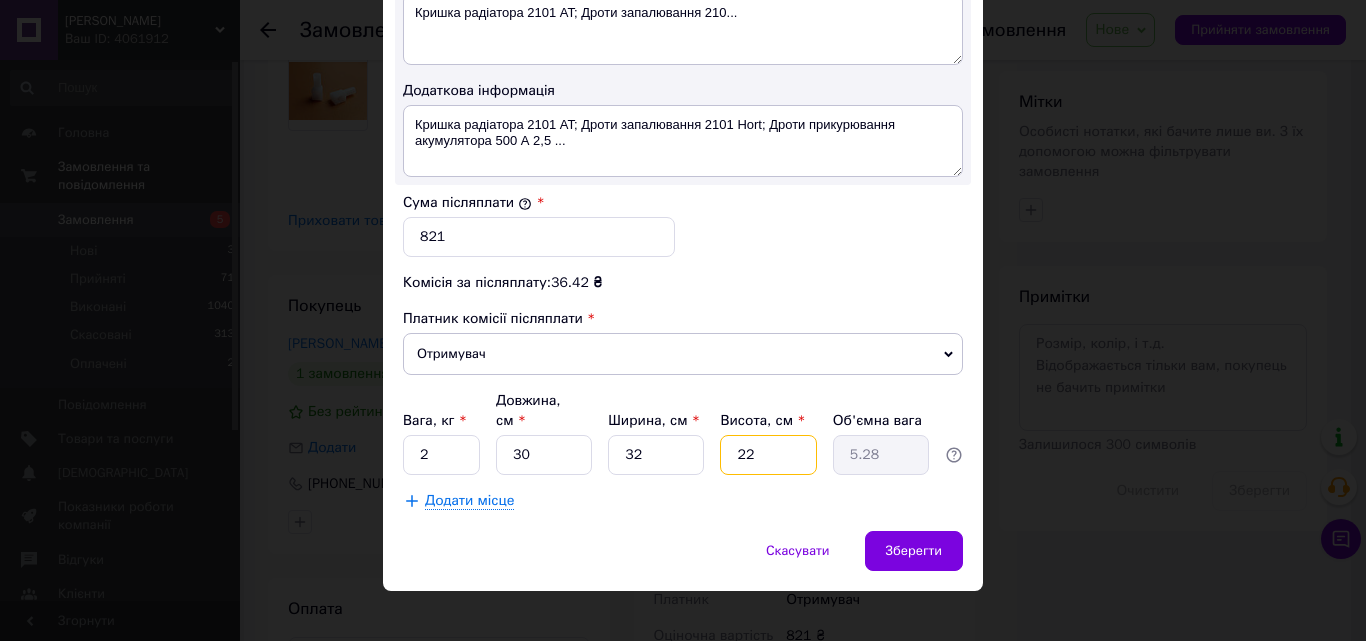 type on "1" 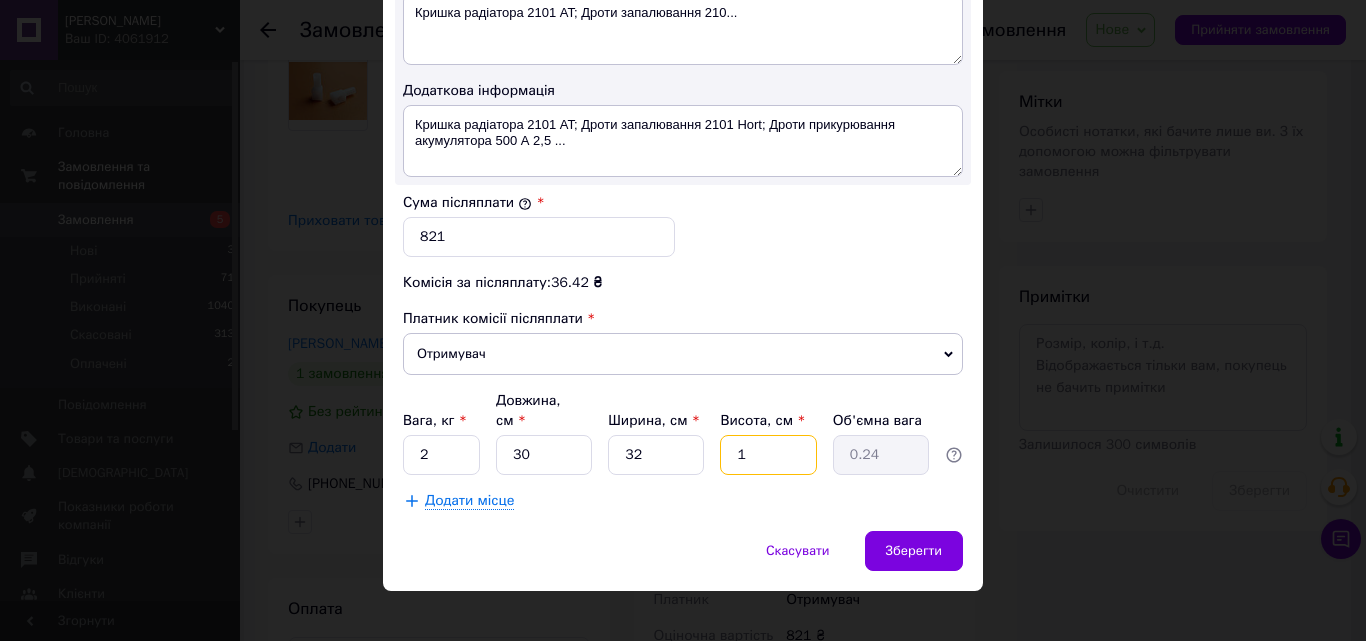 type on "14" 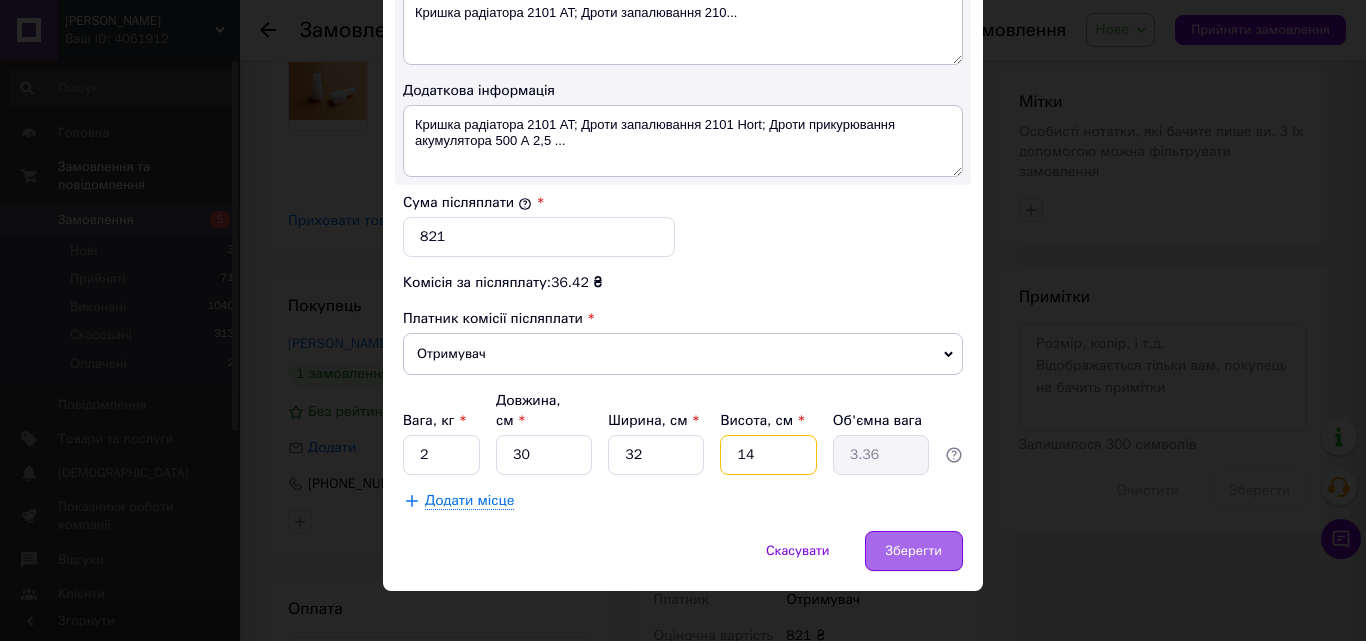 type on "14" 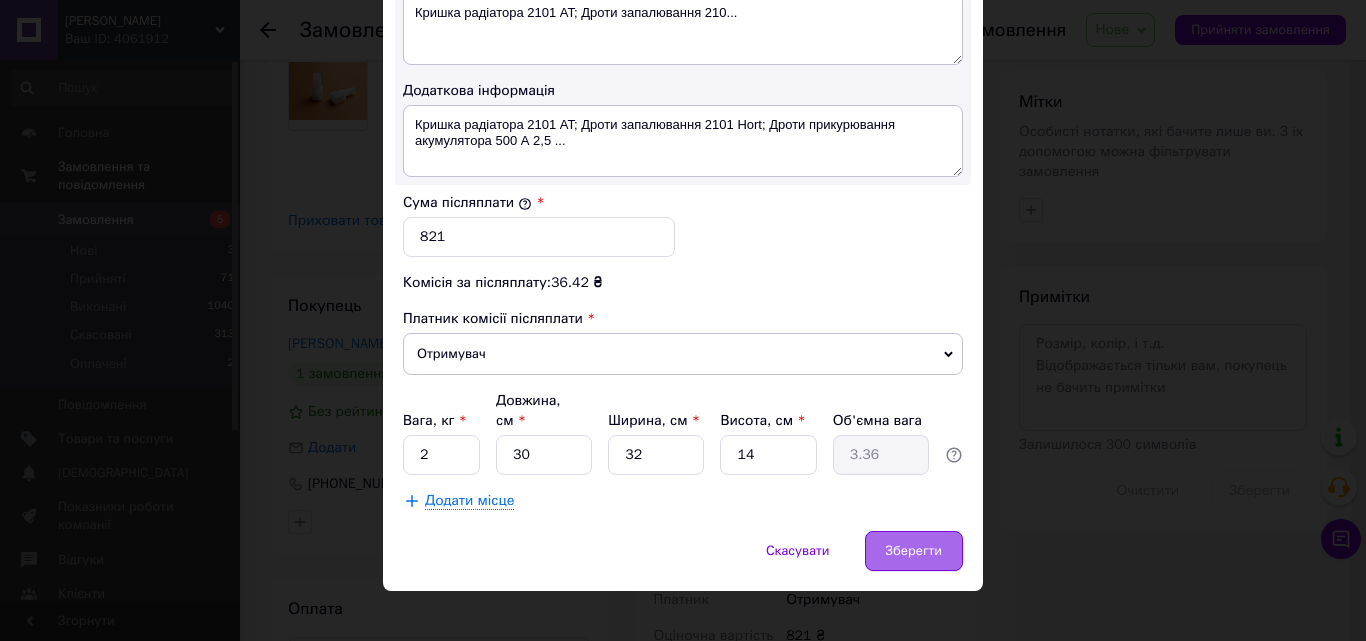 click on "Зберегти" at bounding box center [914, 551] 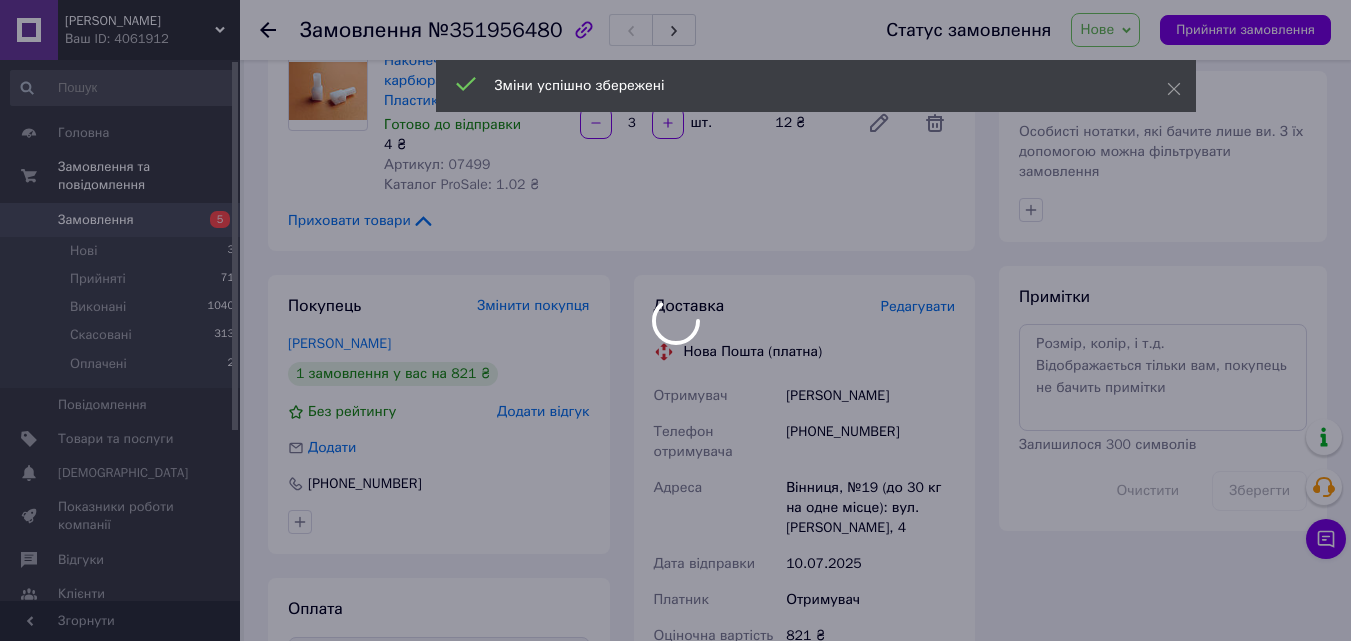 scroll, scrollTop: 628, scrollLeft: 0, axis: vertical 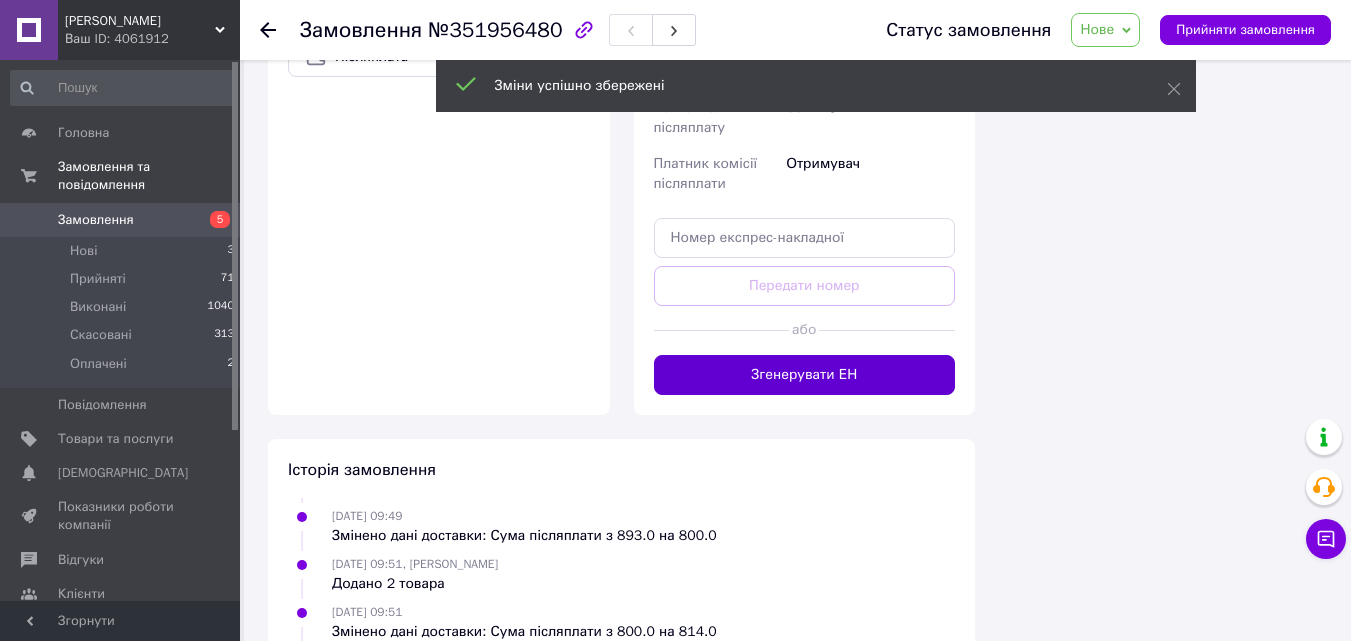 click on "Згенерувати ЕН" at bounding box center [805, 375] 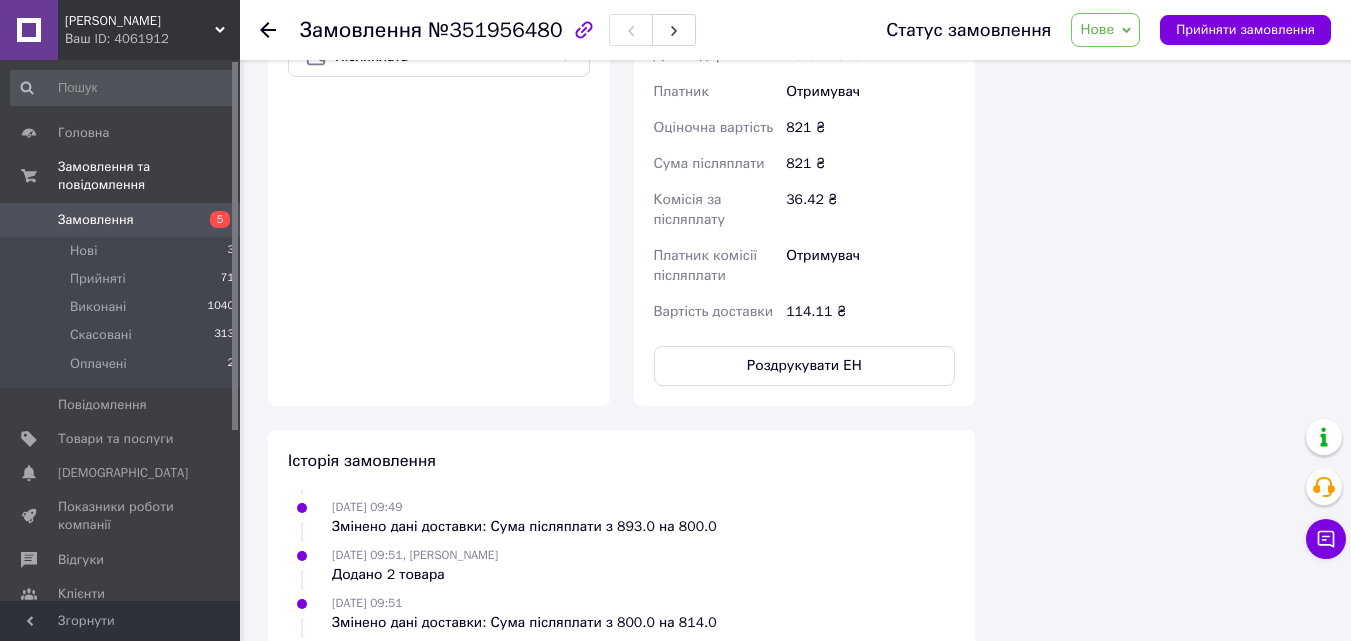scroll, scrollTop: 676, scrollLeft: 0, axis: vertical 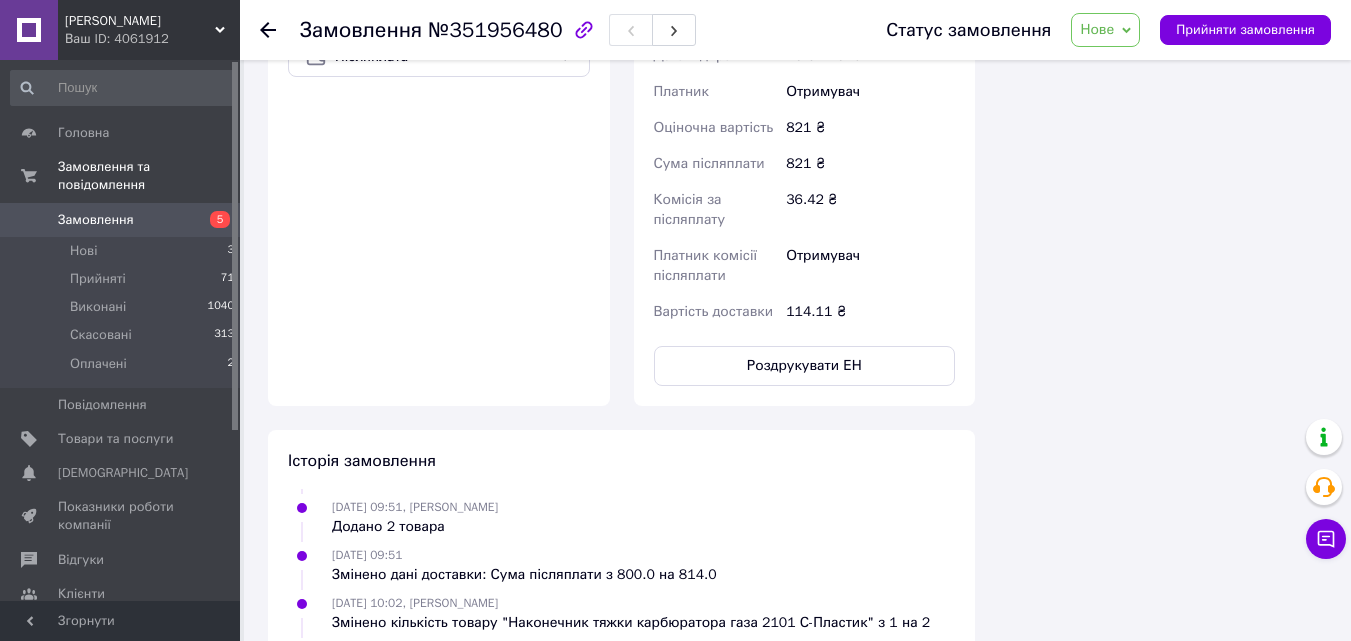 click on "Нове" at bounding box center (1097, 29) 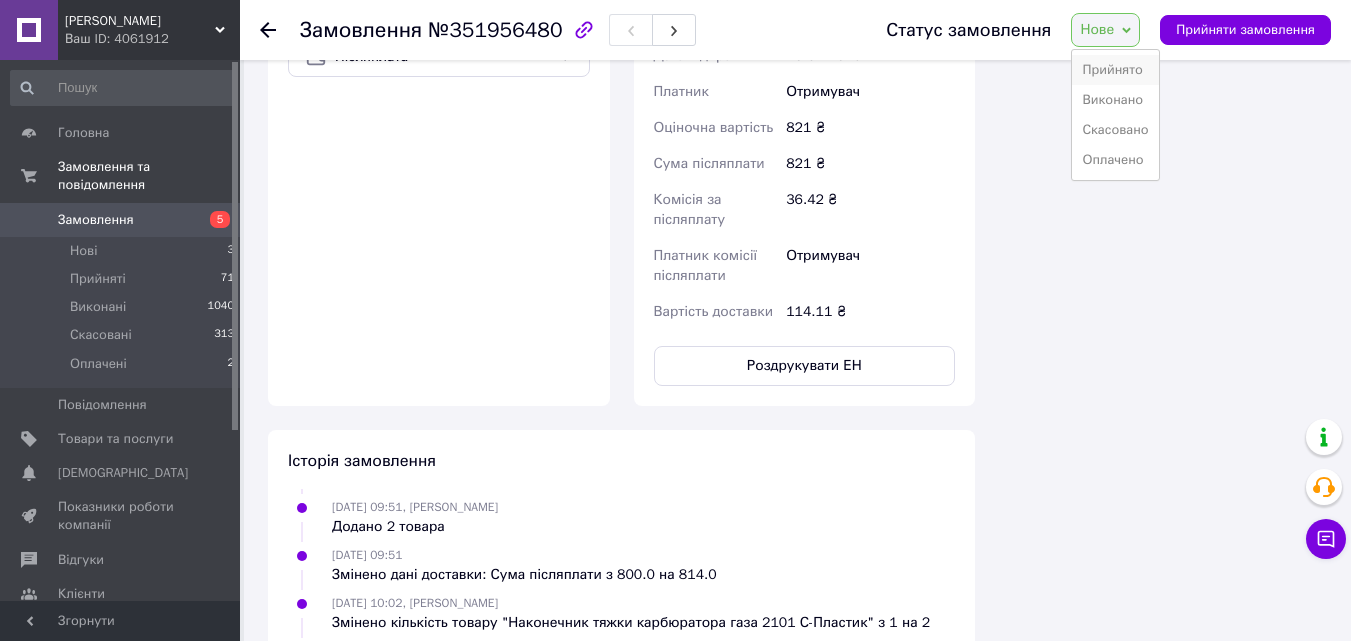click on "Прийнято" at bounding box center (1115, 70) 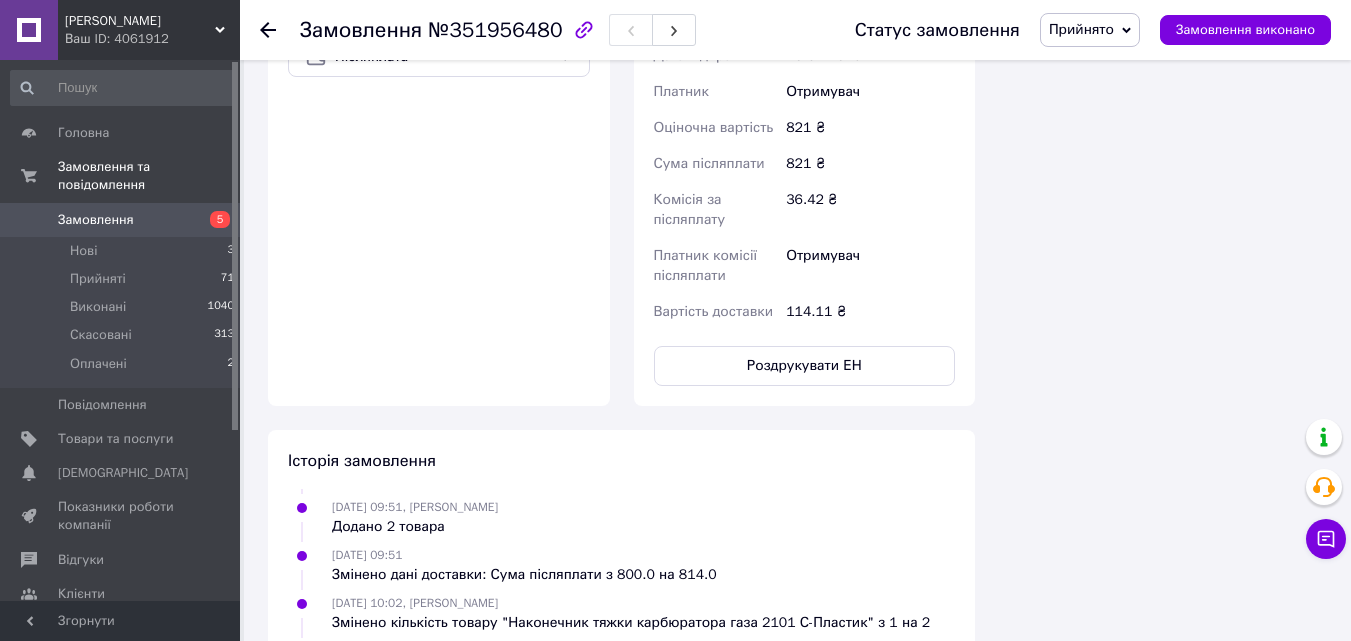 click 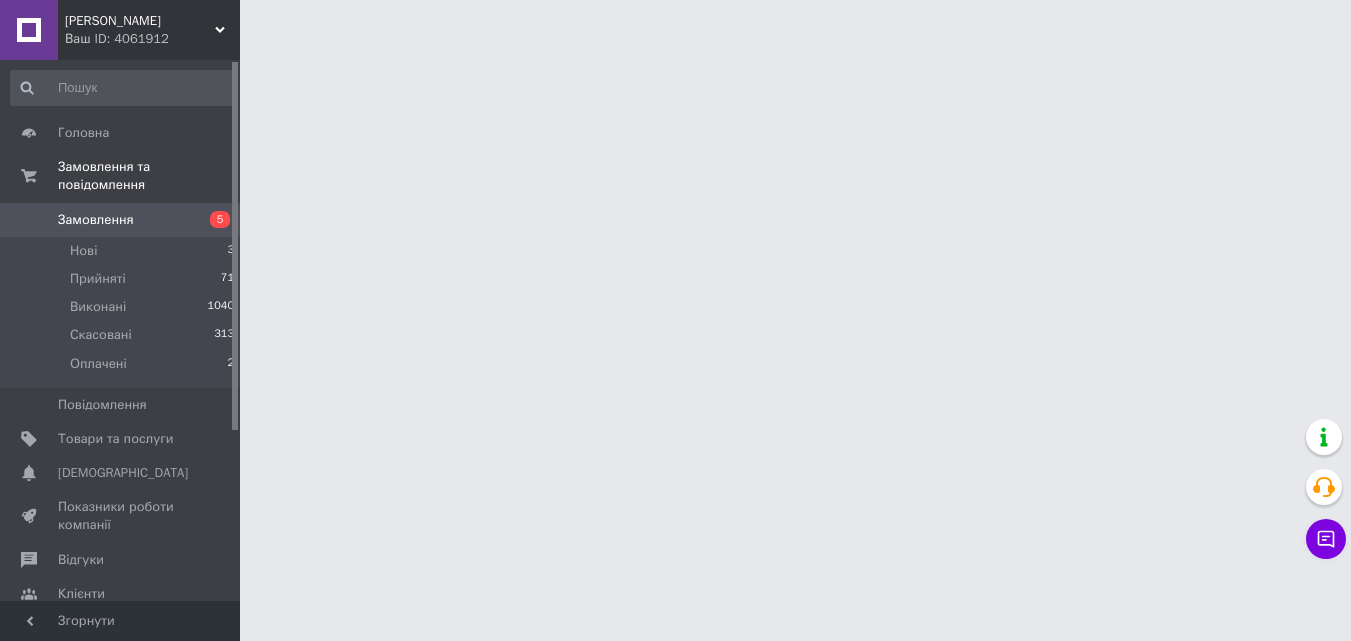 scroll, scrollTop: 0, scrollLeft: 0, axis: both 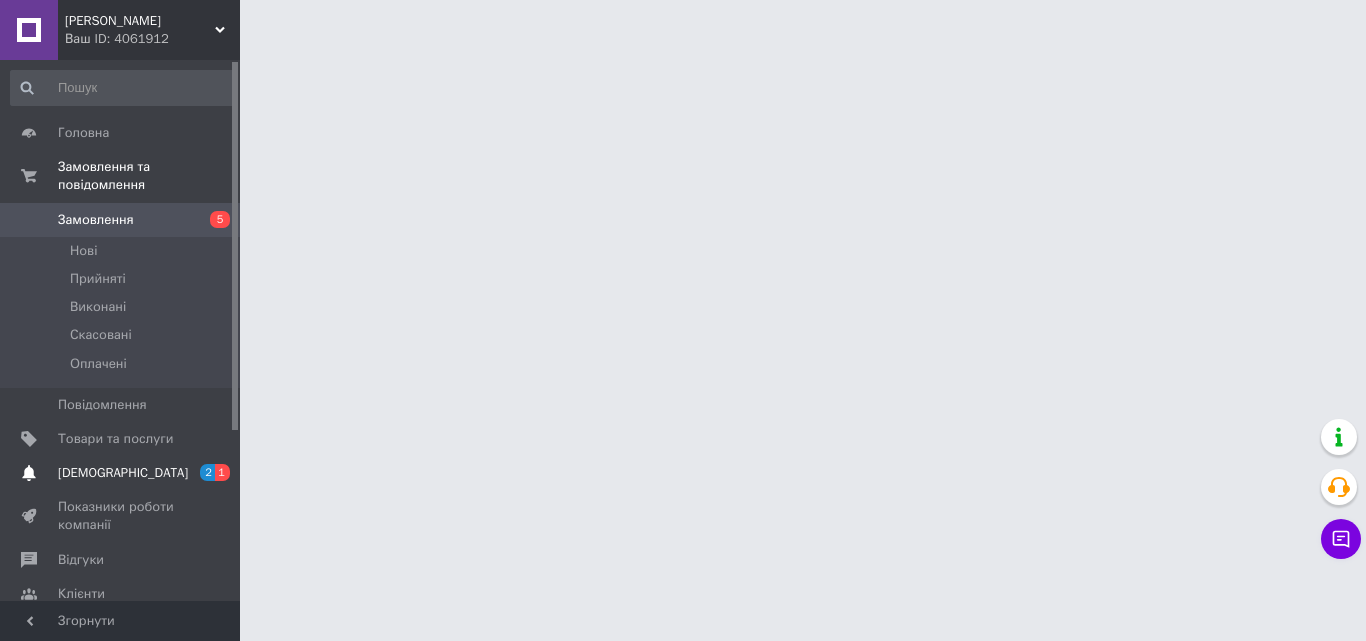 click on "[DEMOGRAPHIC_DATA]" at bounding box center [121, 473] 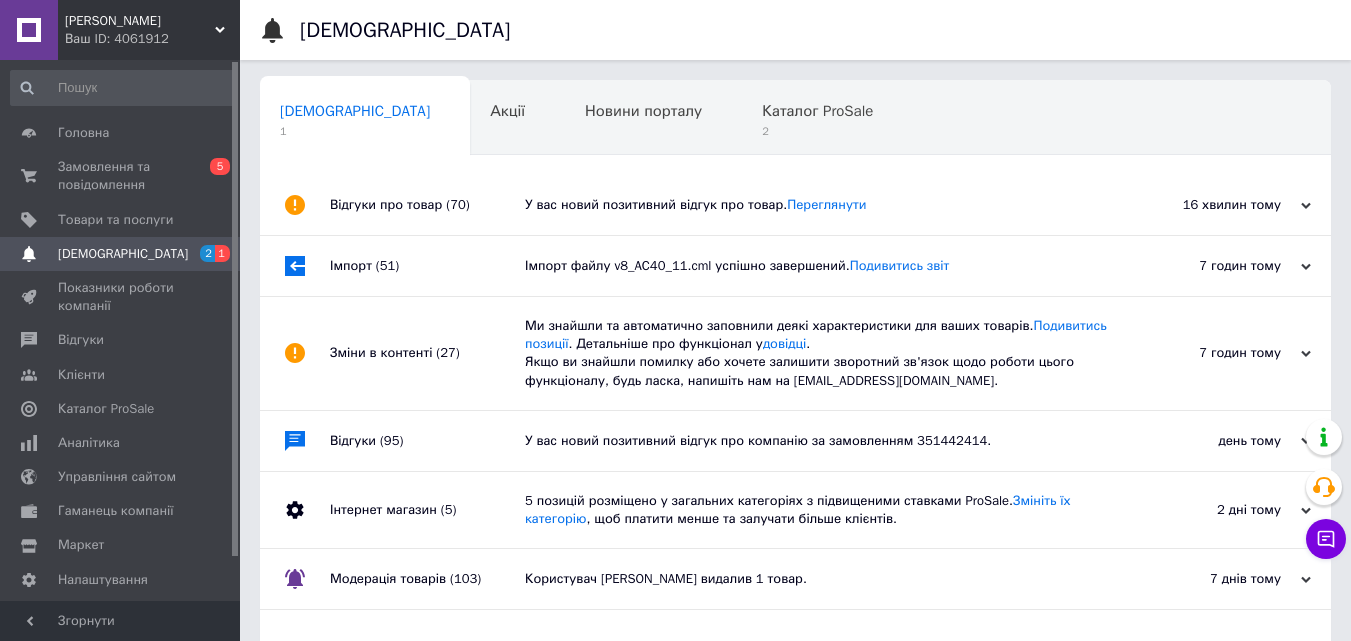 click on "16 хвилин тому" at bounding box center [1211, 205] 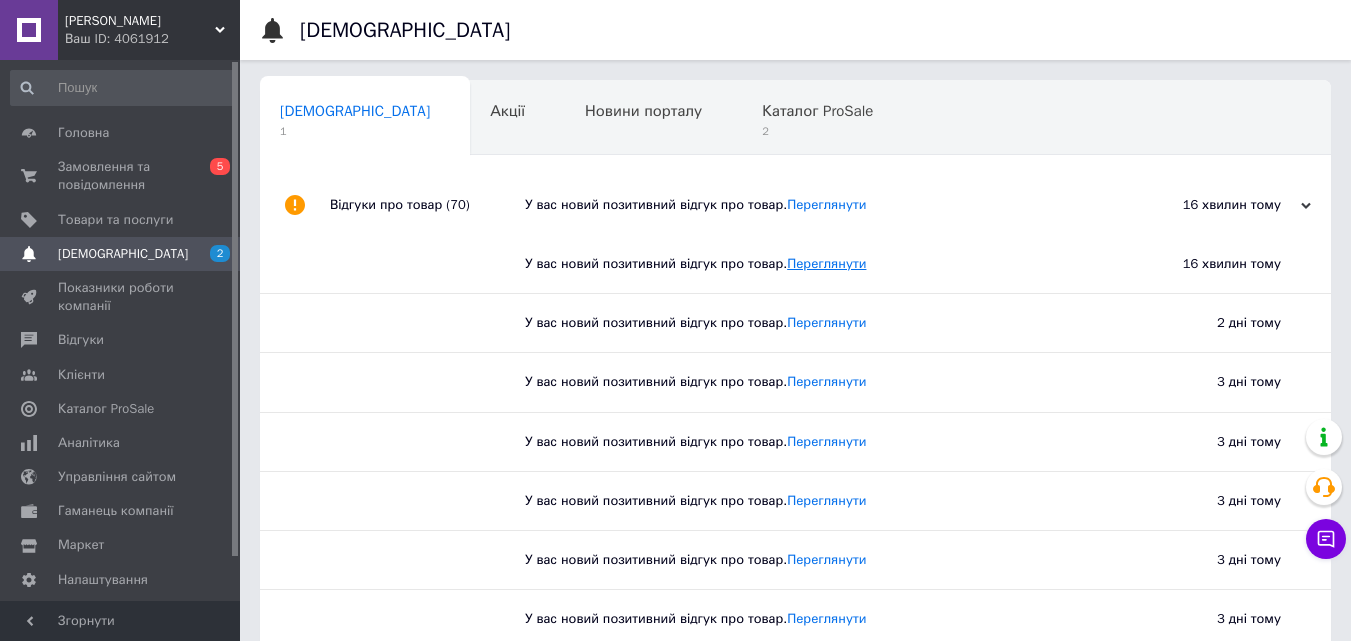 click on "Переглянути" at bounding box center (826, 263) 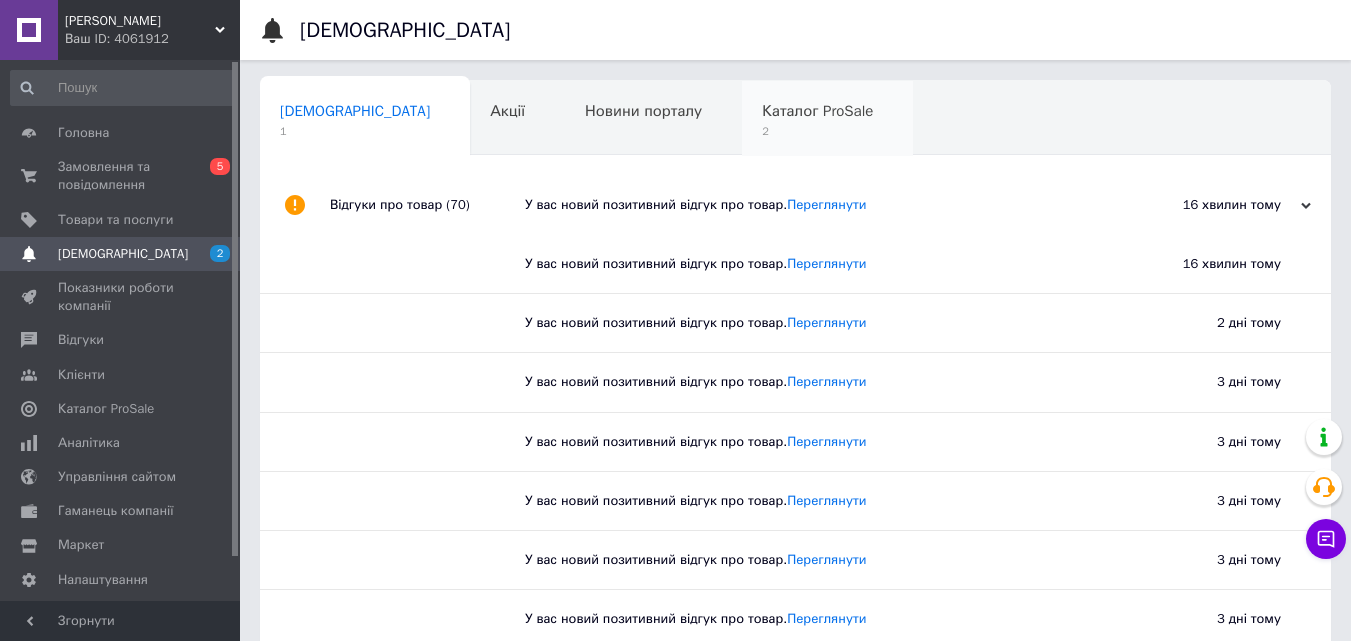 click on "2" at bounding box center [817, 131] 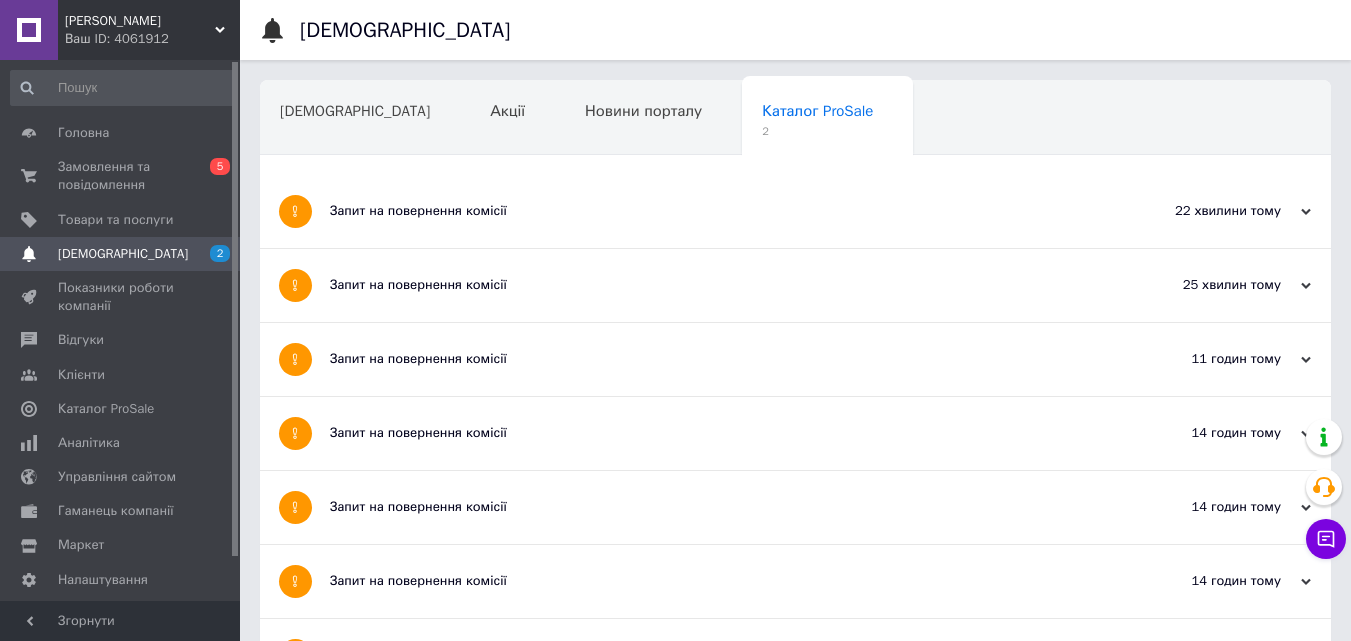 click on "25 хвилин тому" at bounding box center [1211, 285] 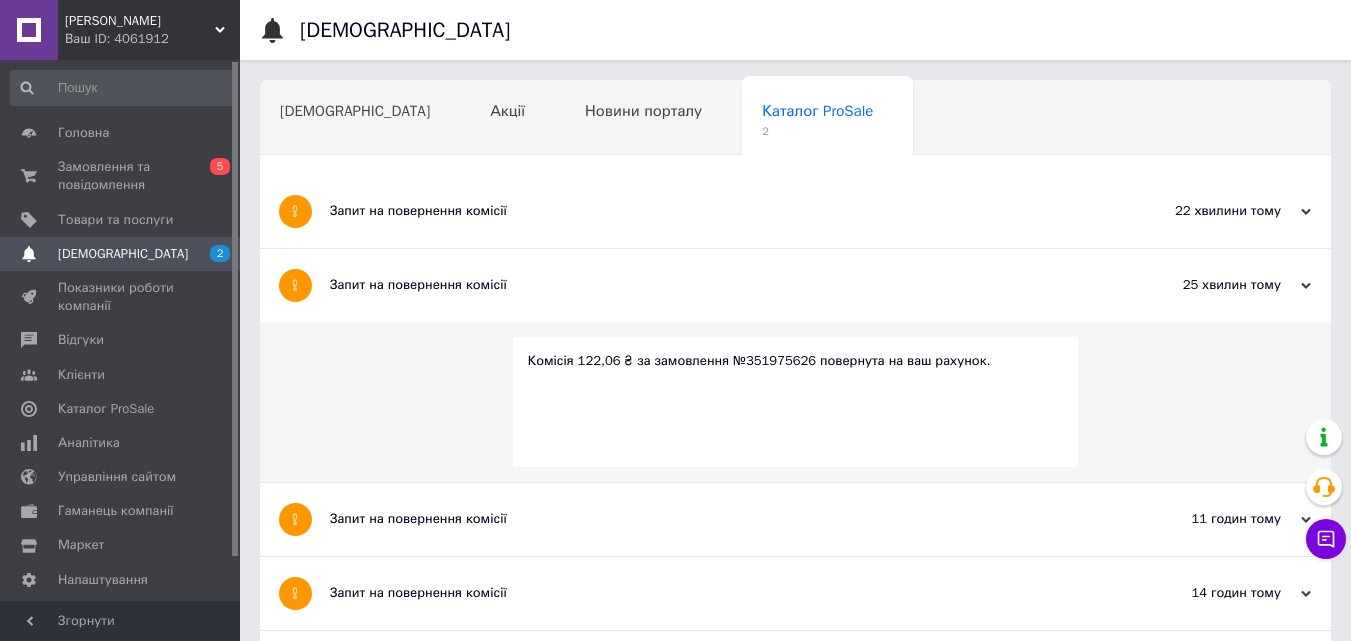 click on "22 хвилини тому" at bounding box center [1211, 211] 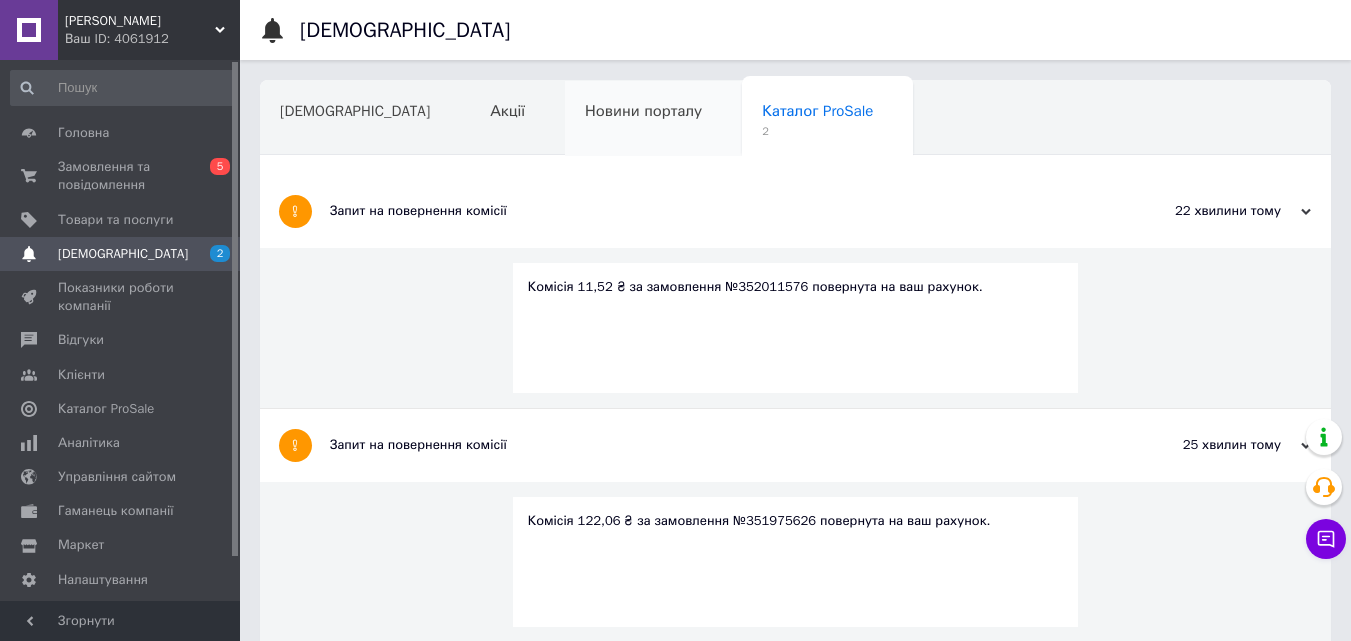 click on "Новини порталу" at bounding box center (643, 111) 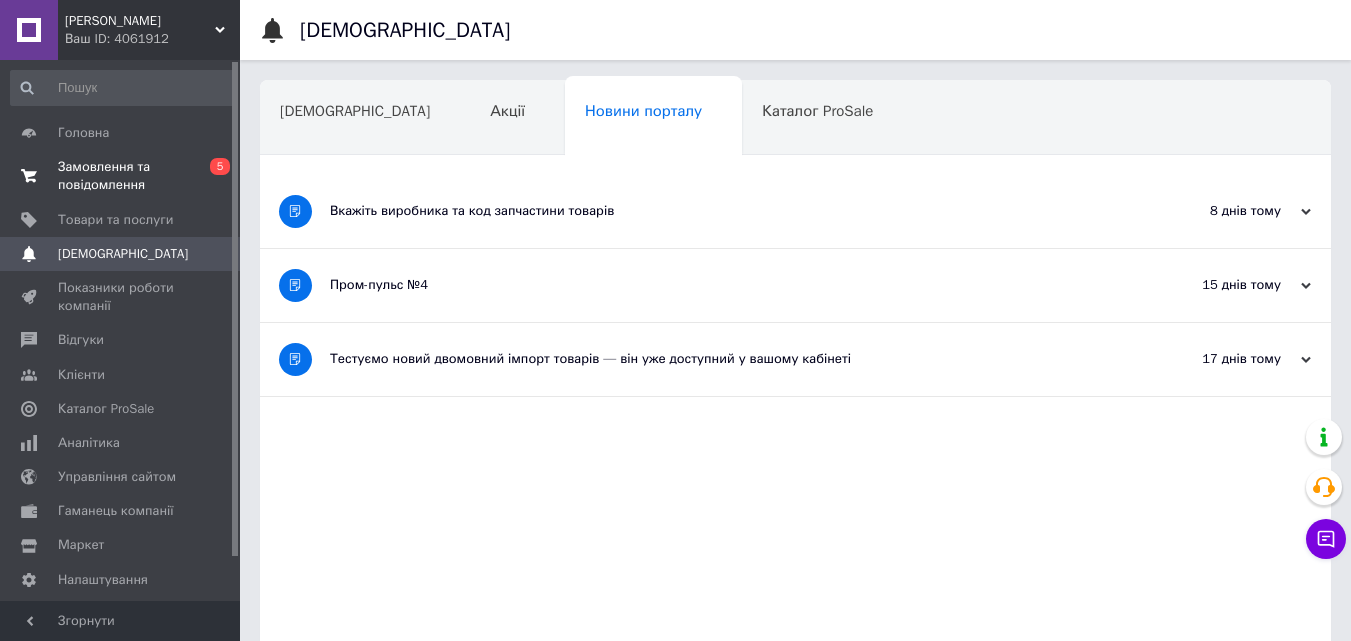 click on "Замовлення та повідомлення" at bounding box center [121, 176] 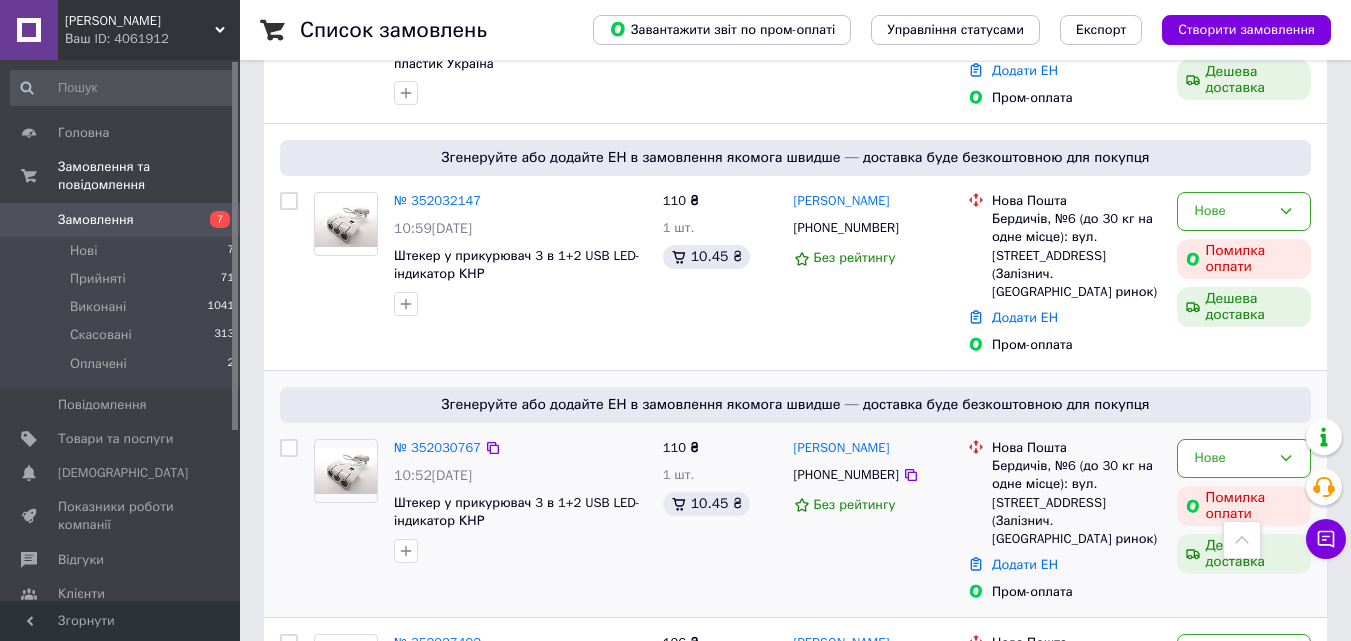scroll, scrollTop: 300, scrollLeft: 0, axis: vertical 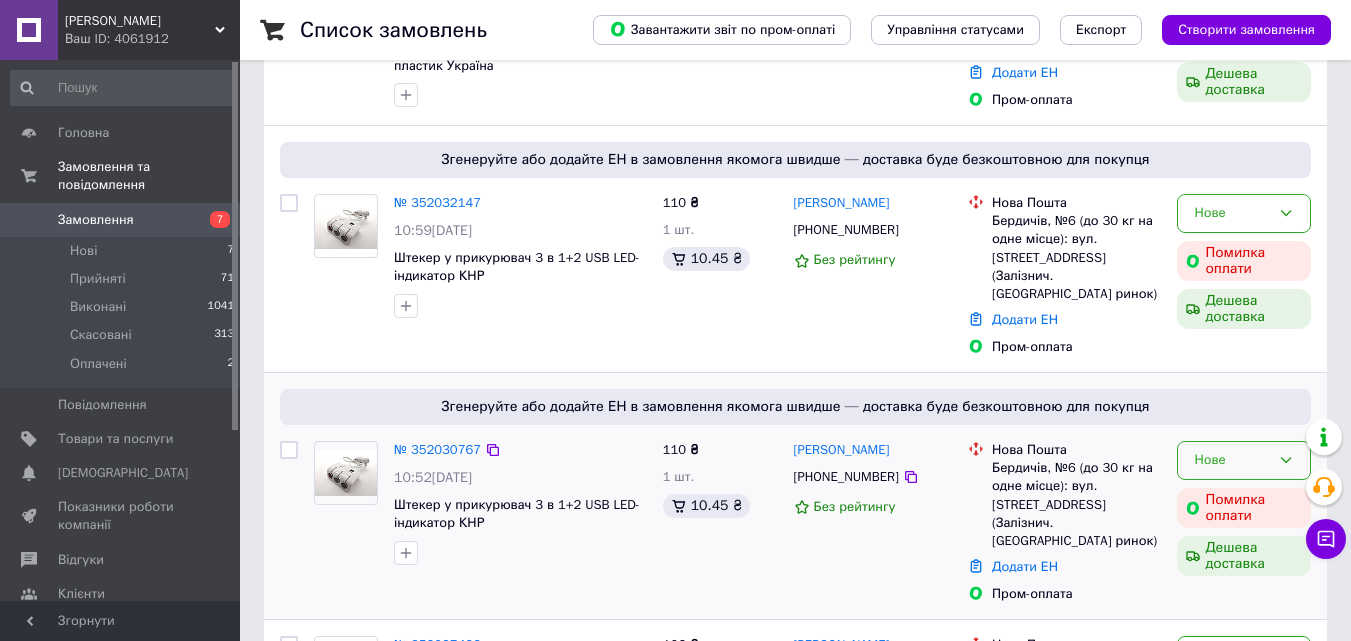 click on "Нове" at bounding box center (1232, 460) 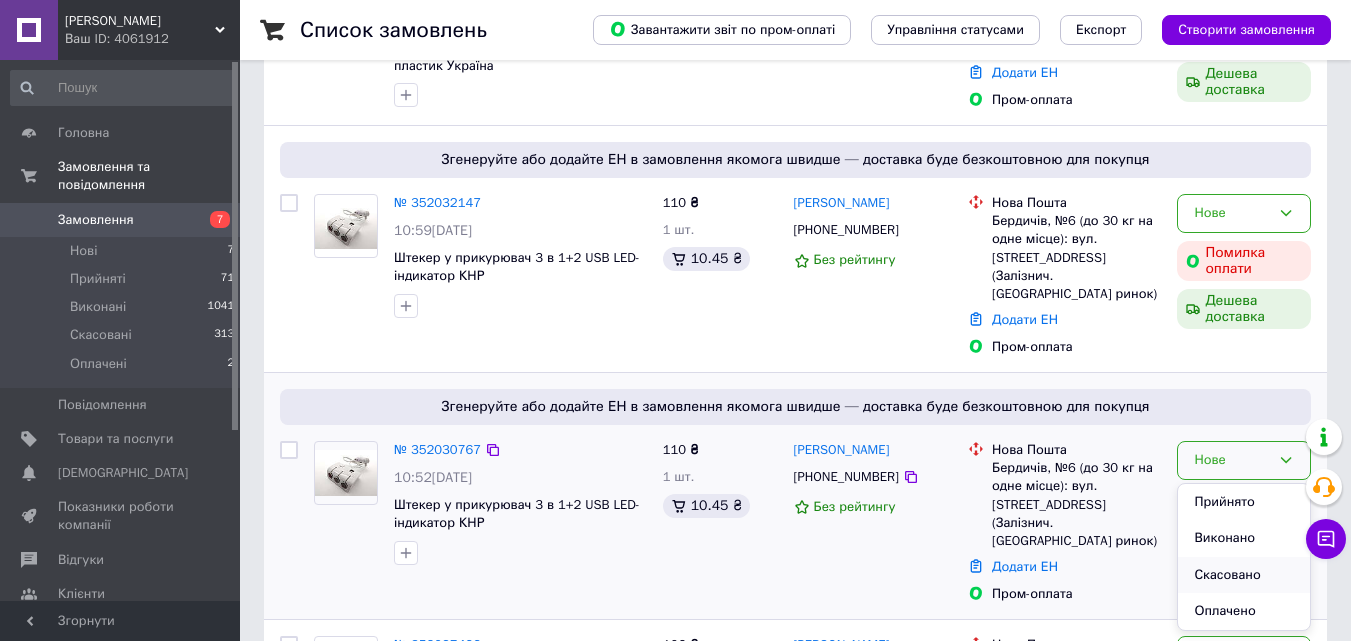 click on "Скасовано" at bounding box center (1244, 575) 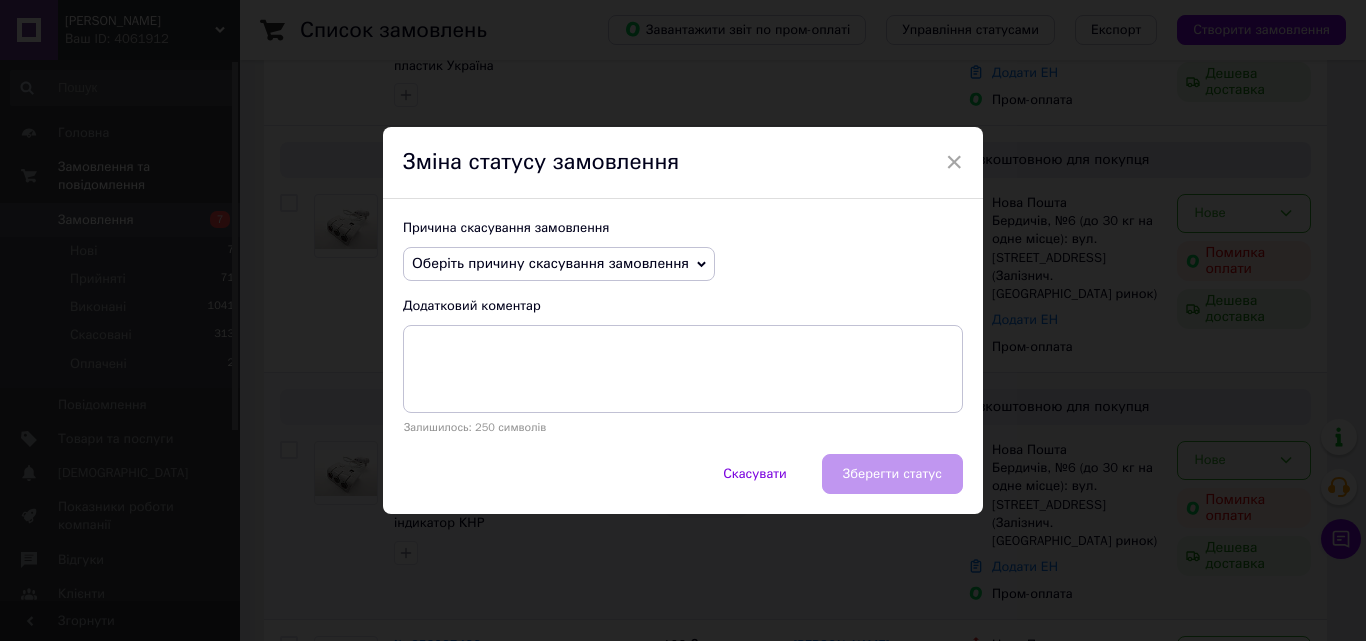 click on "Оберіть причину скасування замовлення" at bounding box center (550, 263) 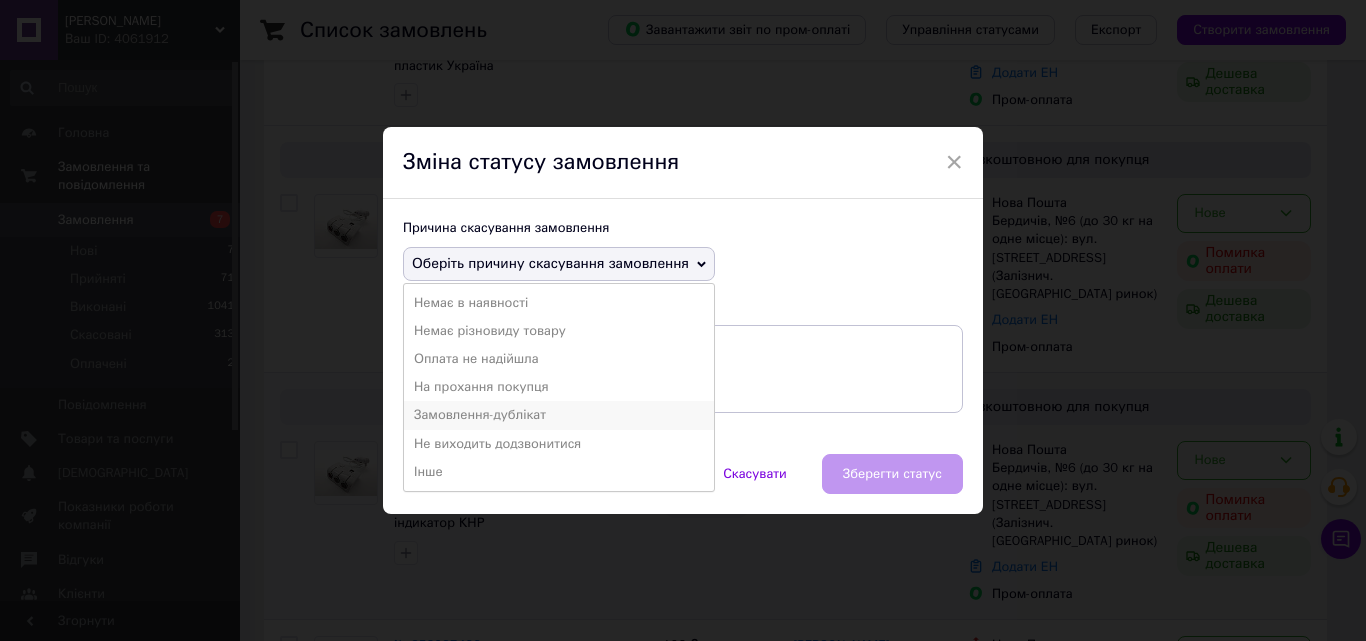 click on "Замовлення-дублікат" at bounding box center [559, 415] 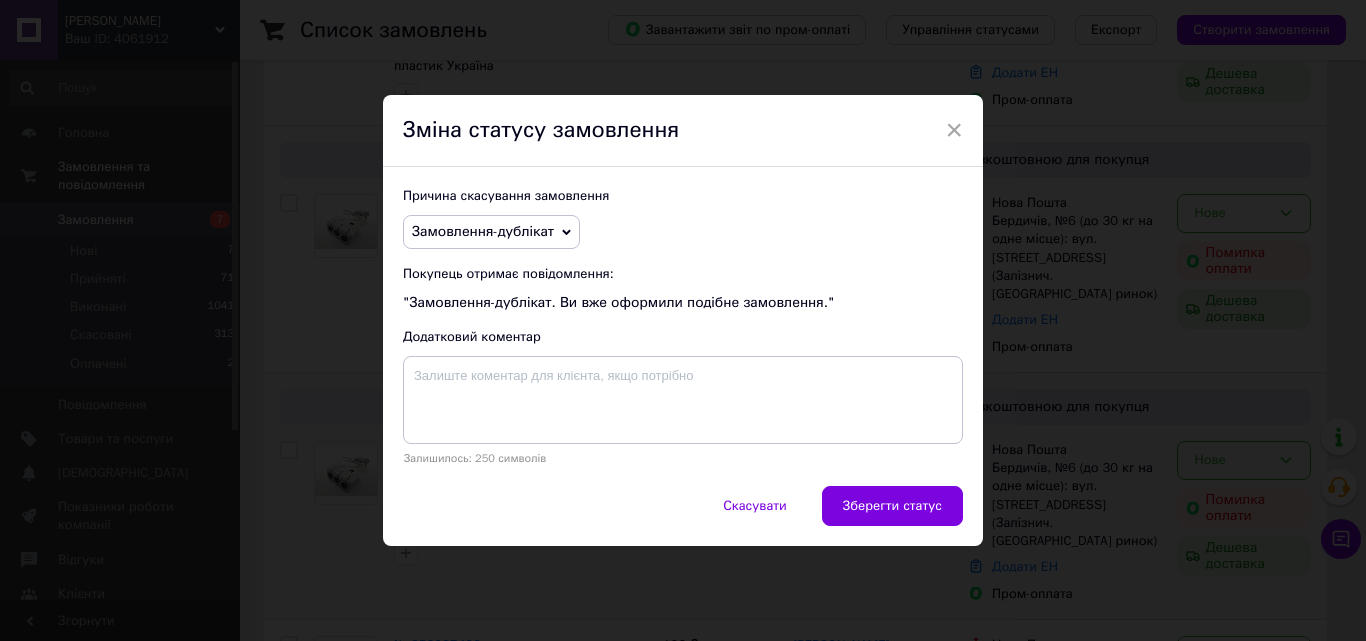 click on "Зберегти статус" at bounding box center [892, 506] 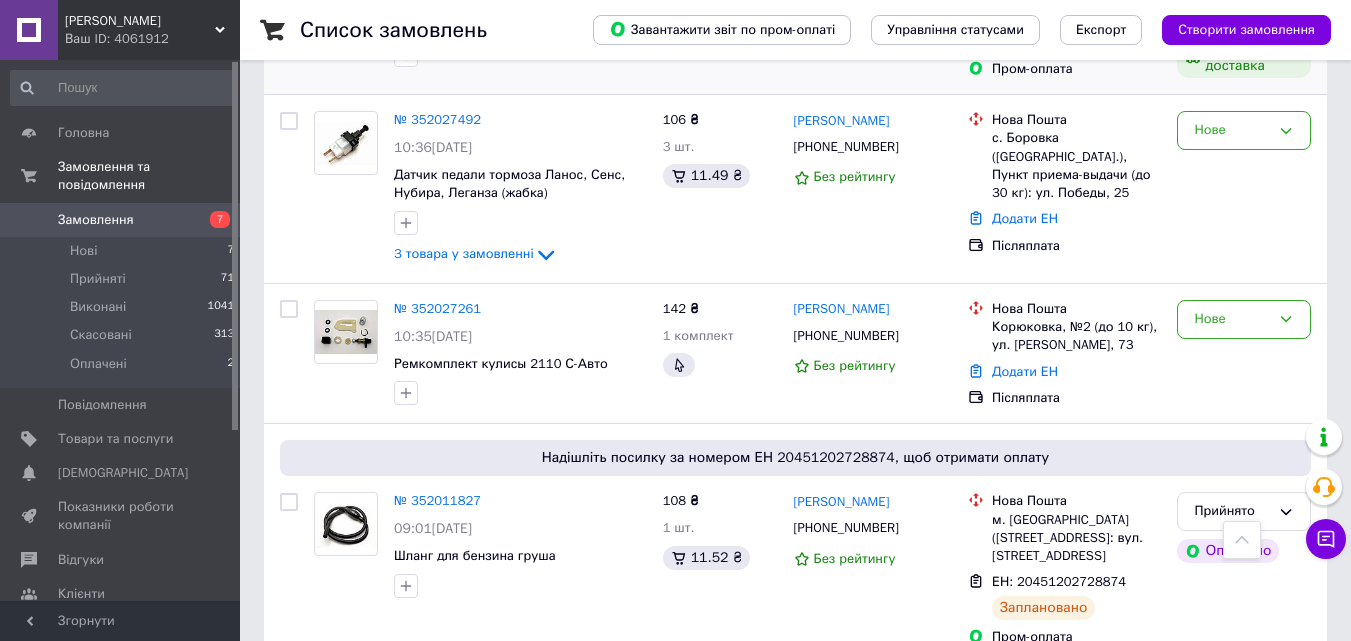 scroll, scrollTop: 800, scrollLeft: 0, axis: vertical 